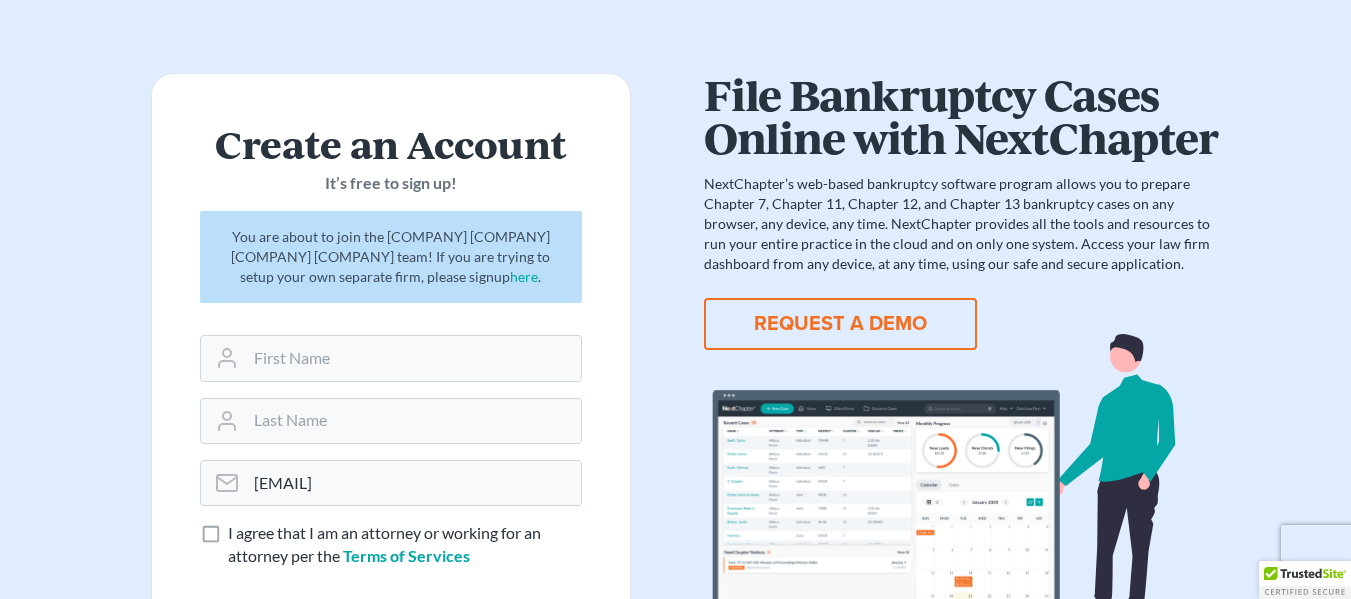 scroll, scrollTop: 100, scrollLeft: 0, axis: vertical 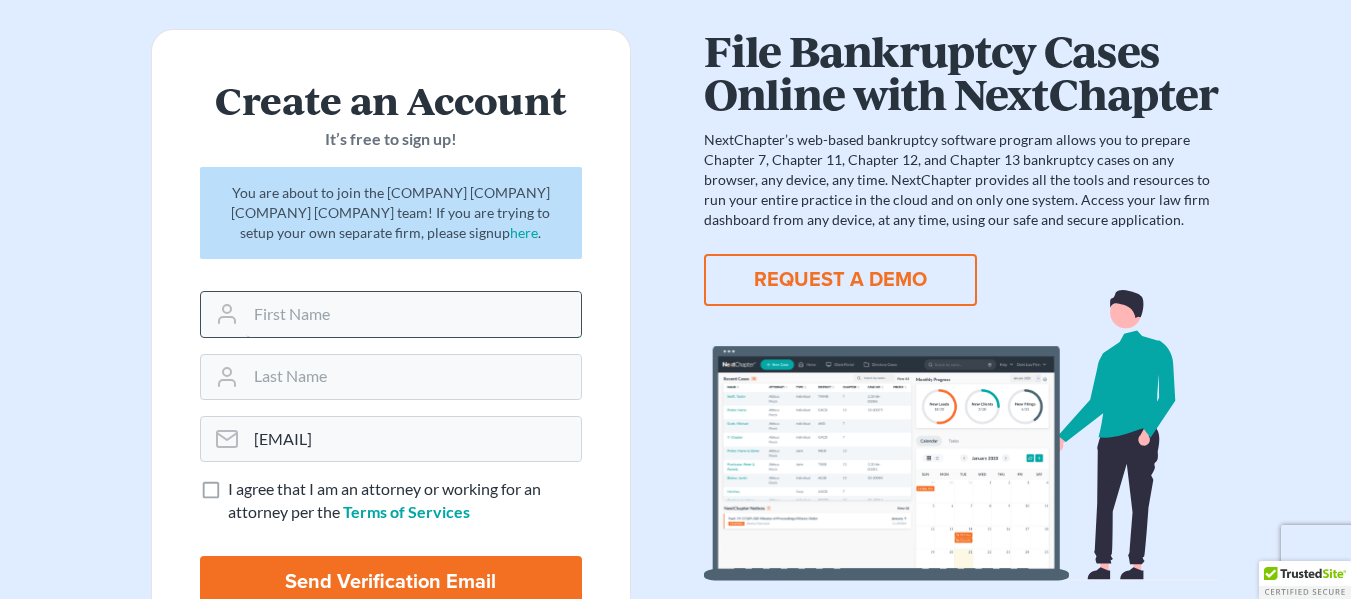 click at bounding box center [413, 314] 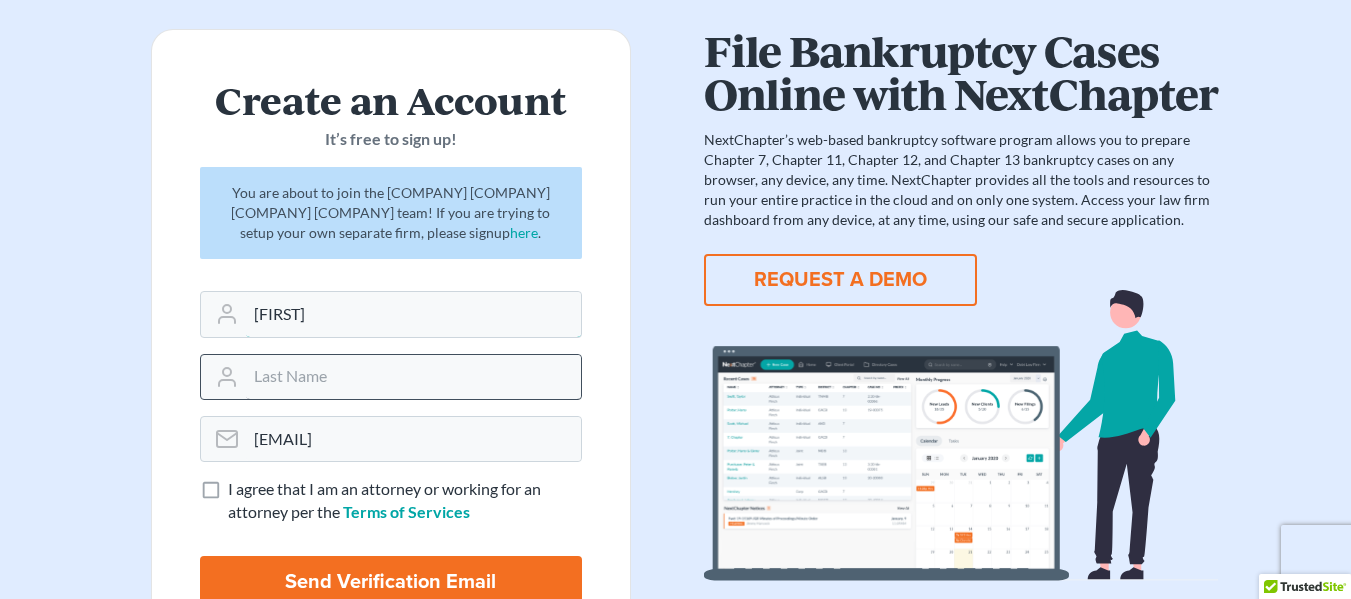 type on "[FIRST]" 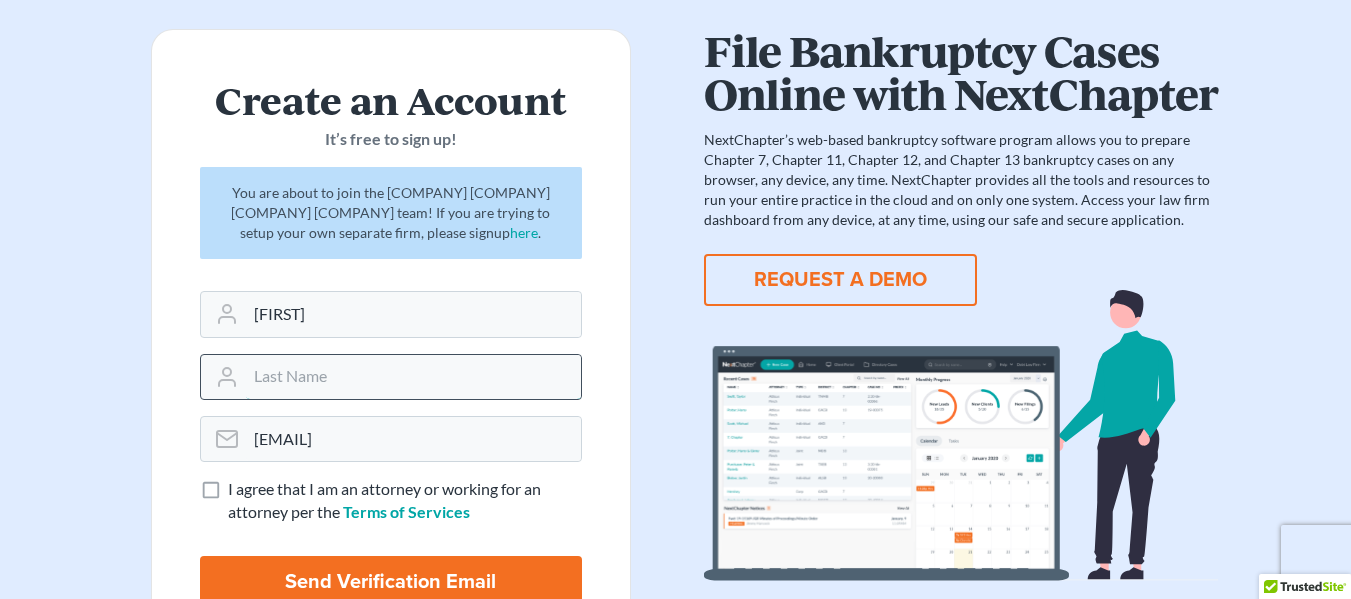 click at bounding box center [413, 377] 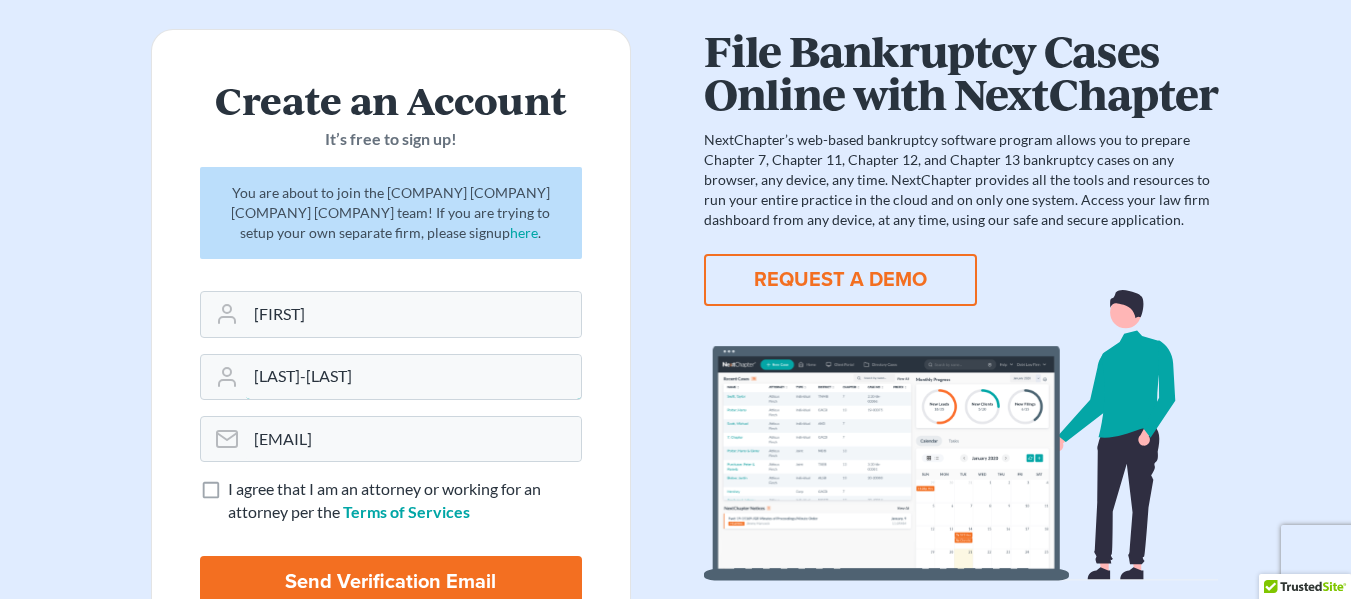 type on "[LAST]-[LAST]" 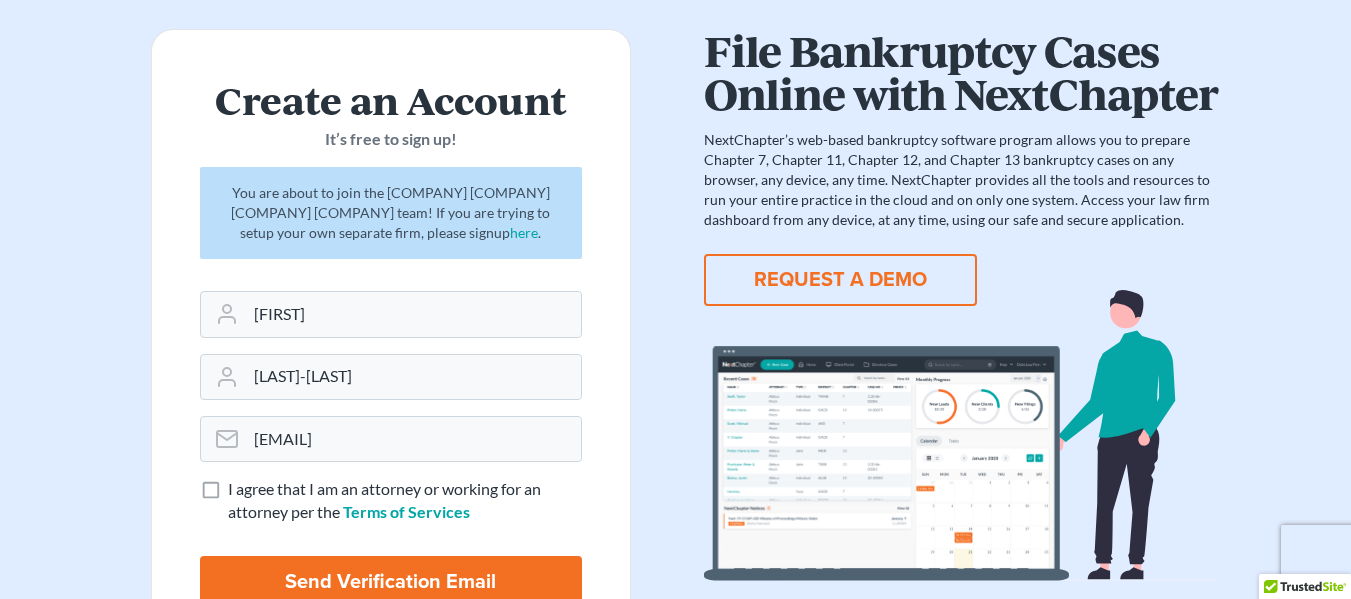 click on "I agree that I am an attorney or working for an attorney per the   Terms of Services" at bounding box center [405, 501] 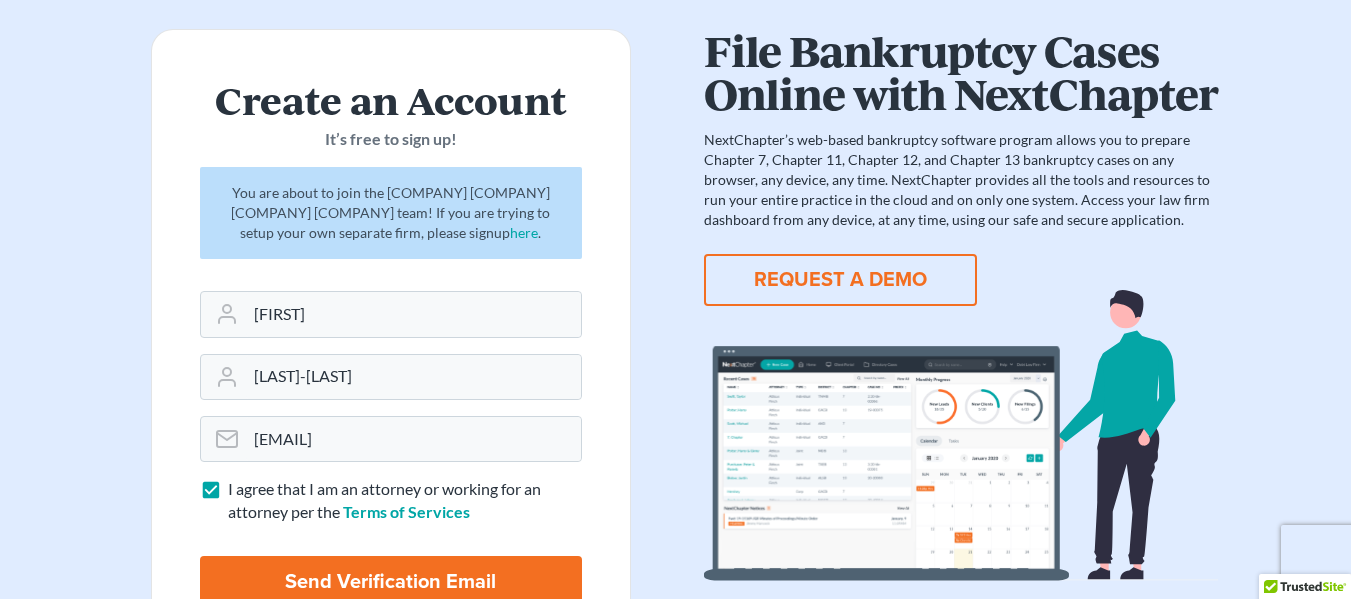 scroll, scrollTop: 200, scrollLeft: 0, axis: vertical 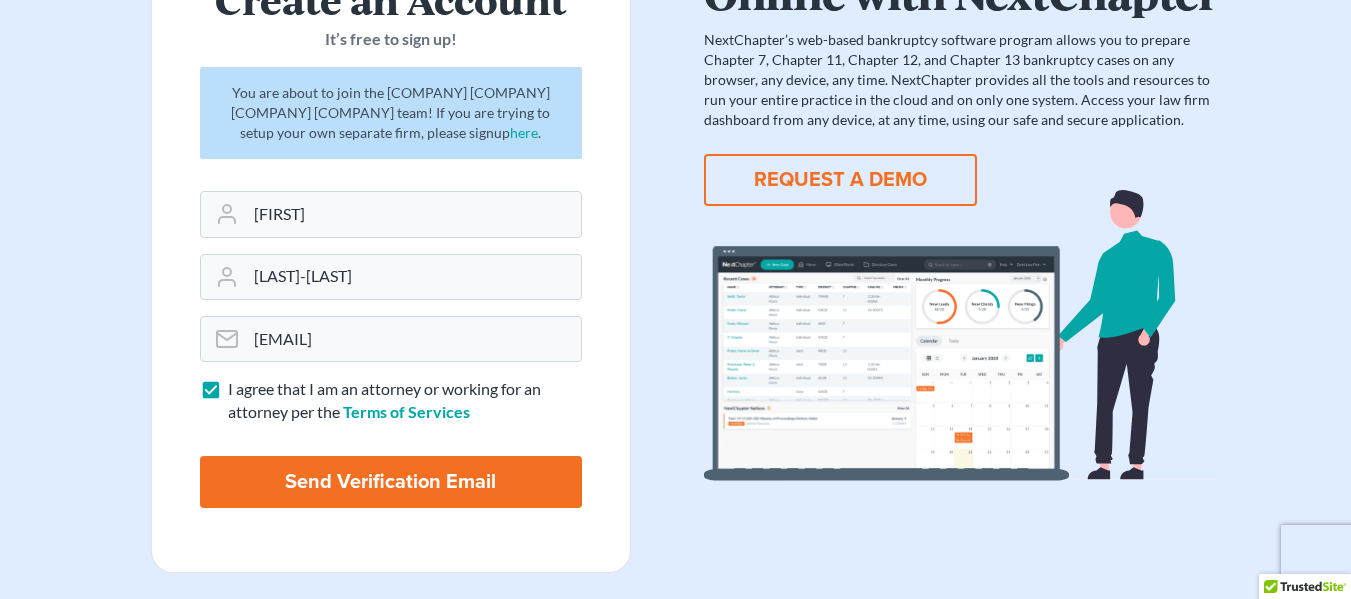 click on "Send Verification Email" at bounding box center (391, 482) 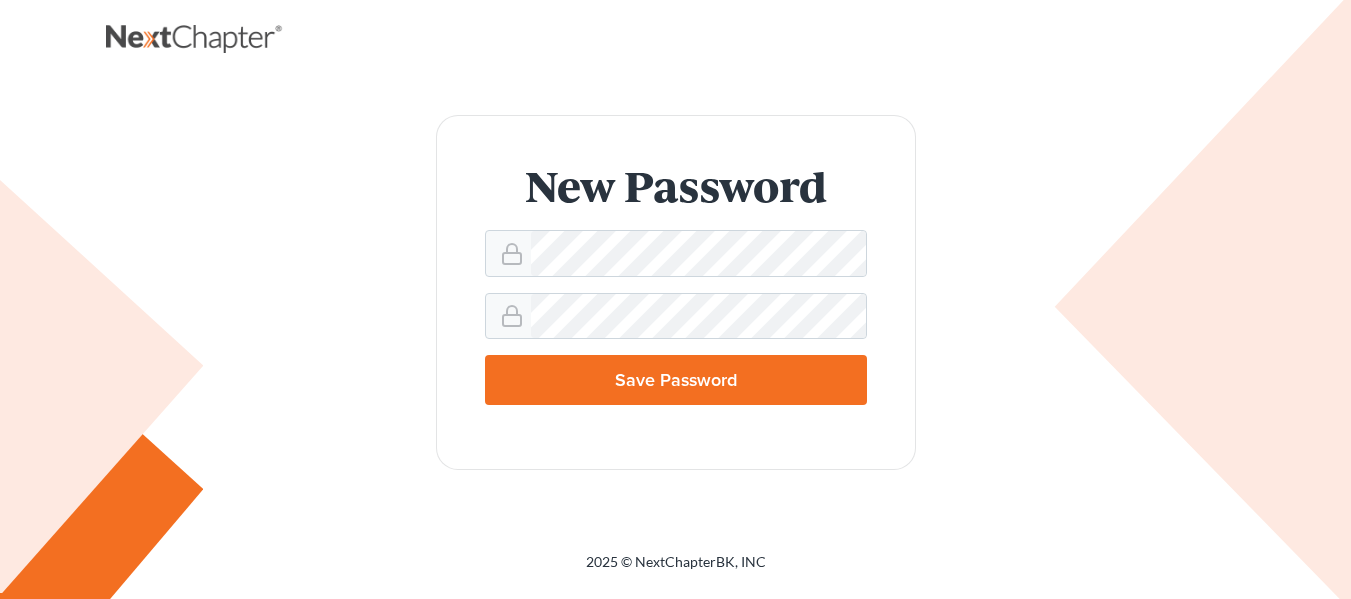 scroll, scrollTop: 0, scrollLeft: 0, axis: both 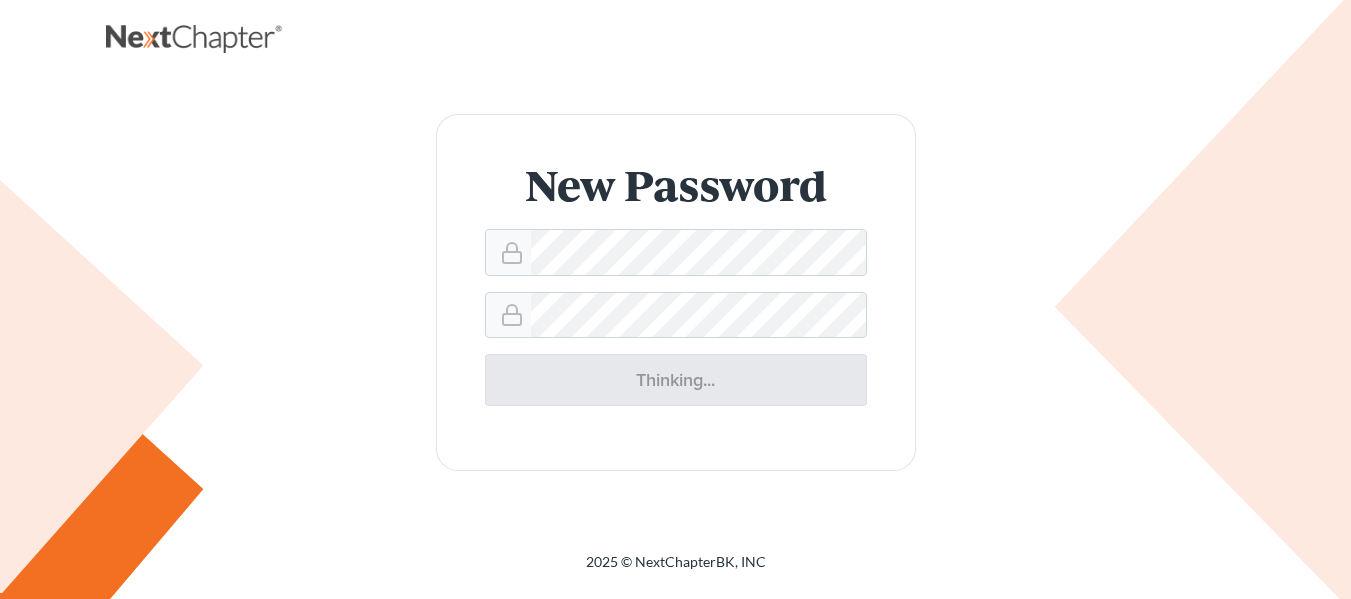 type on "Thinking..." 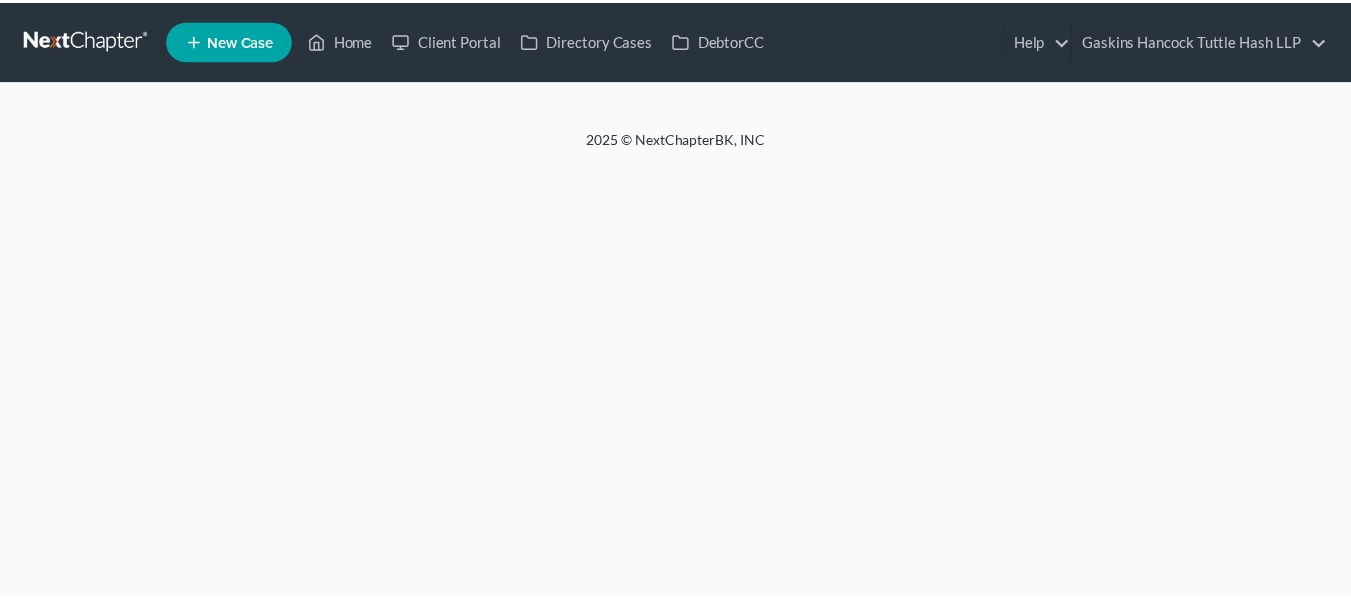 scroll, scrollTop: 0, scrollLeft: 0, axis: both 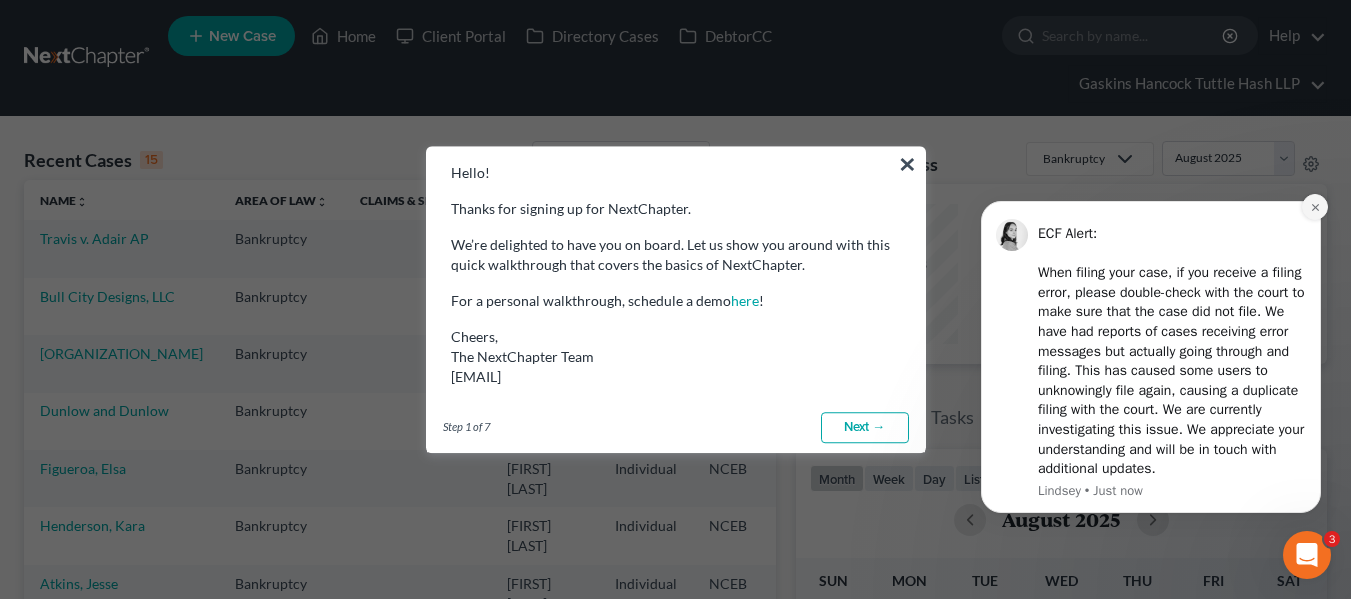 click 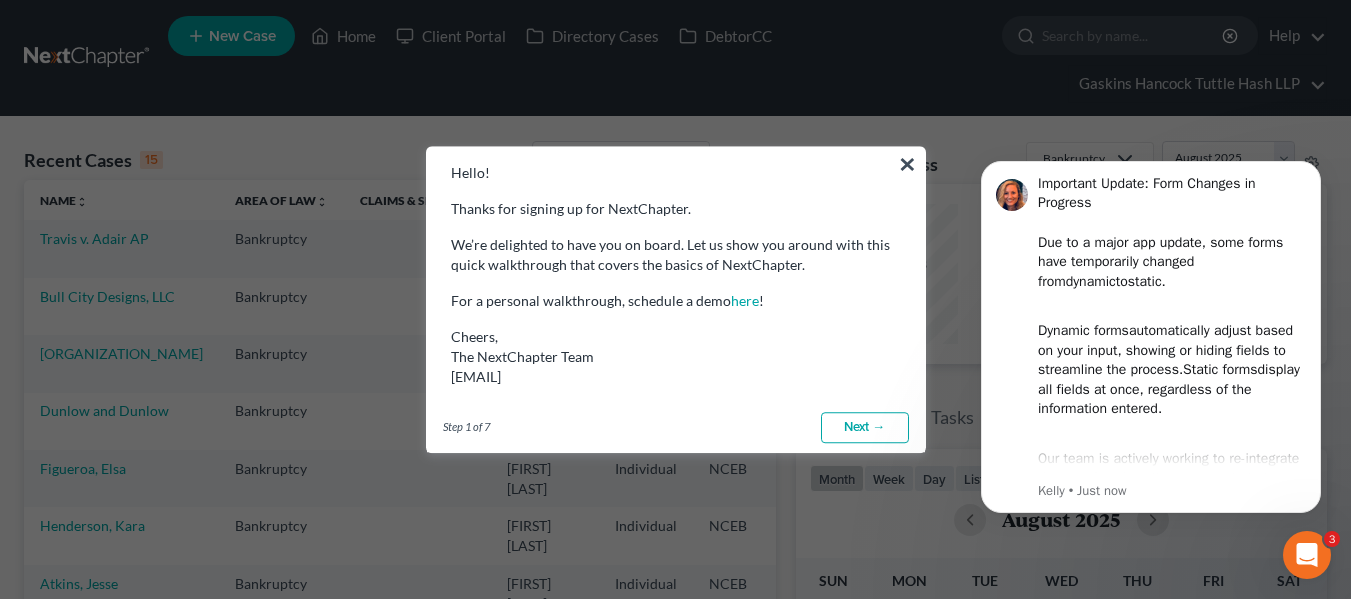 click on "Next →" at bounding box center (865, 428) 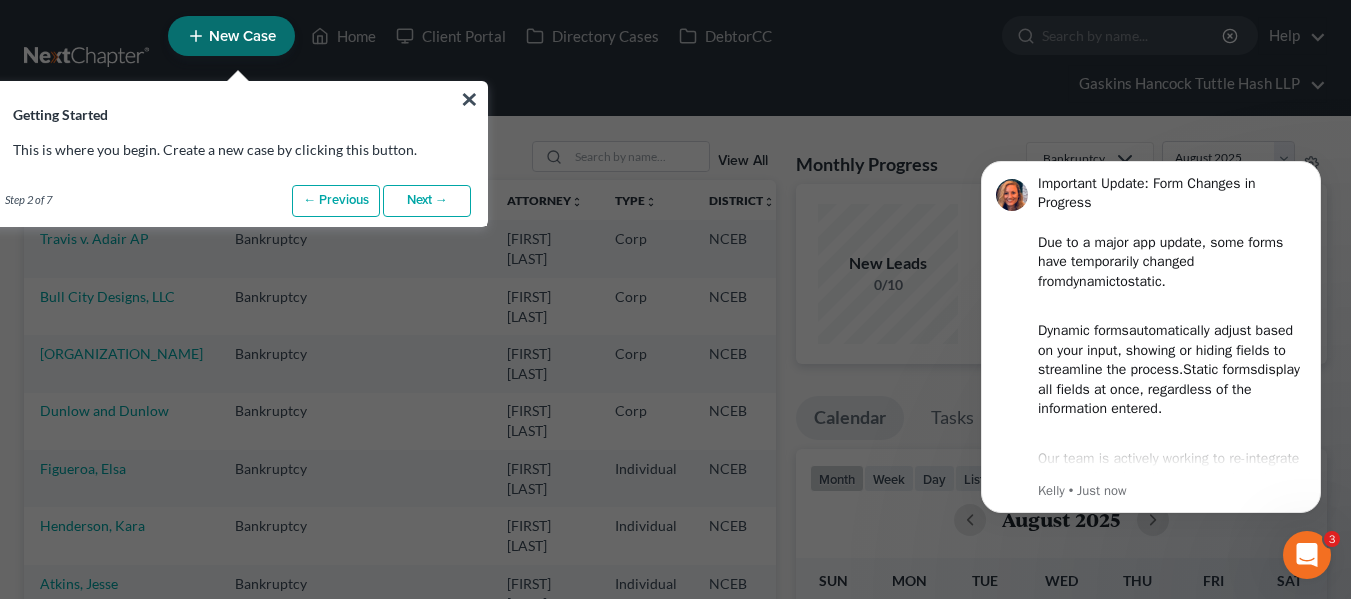 click on "Next →" at bounding box center [427, 201] 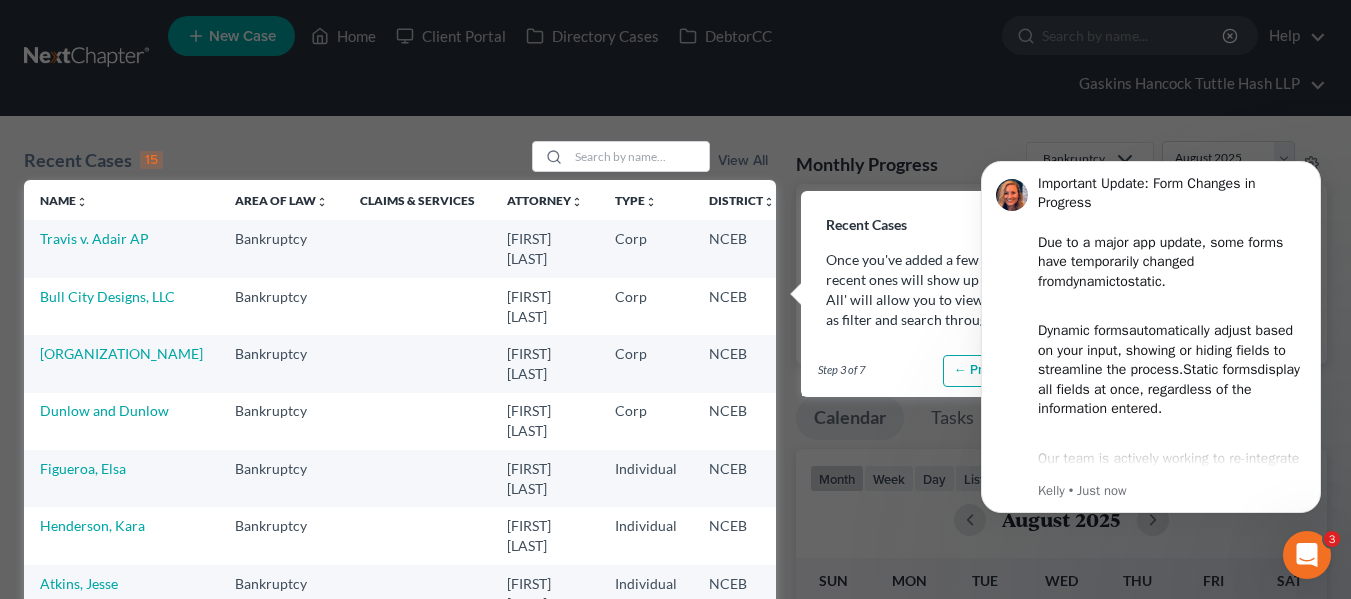 scroll, scrollTop: 100, scrollLeft: 0, axis: vertical 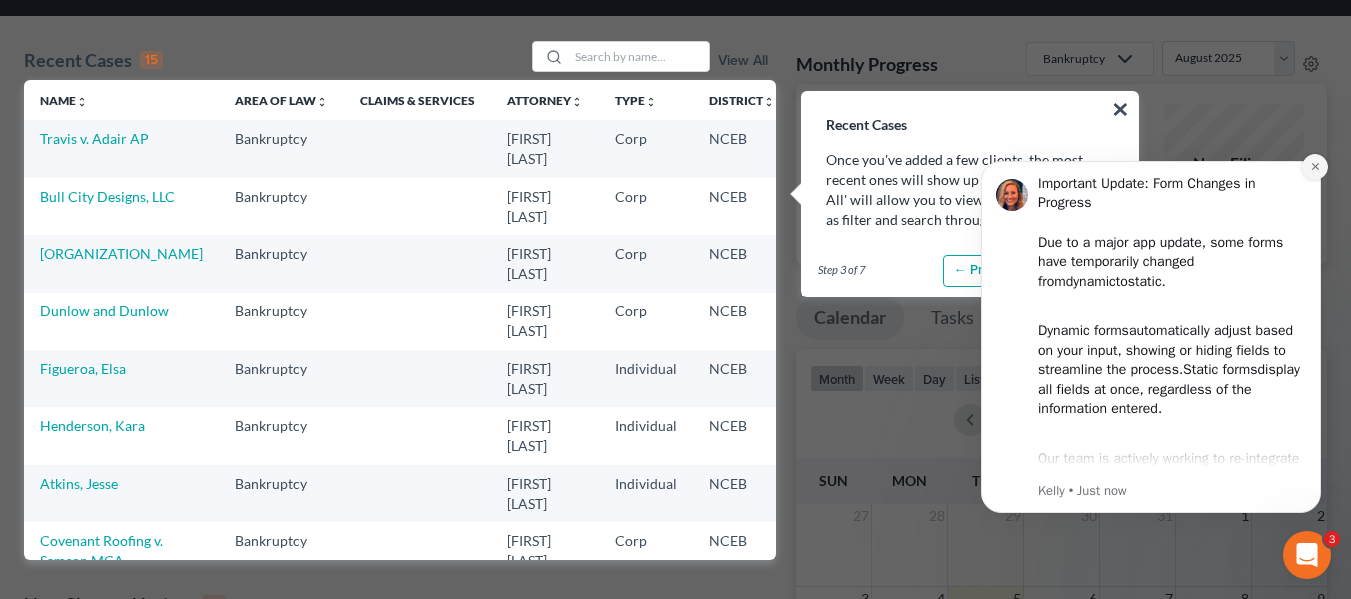 click 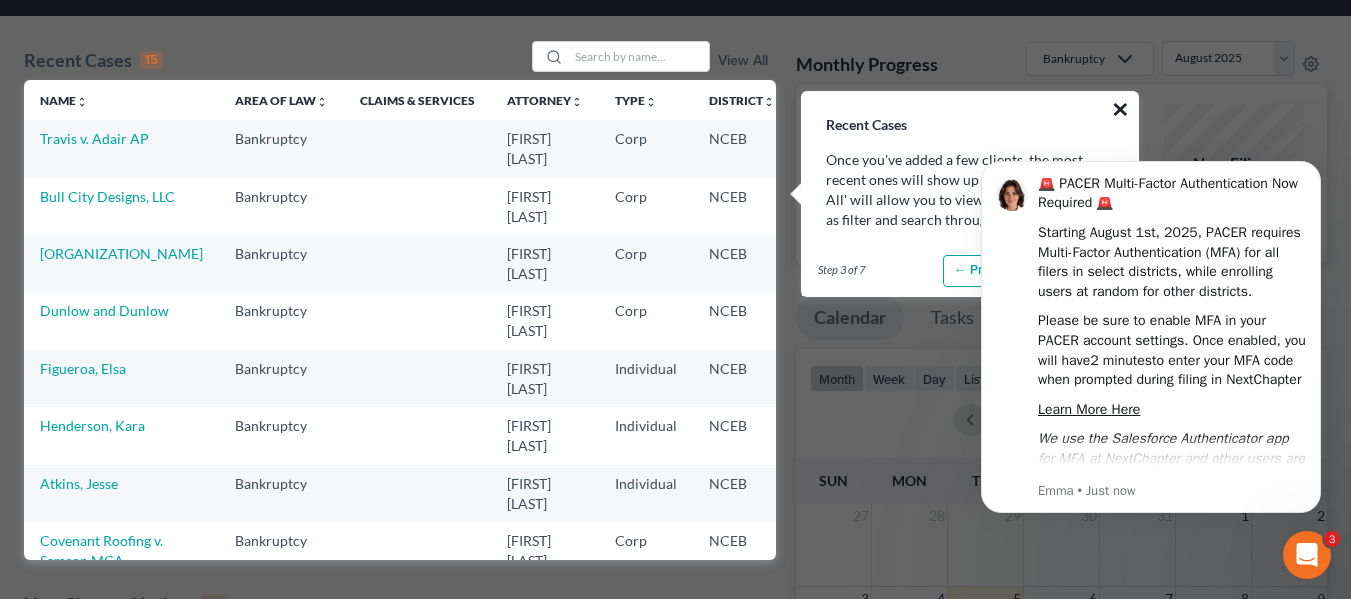 click on "×" at bounding box center (1120, 109) 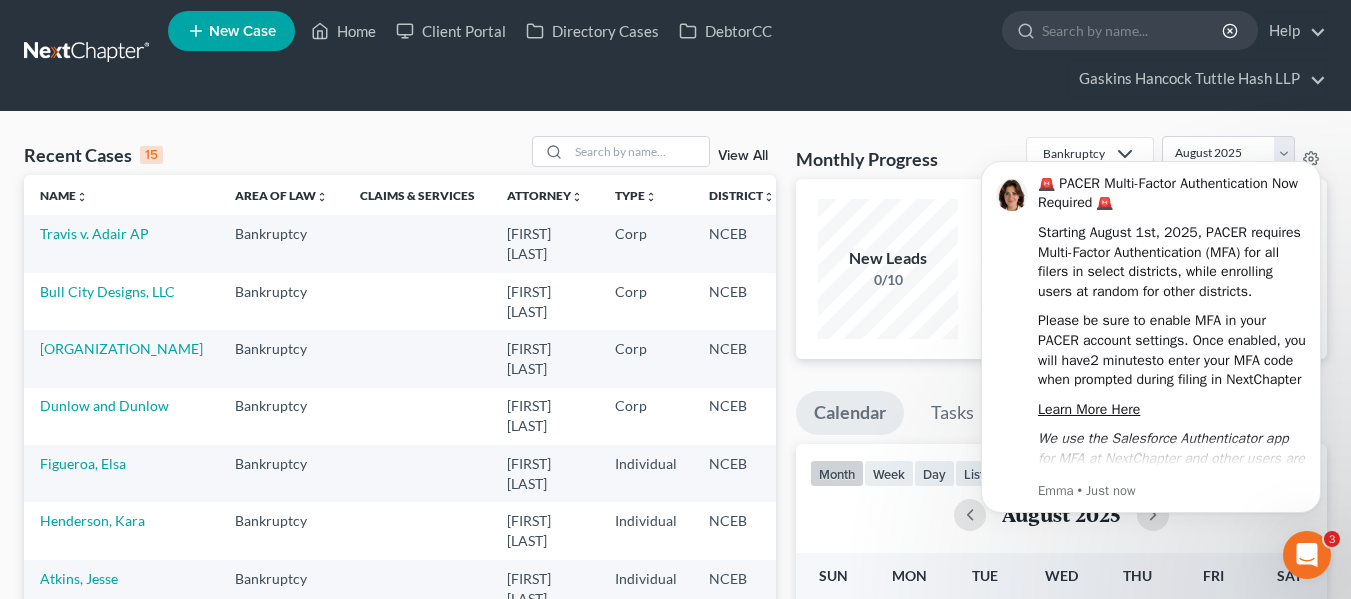 scroll, scrollTop: 0, scrollLeft: 0, axis: both 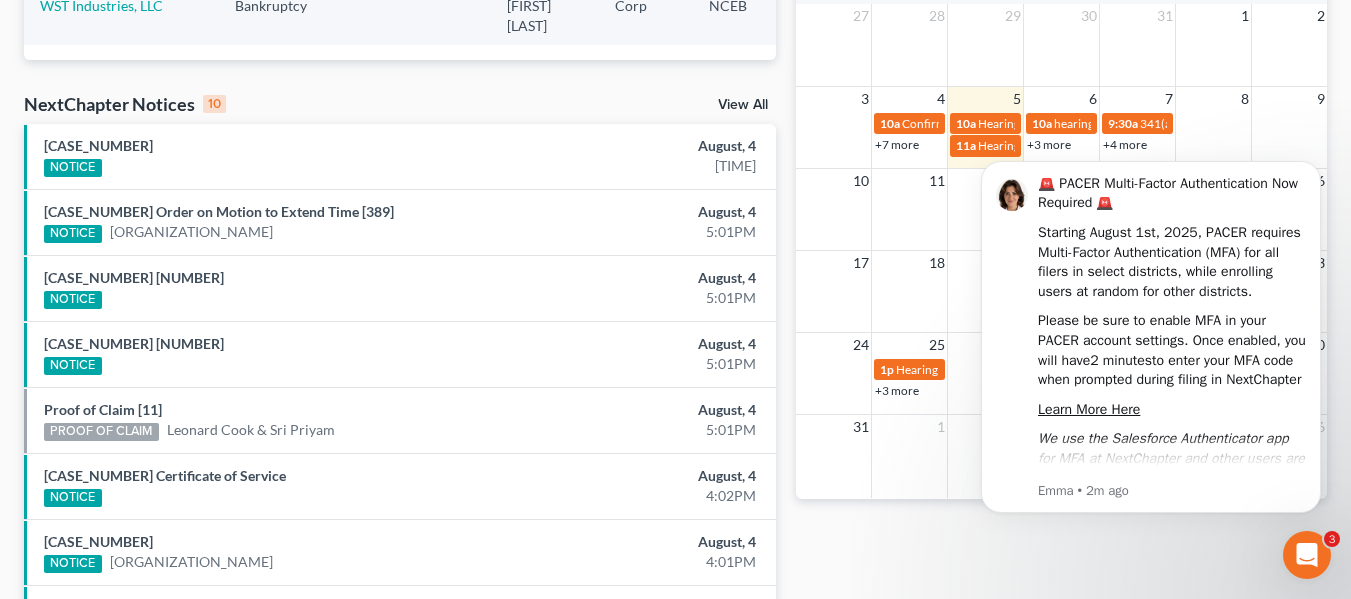 click on "View All" at bounding box center (743, 105) 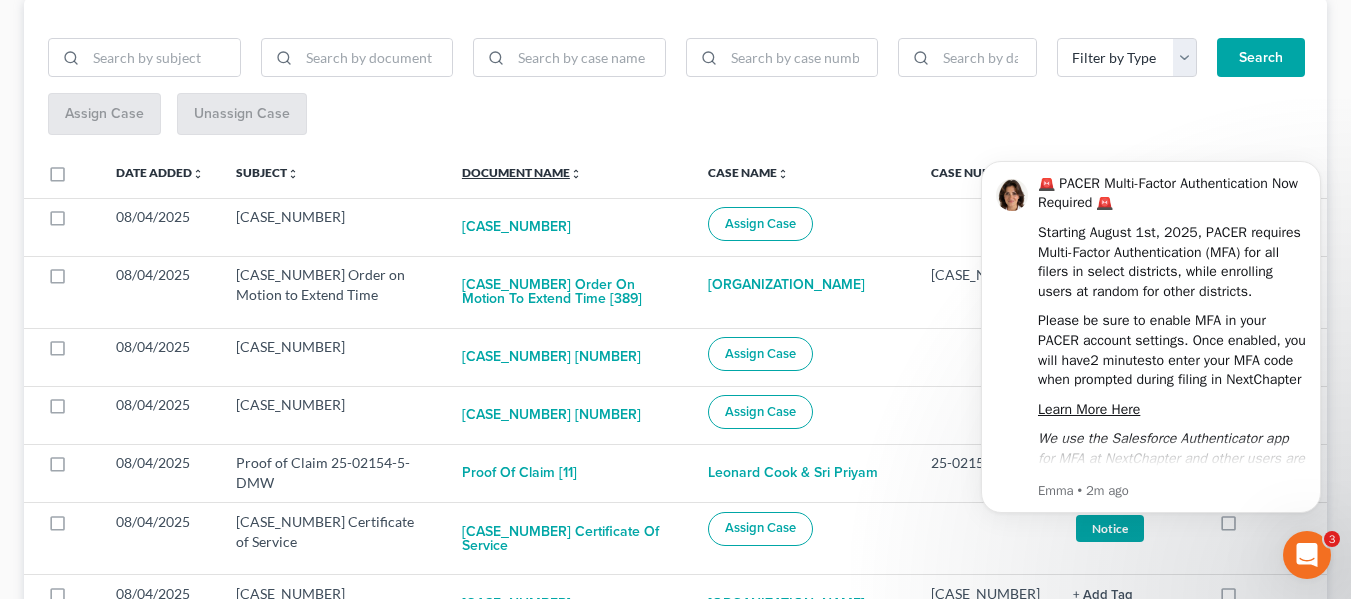 scroll, scrollTop: 0, scrollLeft: 0, axis: both 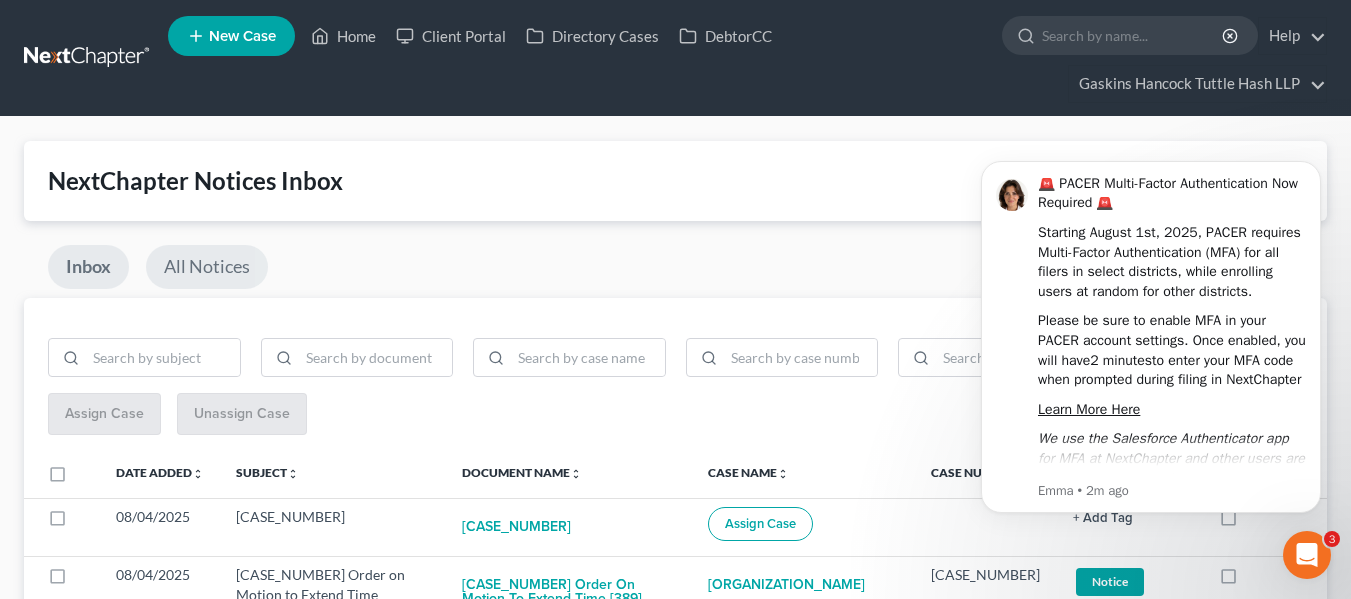 click on "All Notices" at bounding box center (207, 267) 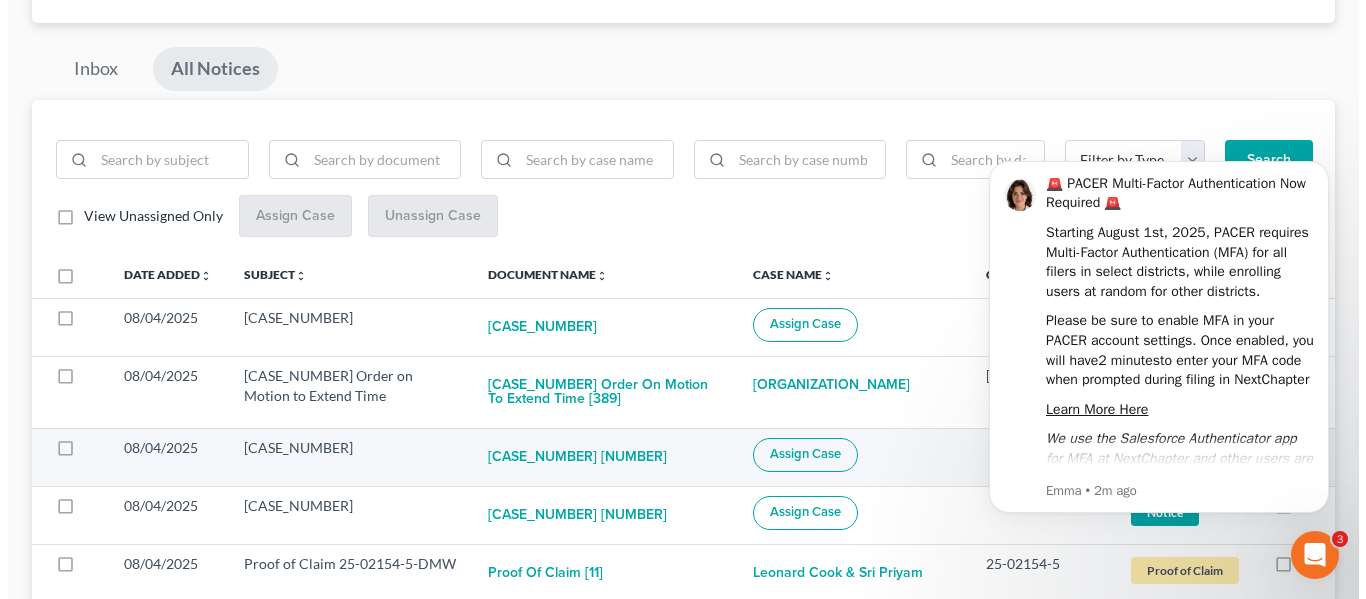scroll, scrollTop: 200, scrollLeft: 0, axis: vertical 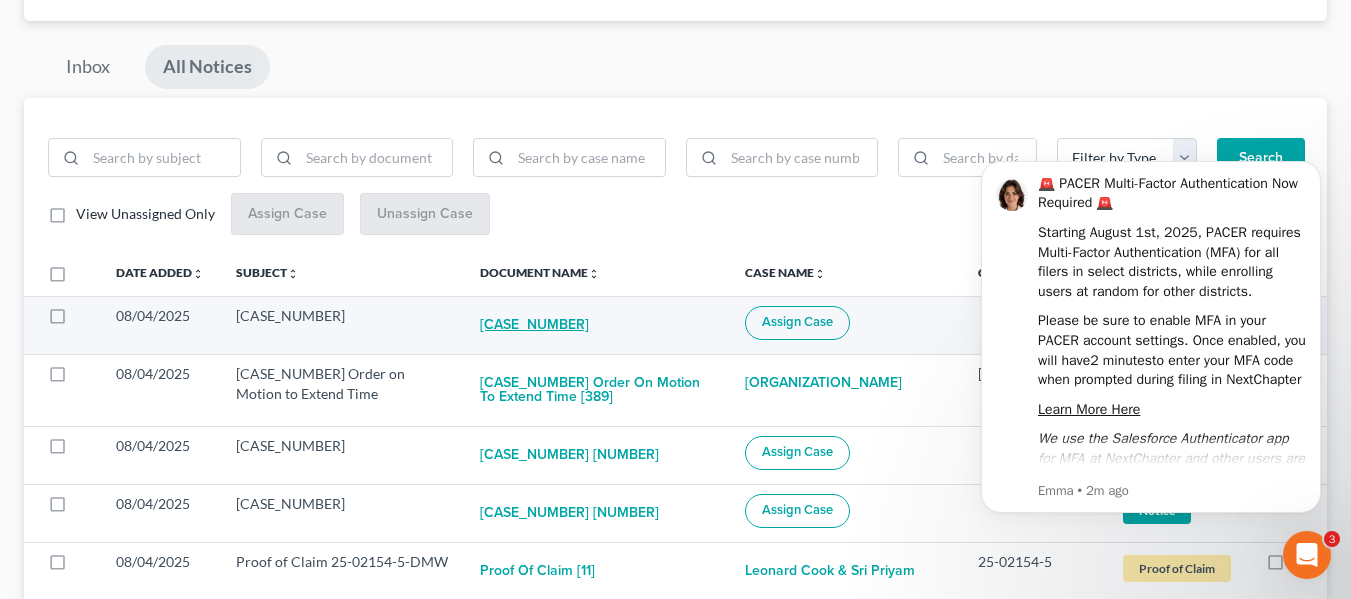 click on "[CASE_NUMBER]" at bounding box center [534, 326] 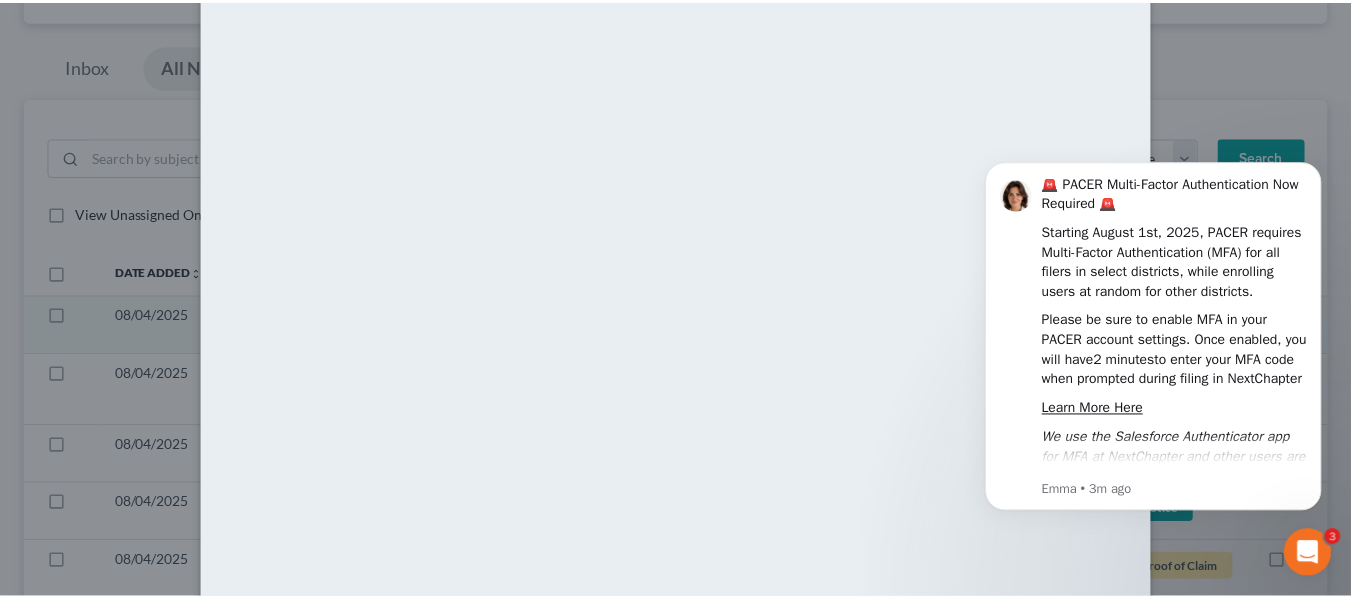 scroll, scrollTop: 0, scrollLeft: 0, axis: both 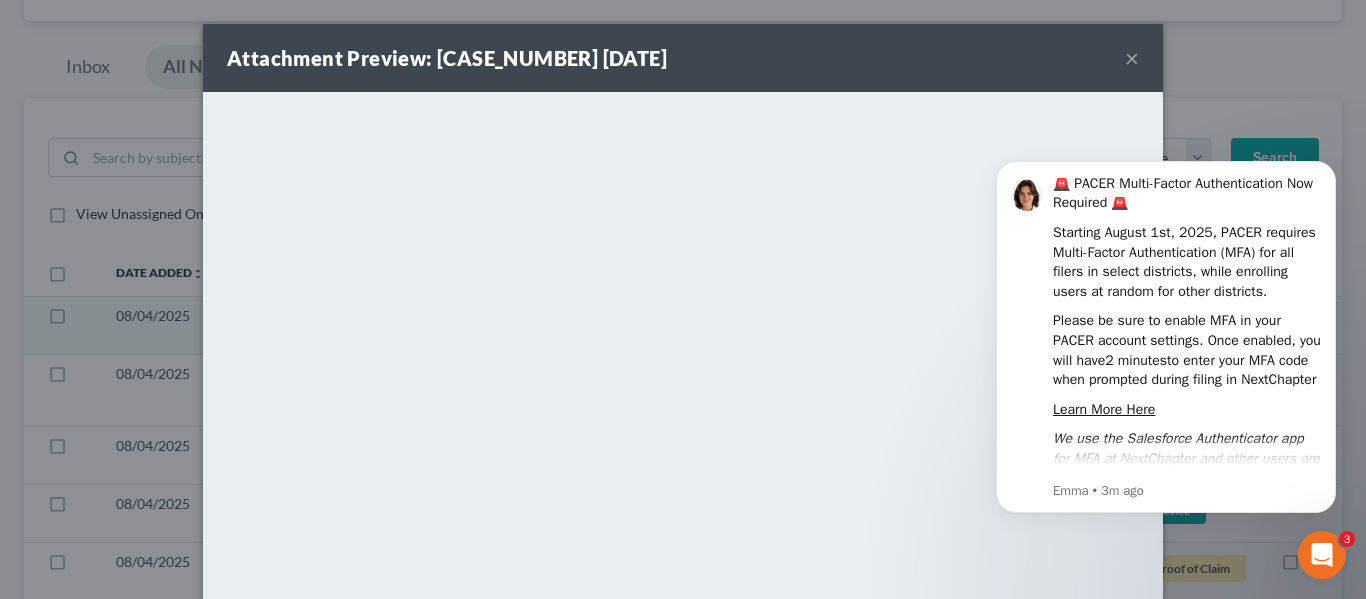 click on "×" at bounding box center [1132, 58] 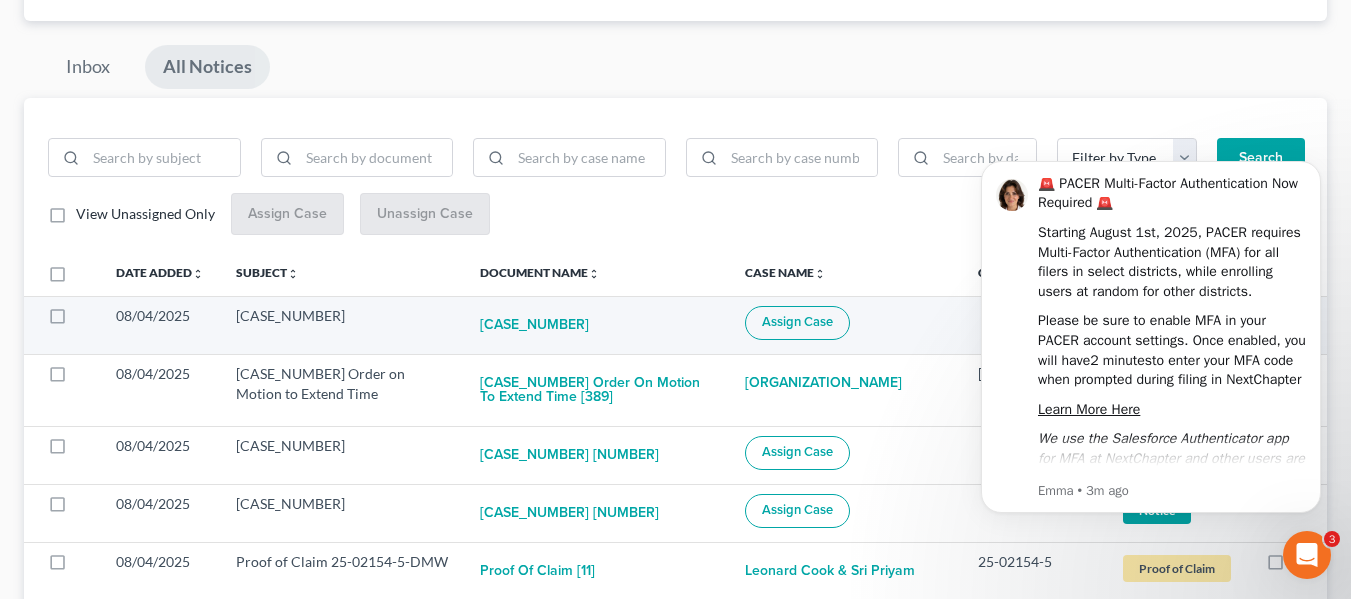 click on "Assign Case" at bounding box center [797, 322] 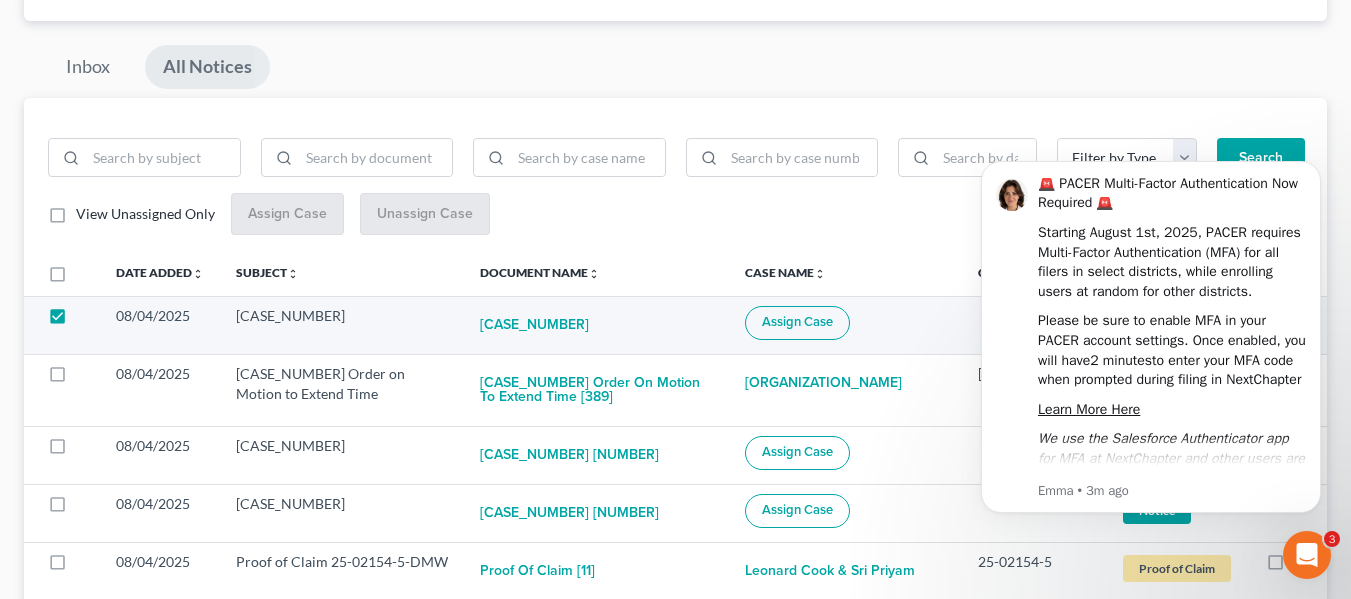 checkbox on "true" 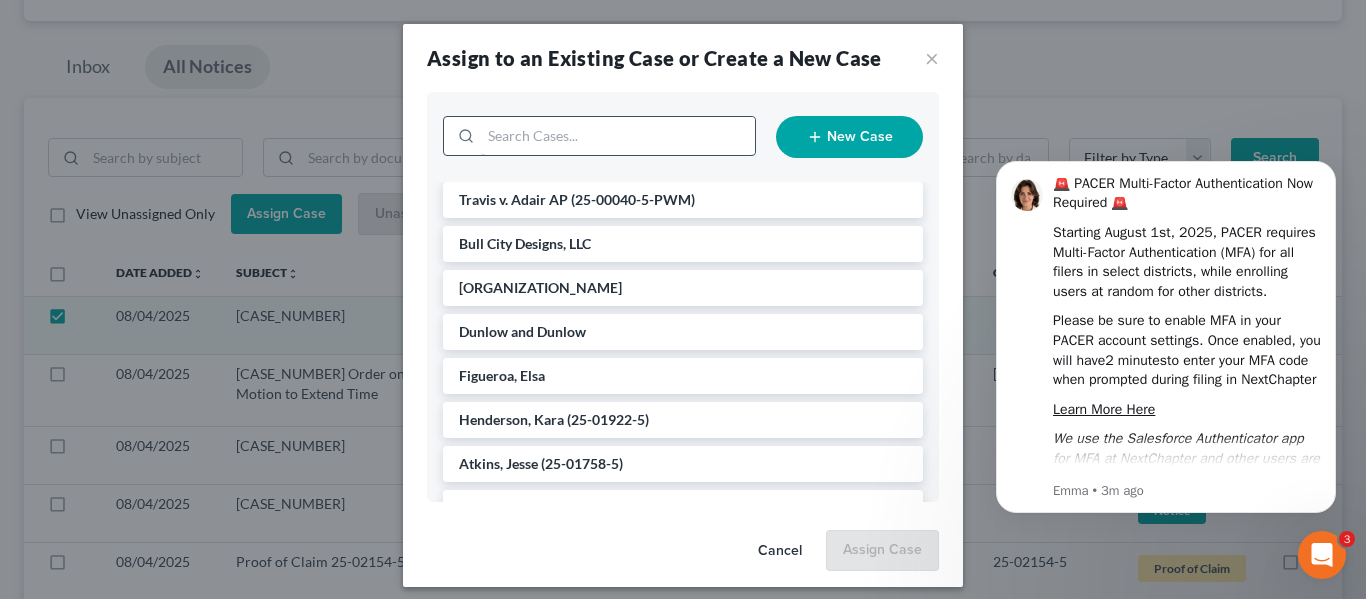 click at bounding box center (618, 136) 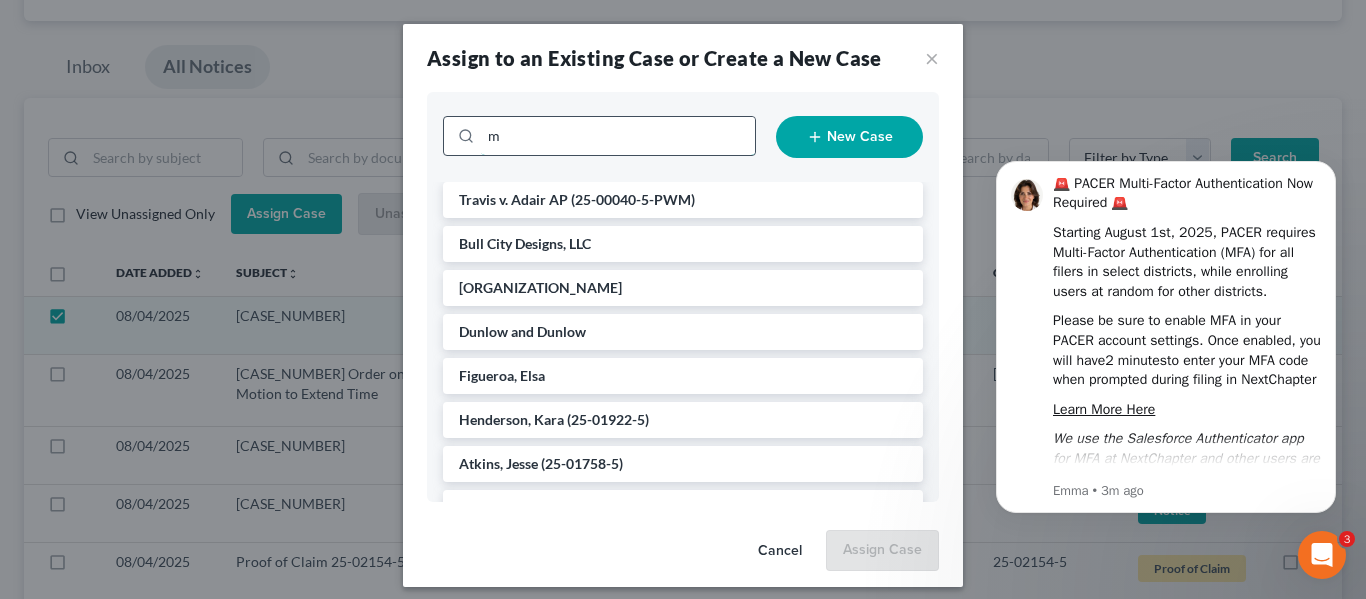 type on "mi" 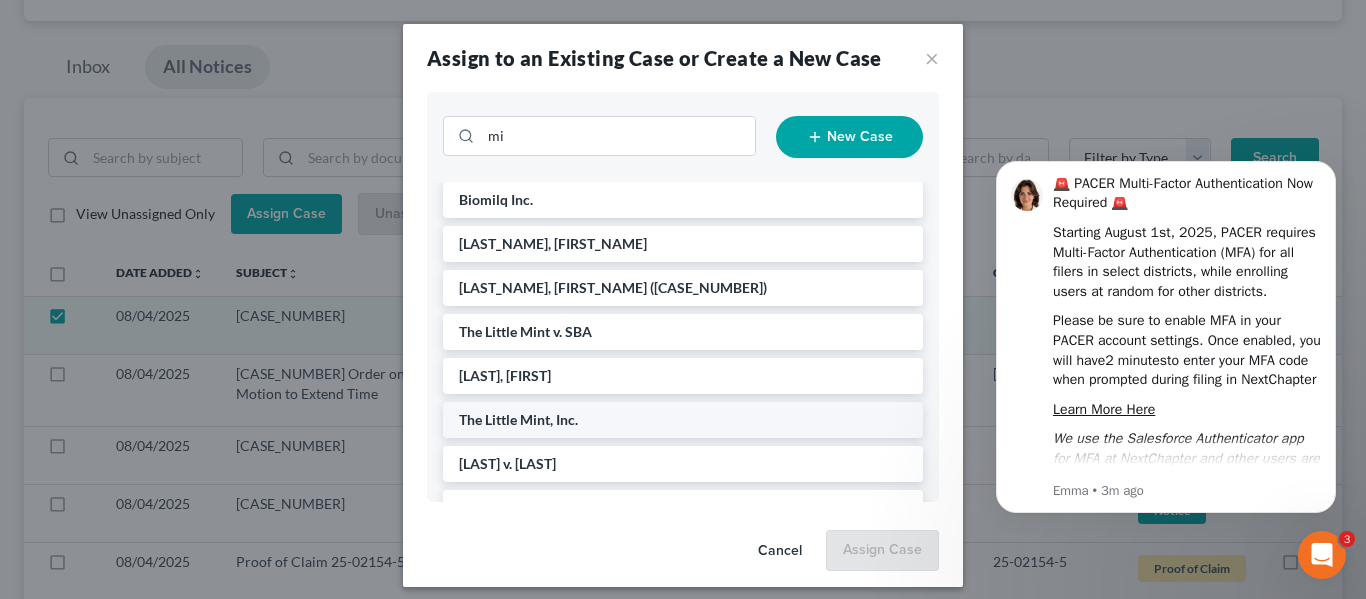click on "The Little Mint, Inc." at bounding box center [518, 419] 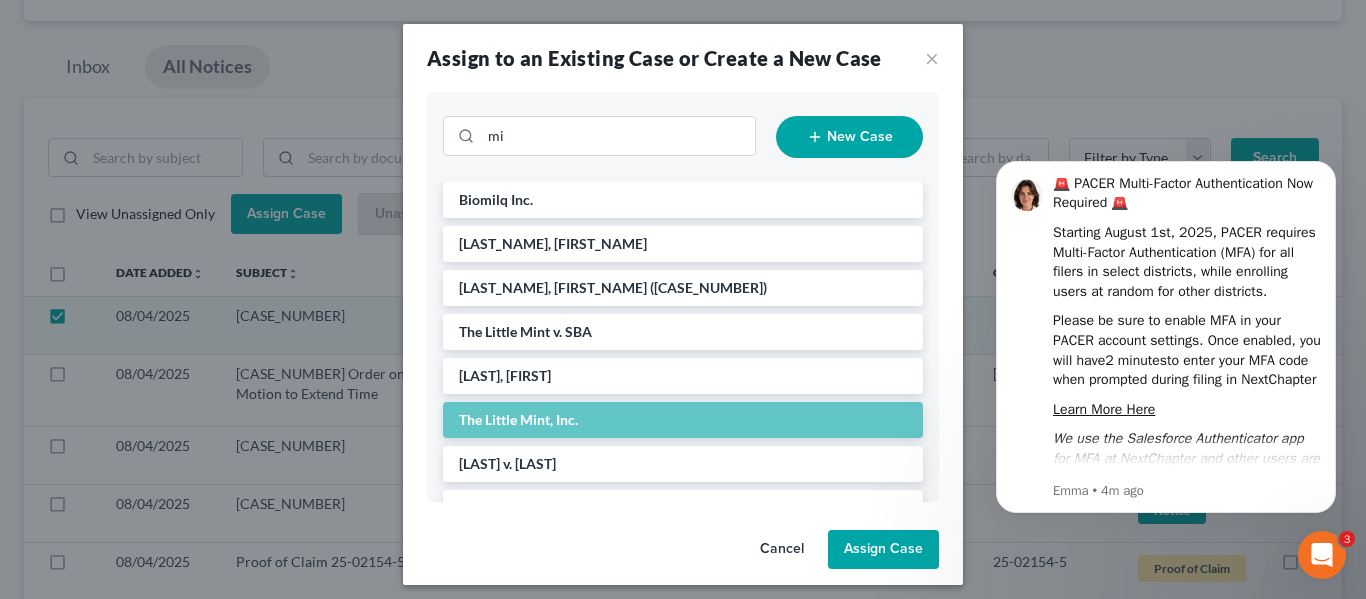 click on "Assign Case" at bounding box center (883, 550) 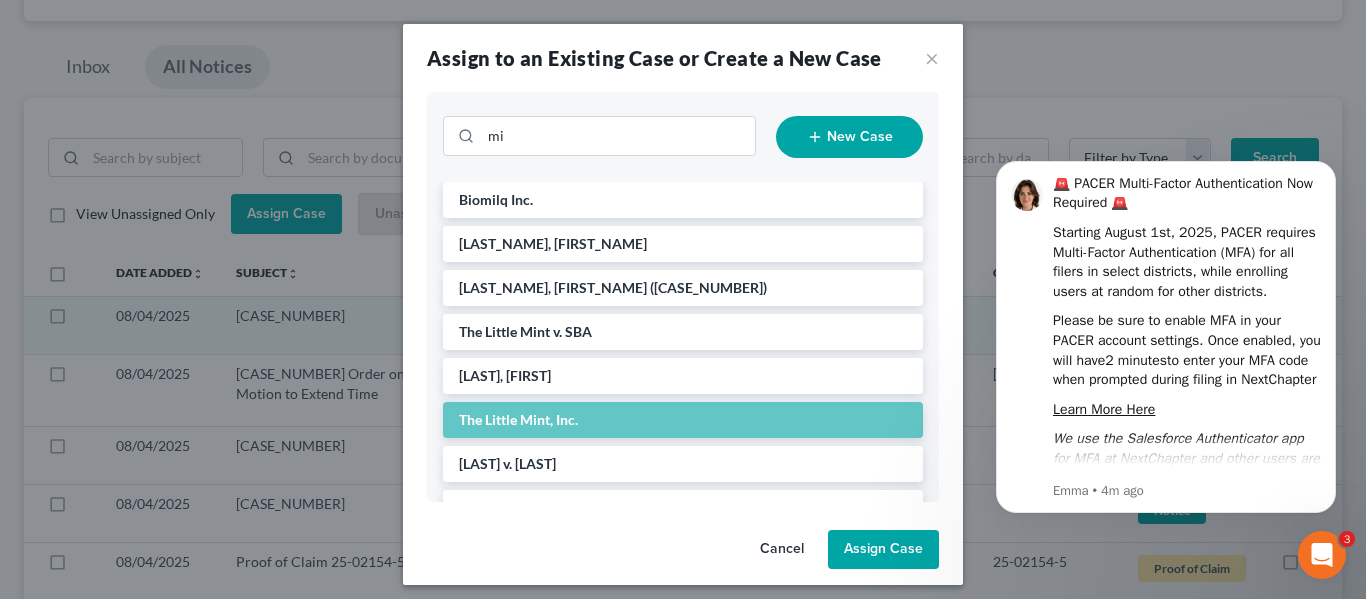 checkbox on "false" 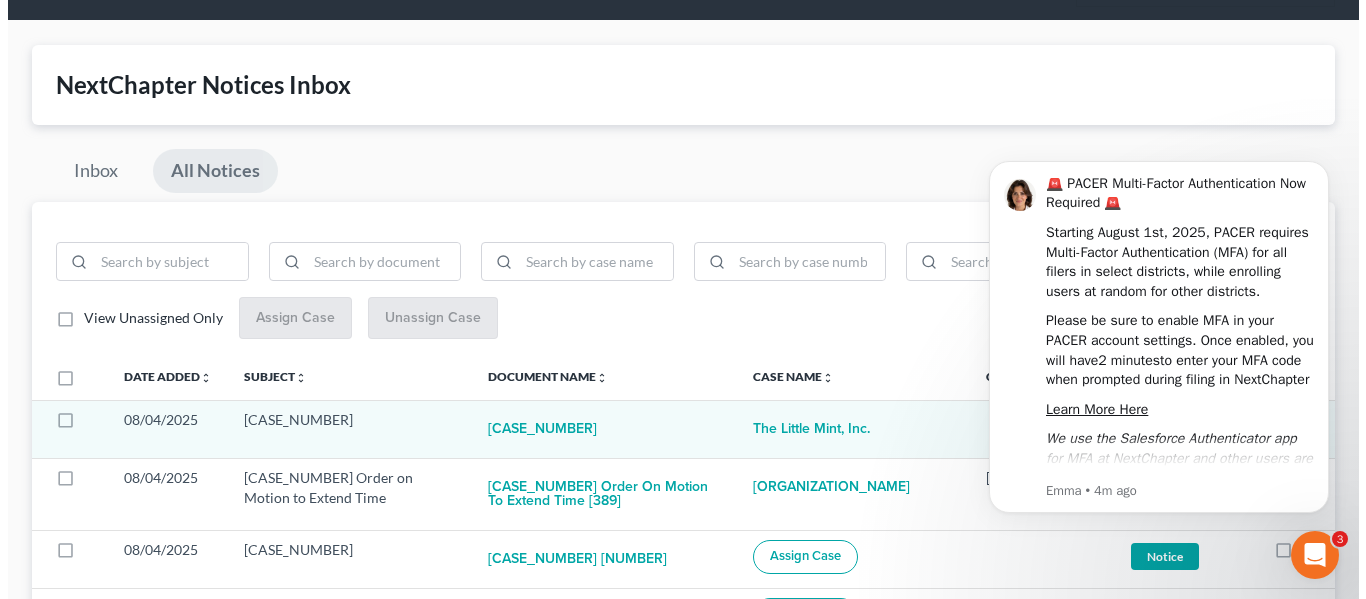 scroll, scrollTop: 0, scrollLeft: 0, axis: both 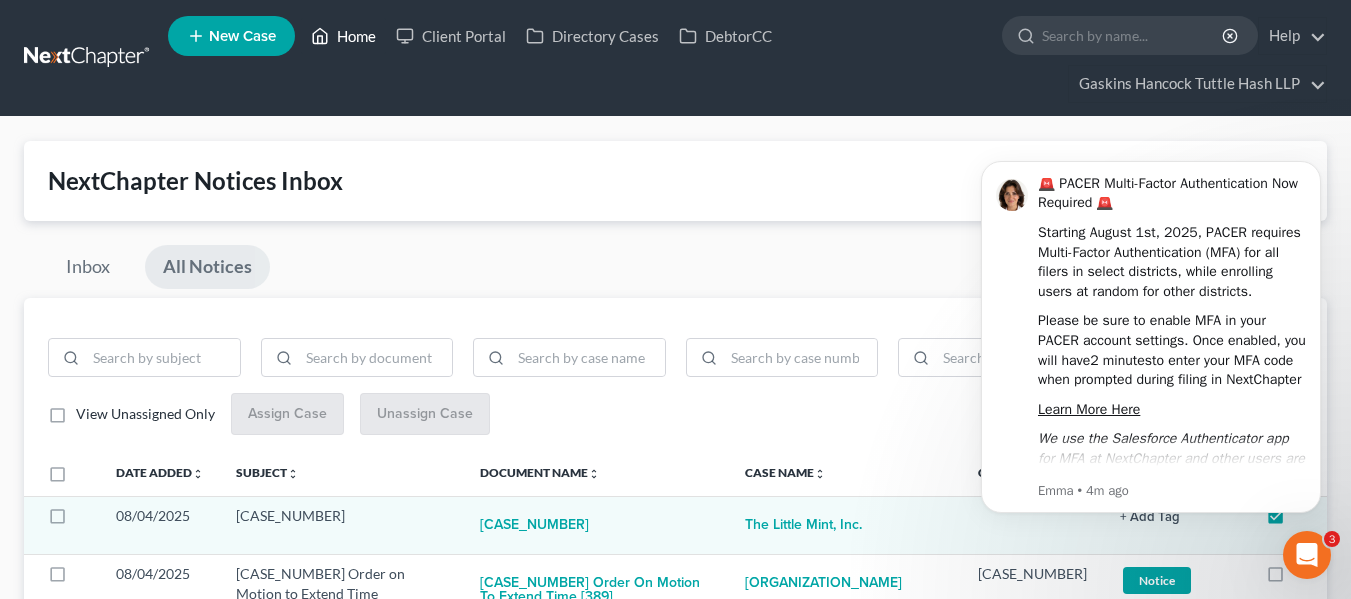 click on "Home" at bounding box center (343, 36) 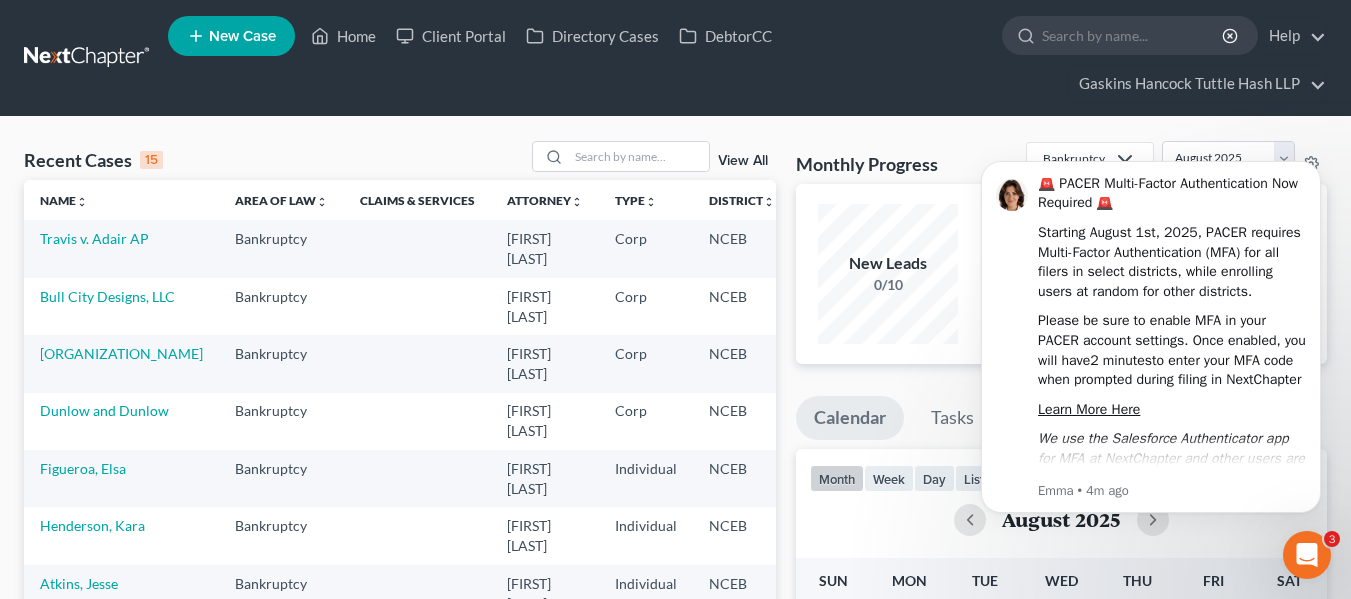 click on "New Case" at bounding box center (242, 36) 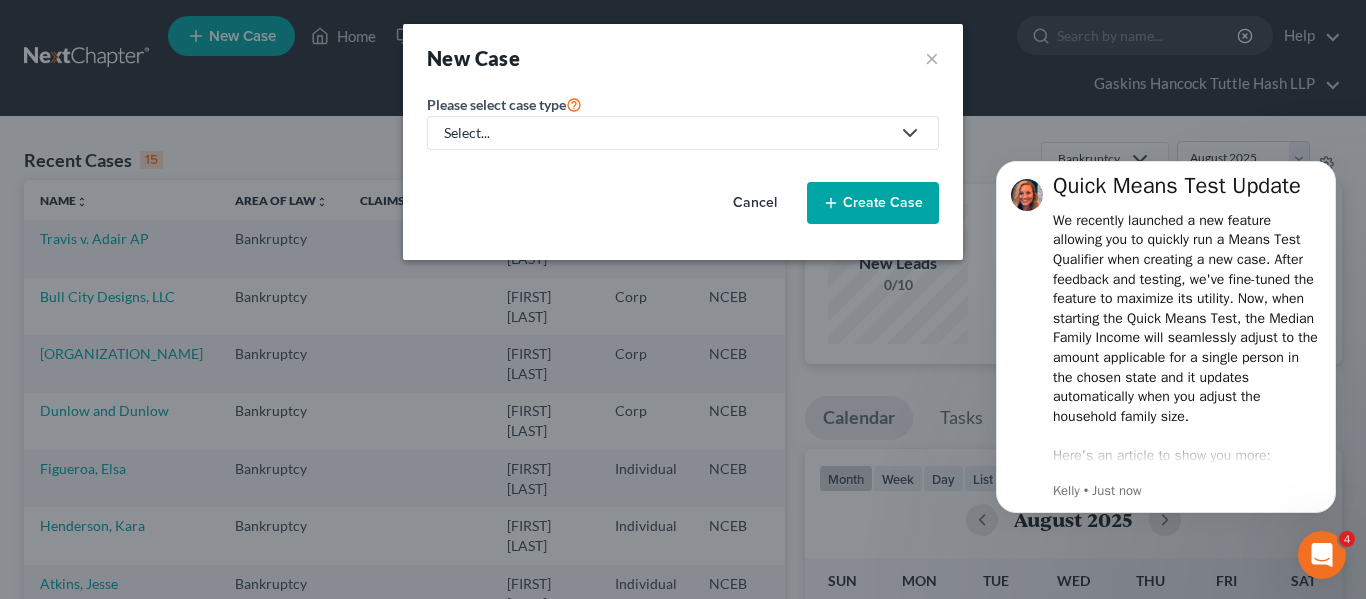 click on "Select..." at bounding box center (667, 133) 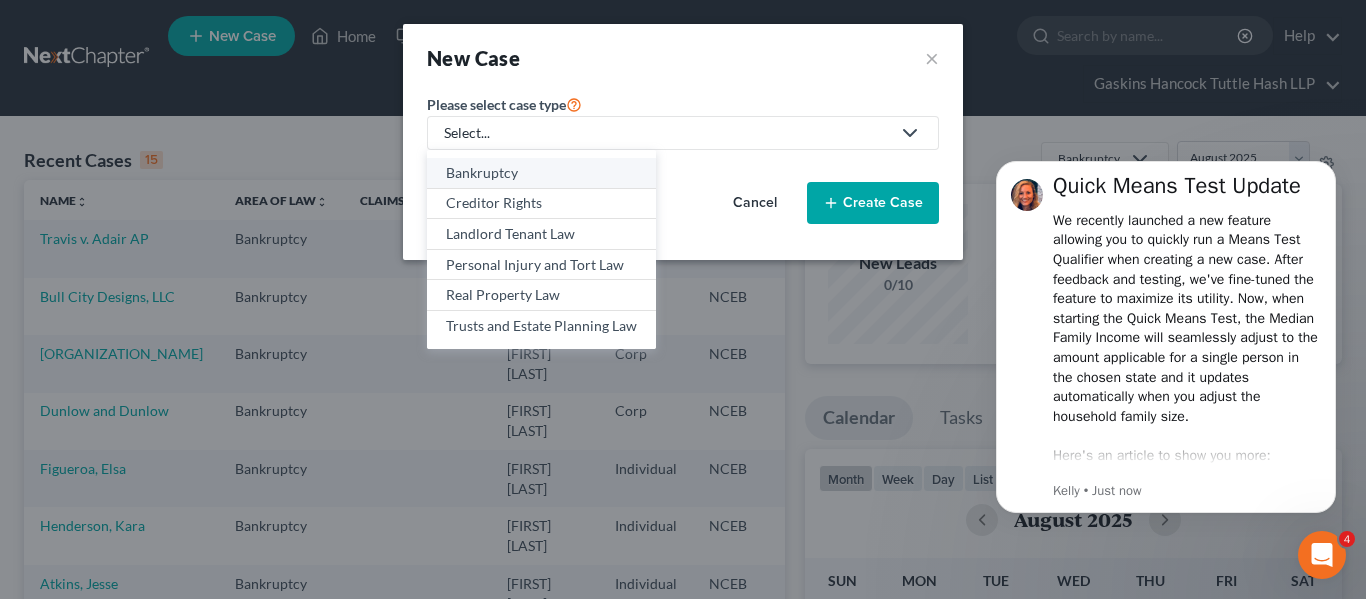 click on "Bankruptcy" at bounding box center (541, 173) 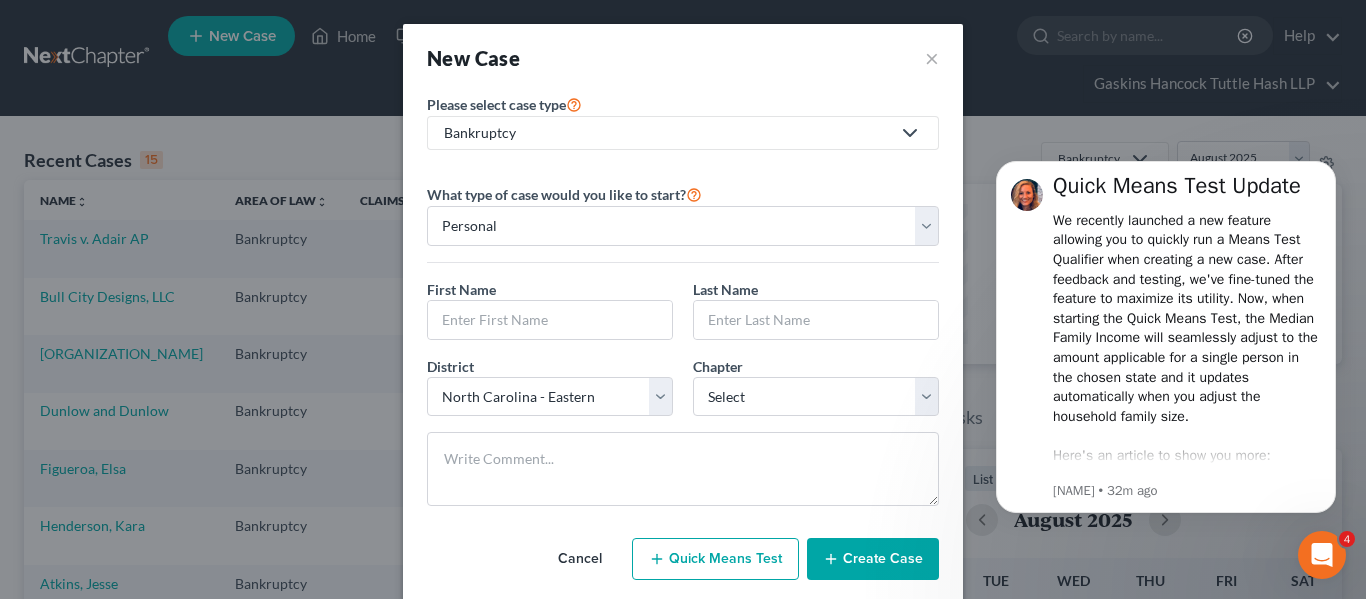 click 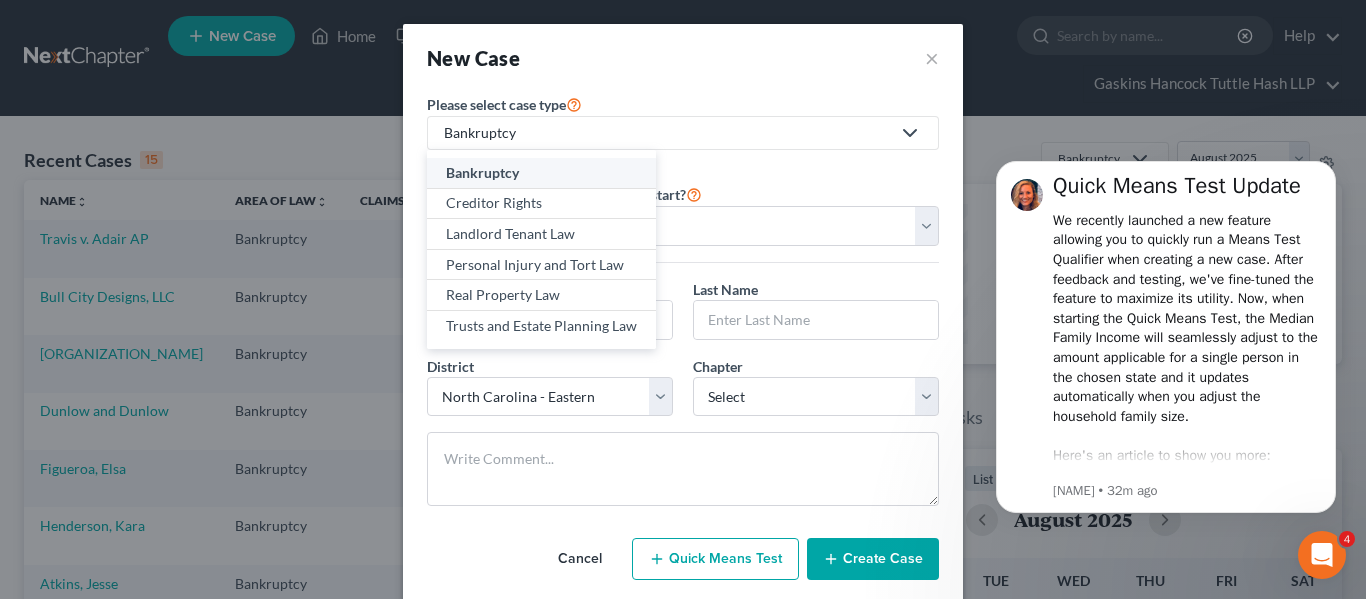 click on "Bankruptcy" at bounding box center [541, 173] 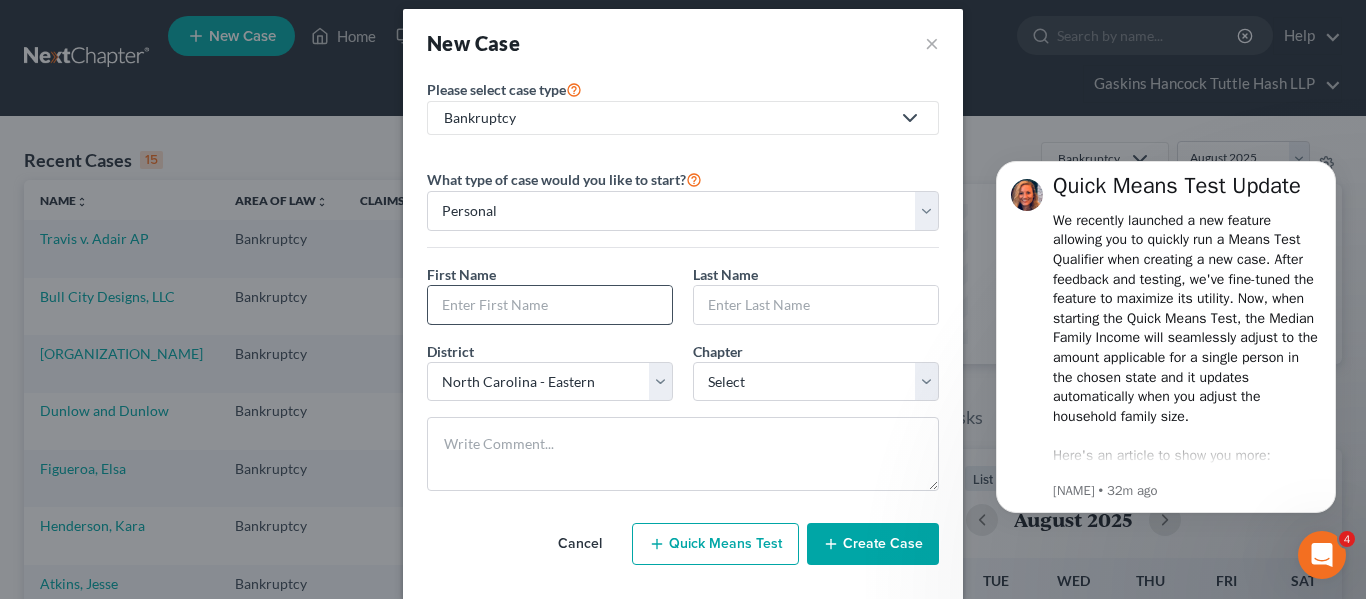 scroll, scrollTop: 41, scrollLeft: 0, axis: vertical 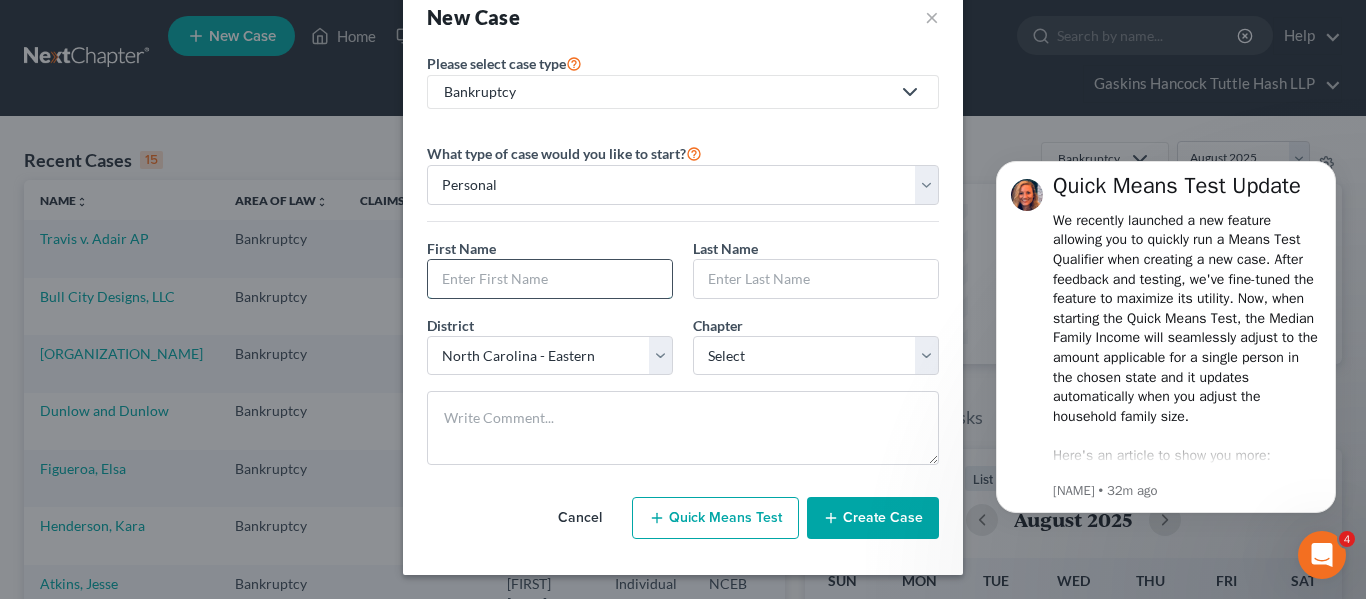 click at bounding box center [550, 279] 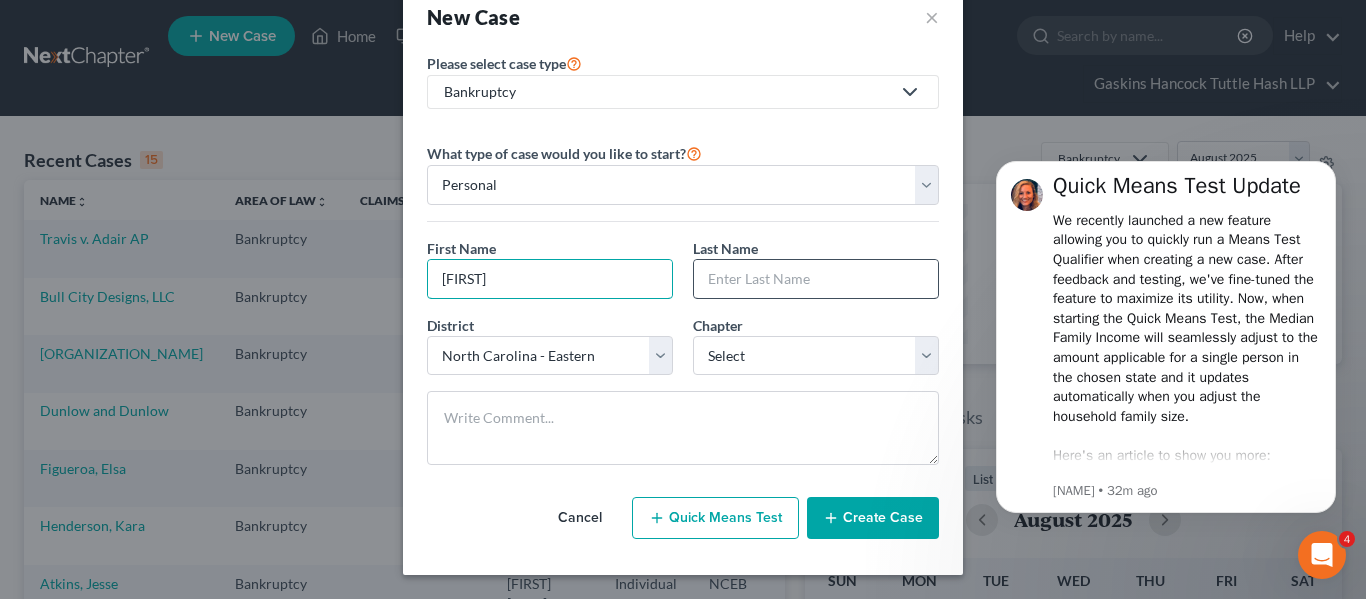 type on "[FIRST]" 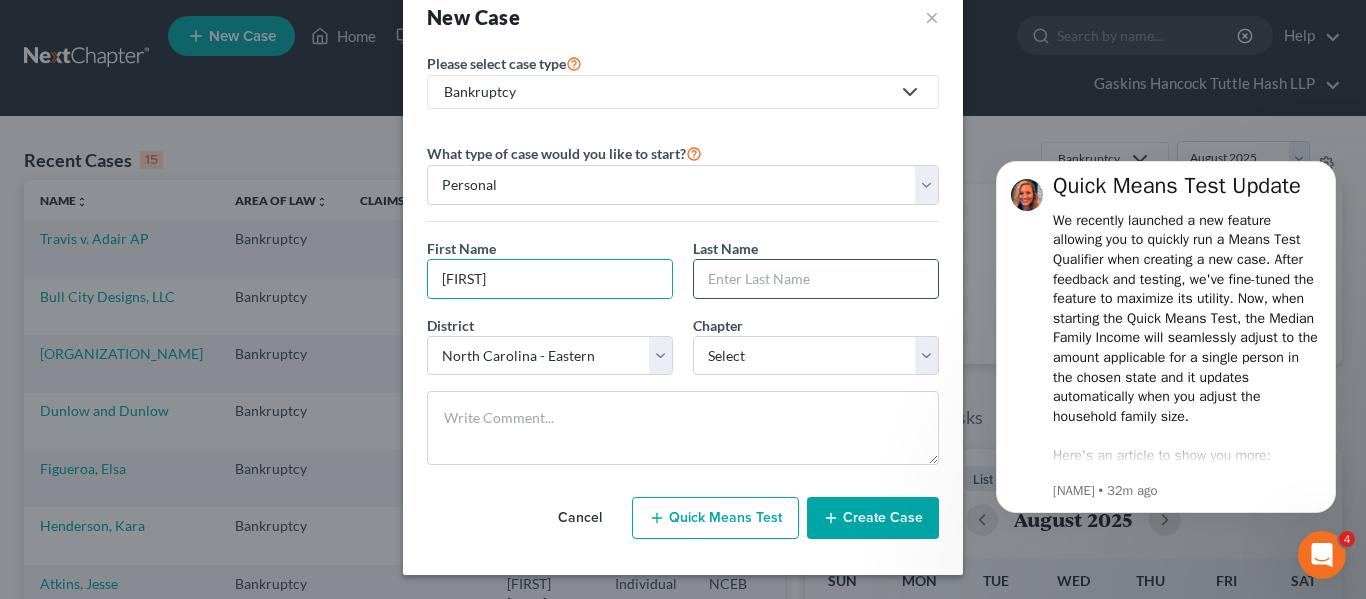 click at bounding box center [816, 279] 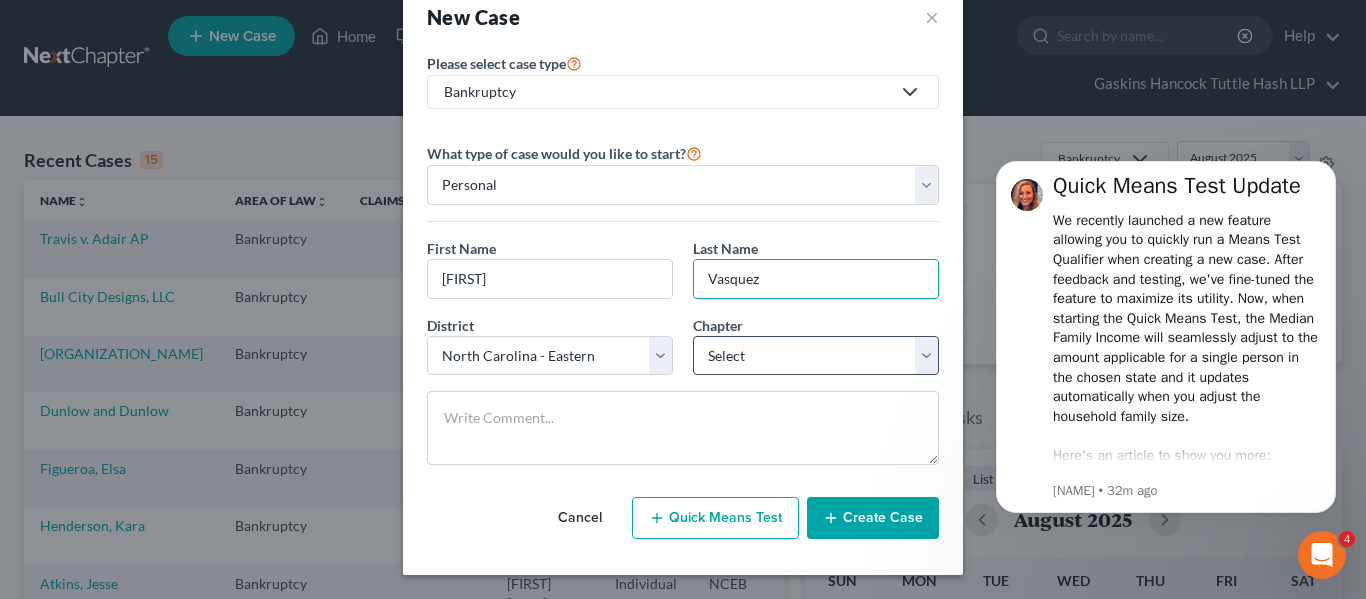 type on "Vasquez" 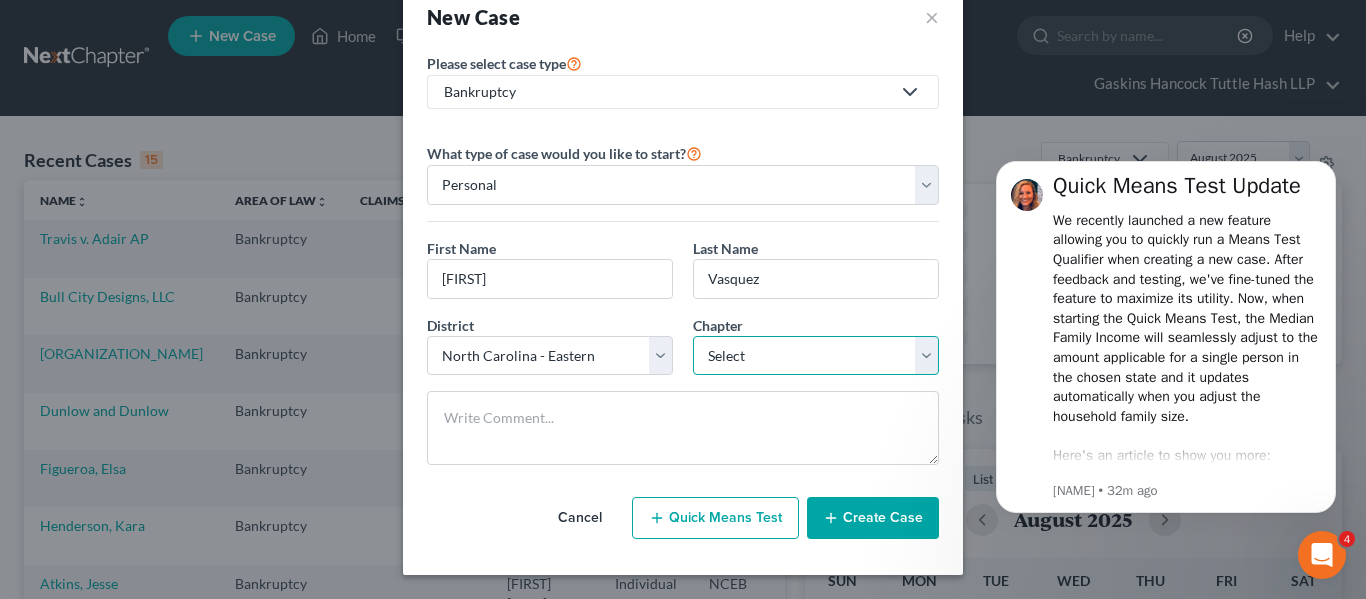 click on "Select 7 11 12 13" at bounding box center (816, 356) 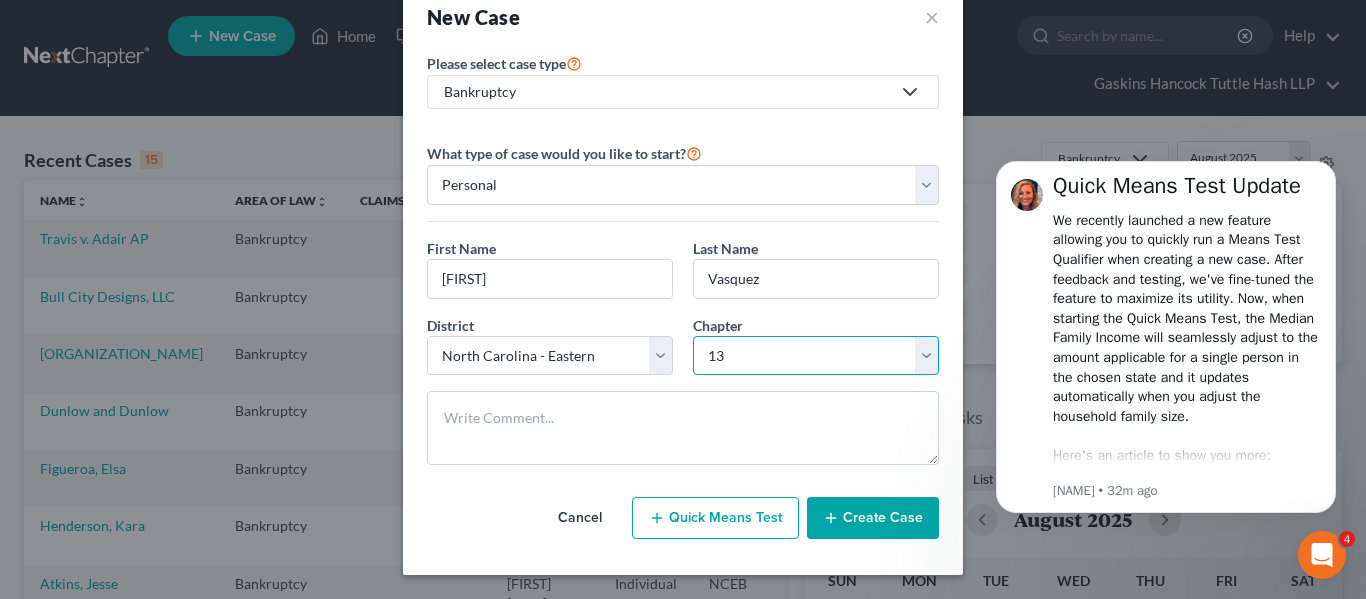 click on "Select 7 11 12 13" at bounding box center [816, 356] 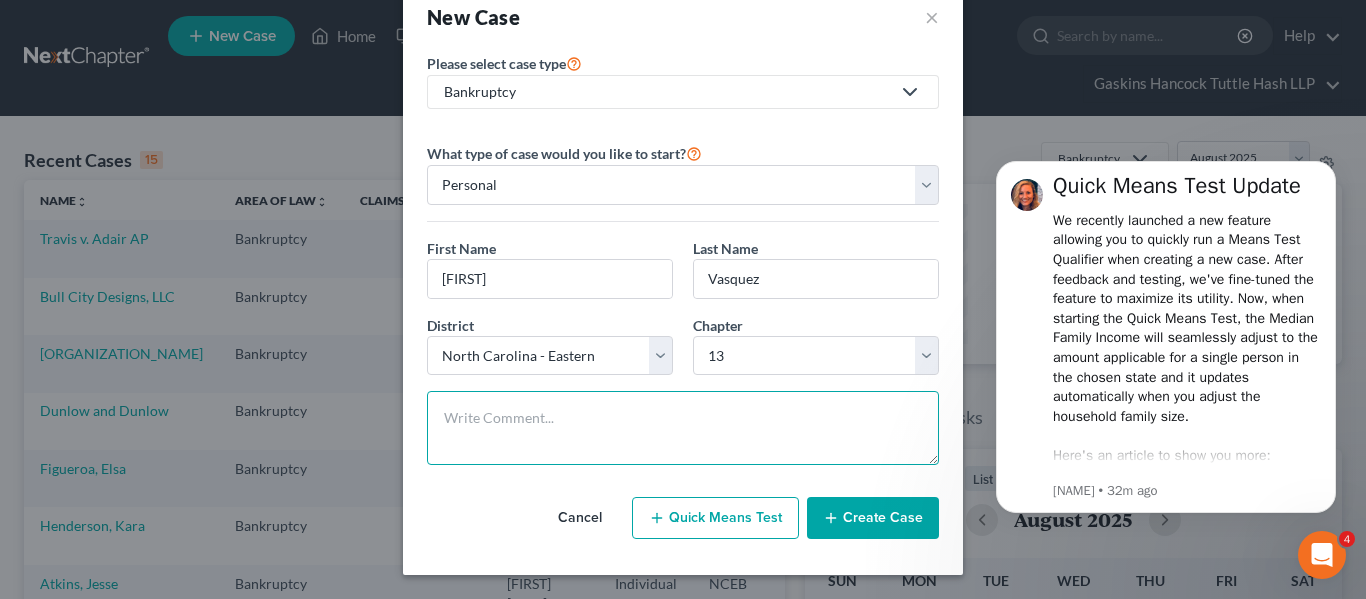 click at bounding box center (683, 428) 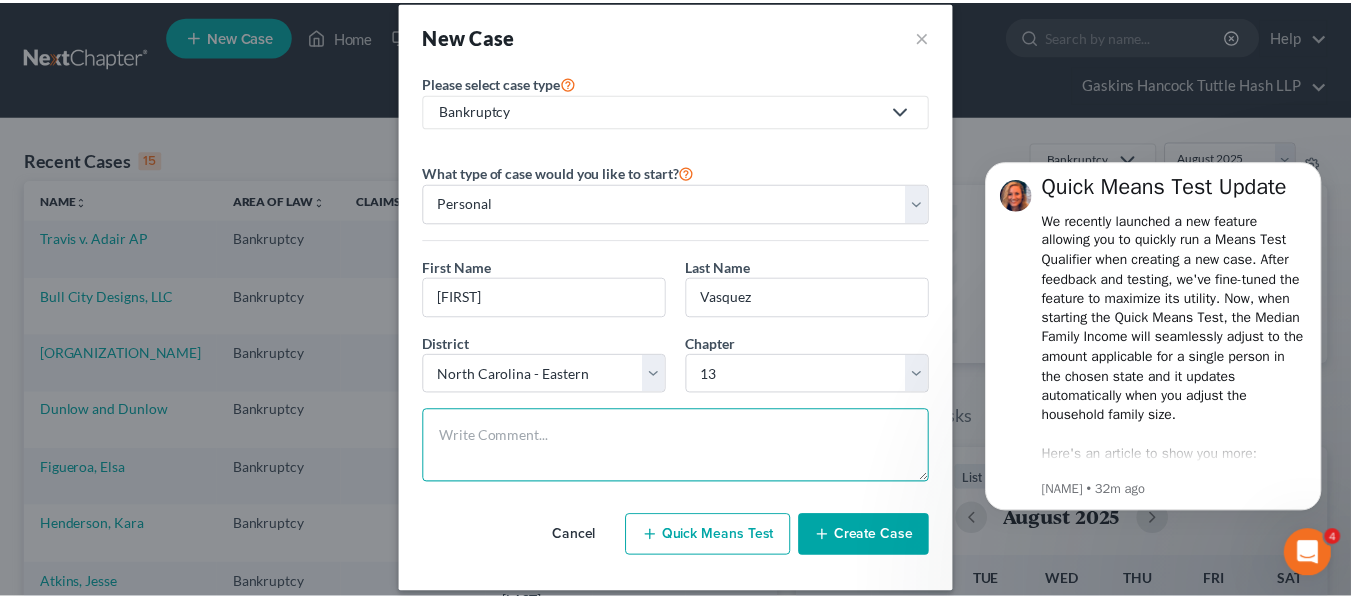 scroll, scrollTop: 41, scrollLeft: 0, axis: vertical 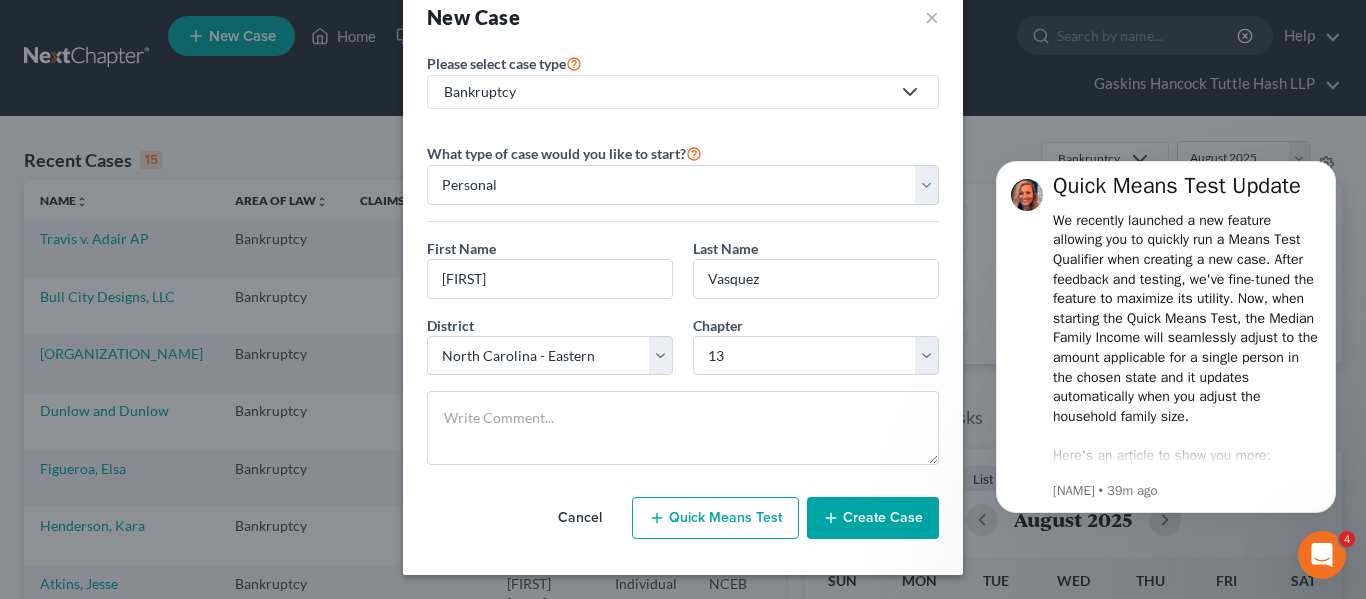 click on "Create Case" at bounding box center (873, 518) 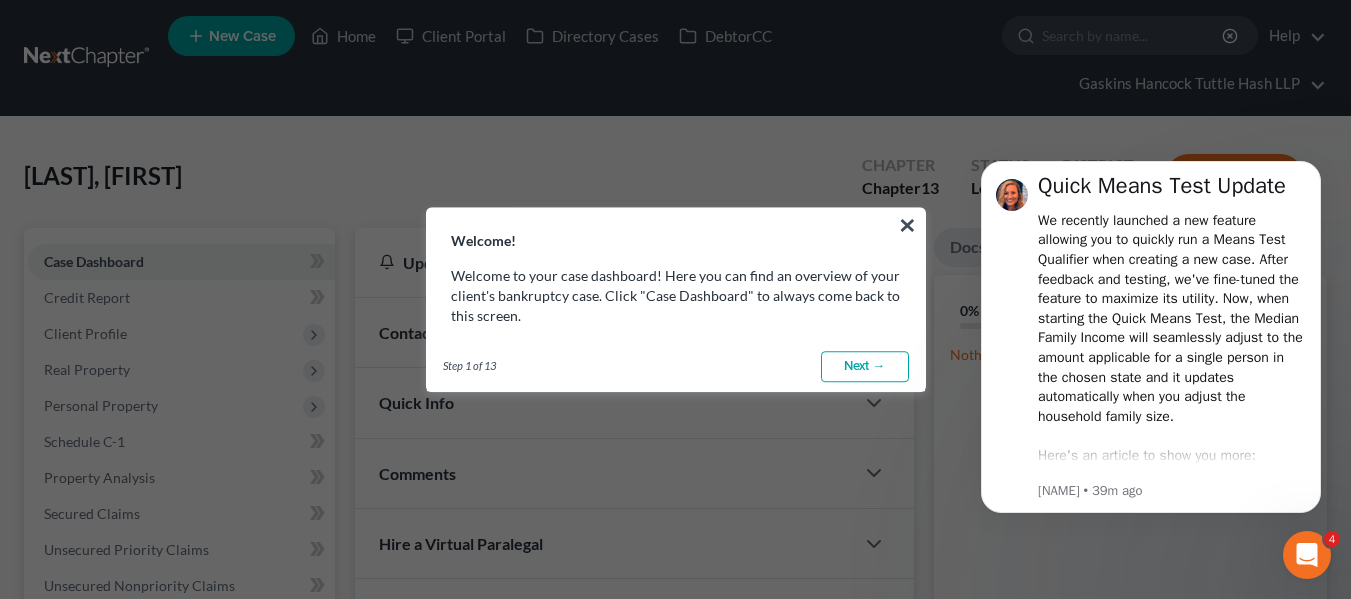 click on "Next →" at bounding box center (865, 367) 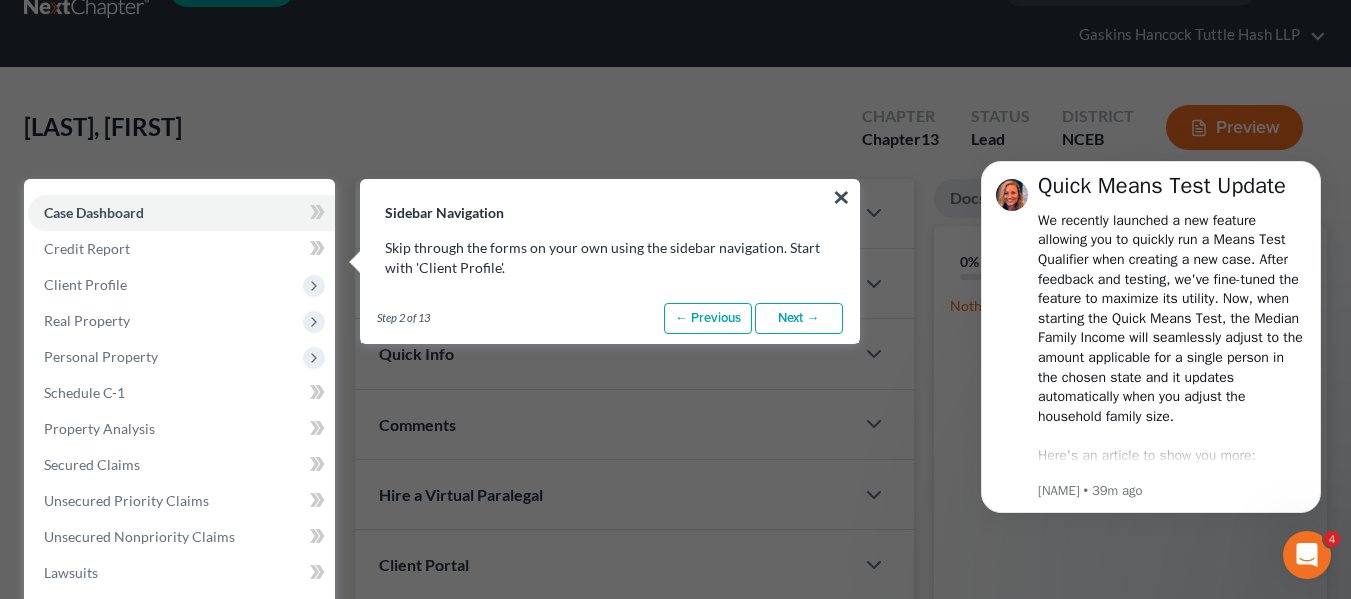 scroll, scrollTop: 127, scrollLeft: 0, axis: vertical 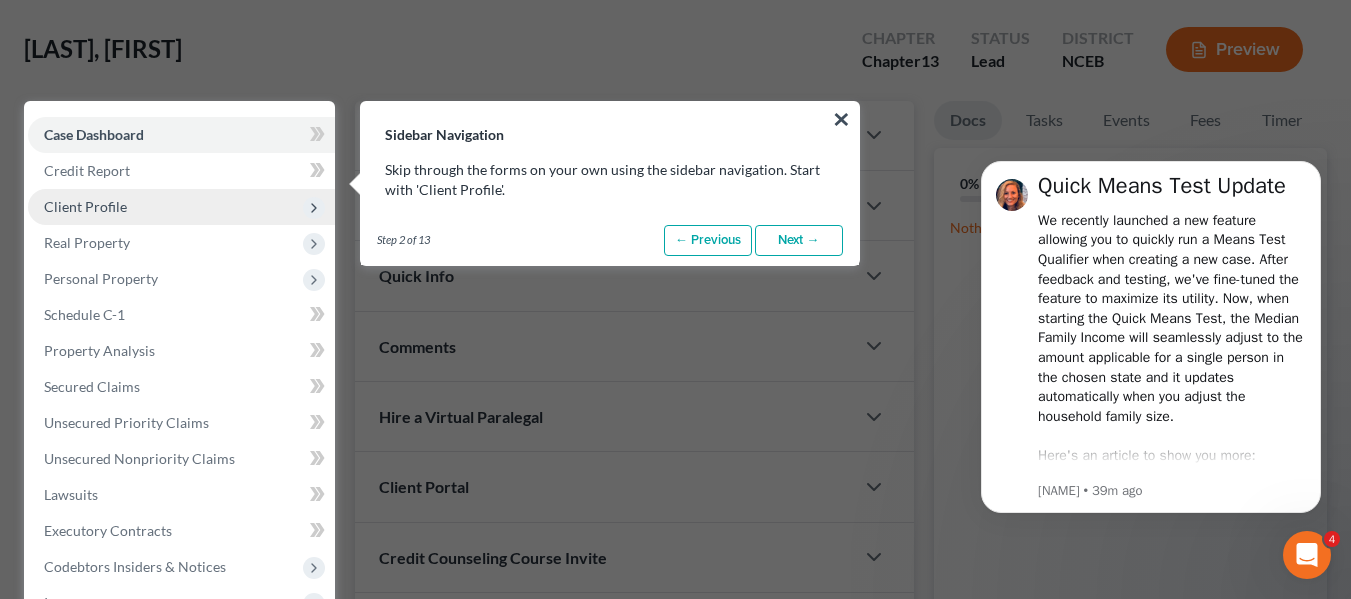 click on "Client Profile" at bounding box center [181, 207] 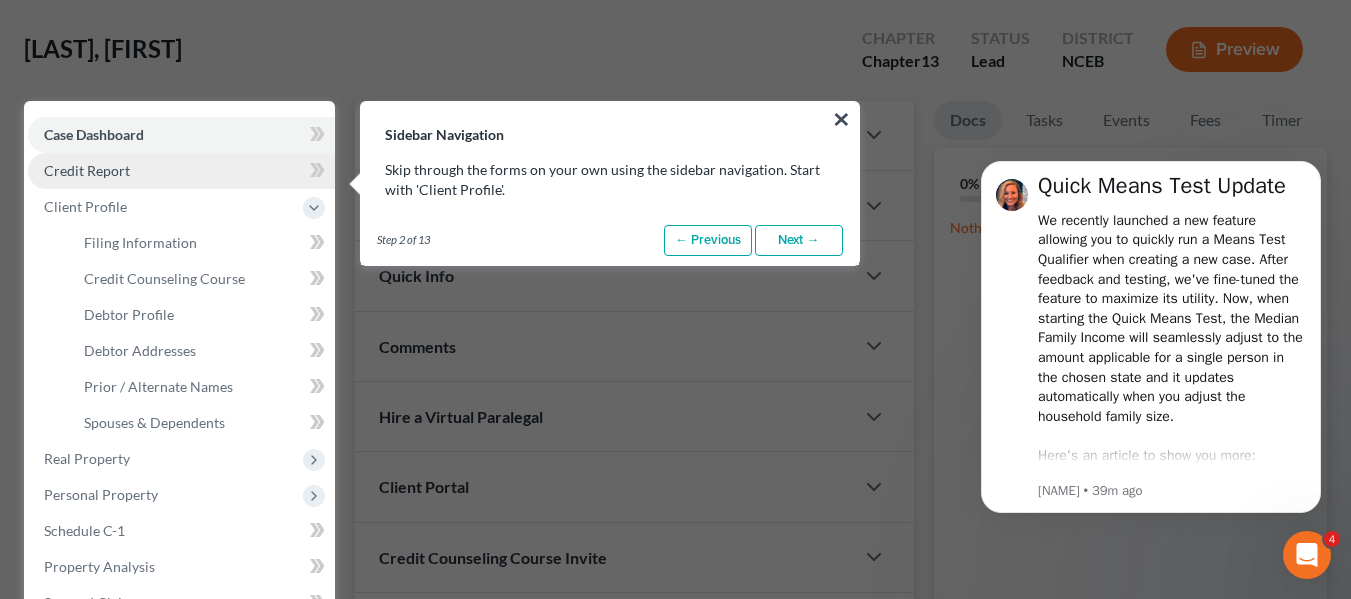 click on "Credit Report" at bounding box center (181, 171) 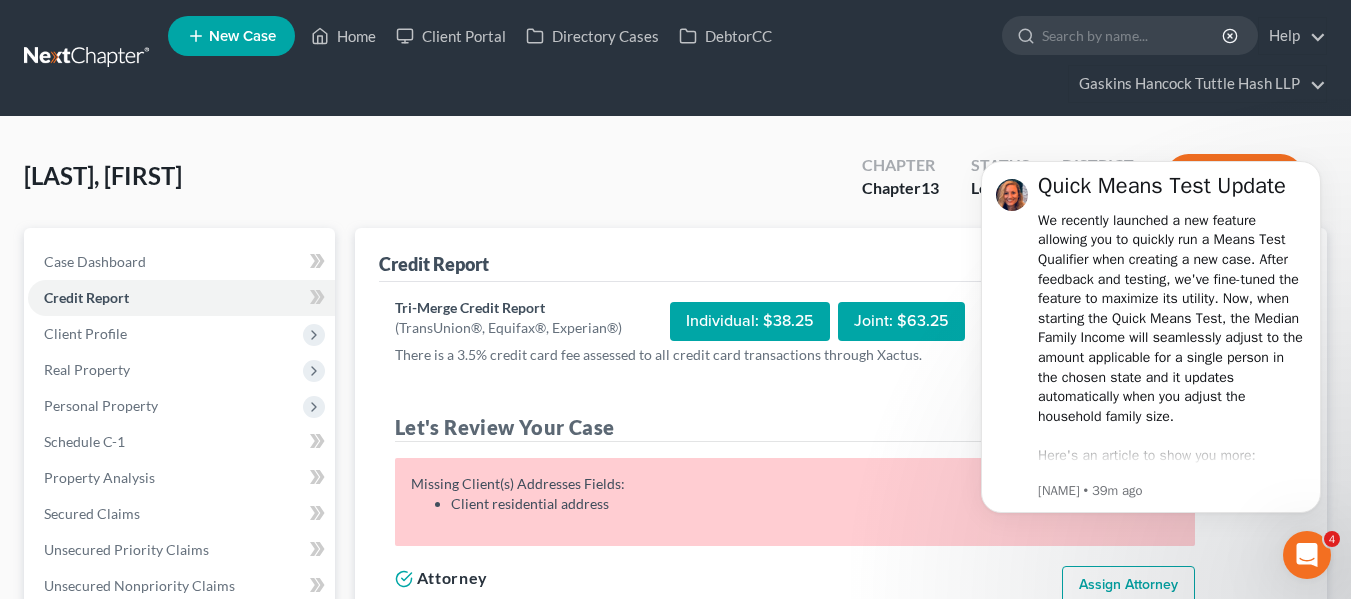 scroll, scrollTop: 100, scrollLeft: 0, axis: vertical 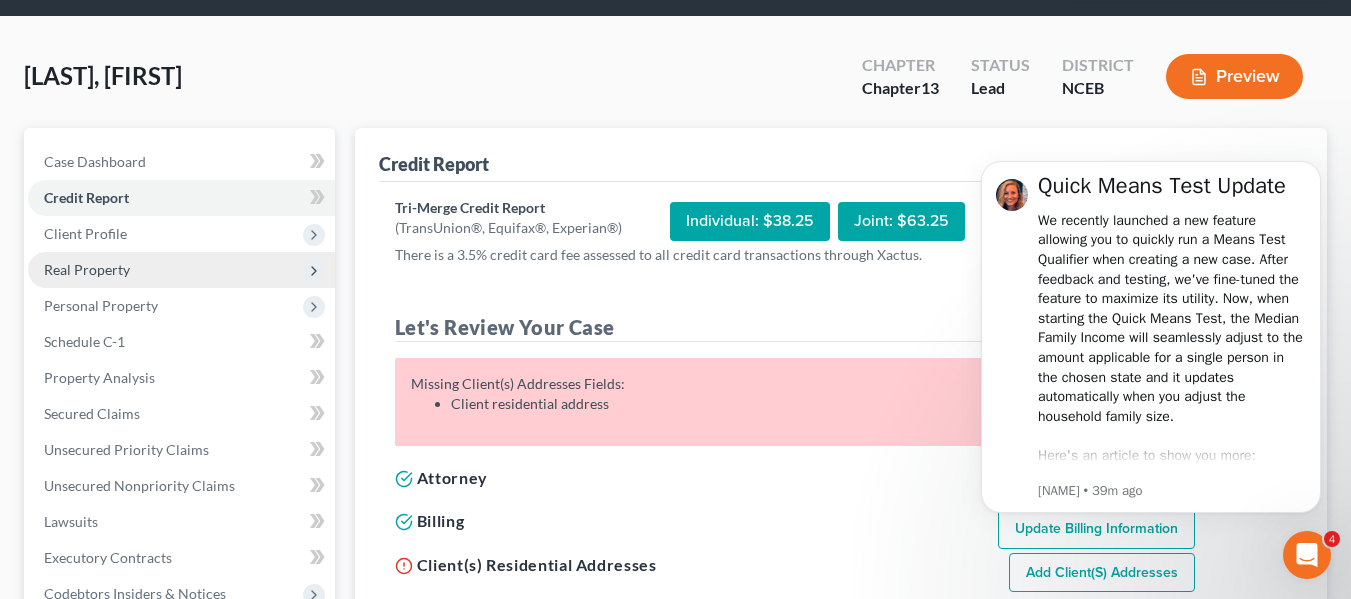 click on "Real Property" at bounding box center [181, 270] 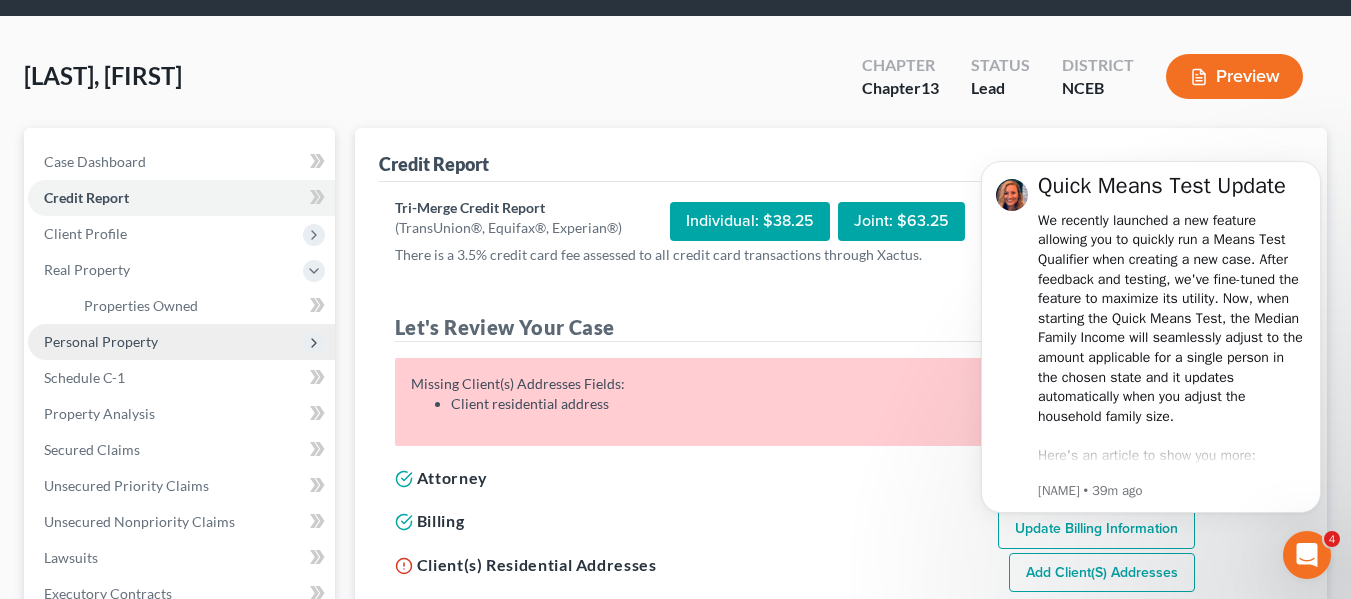 click on "Personal Property" at bounding box center (181, 342) 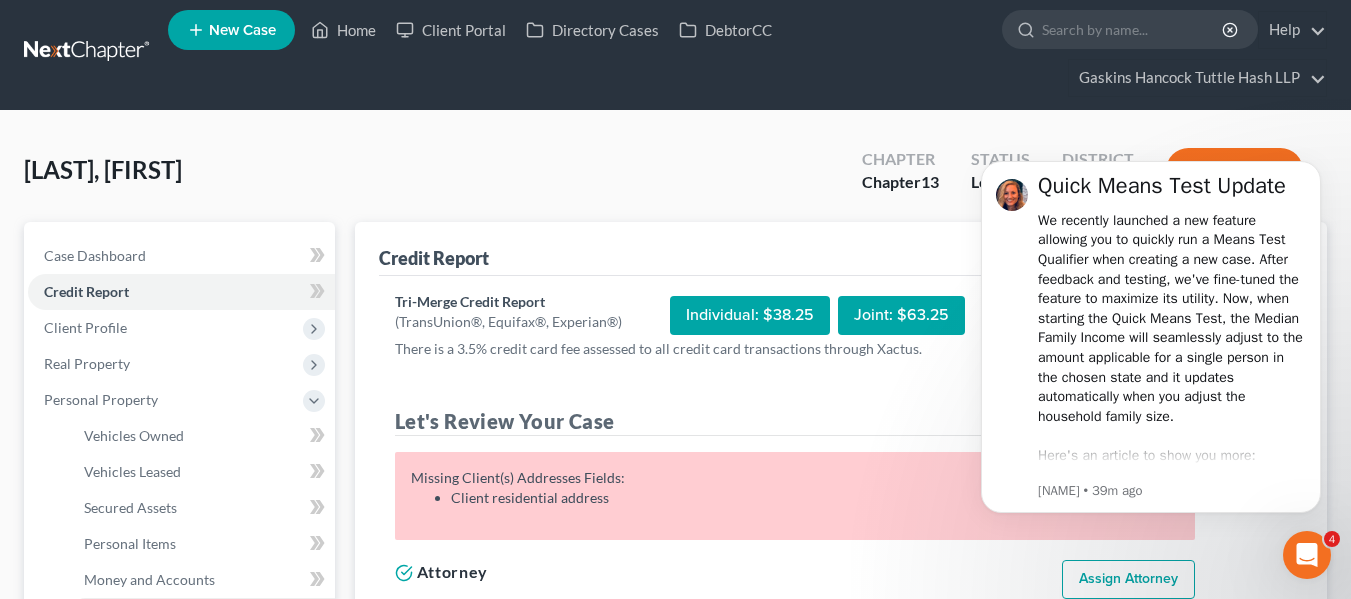 scroll, scrollTop: 0, scrollLeft: 0, axis: both 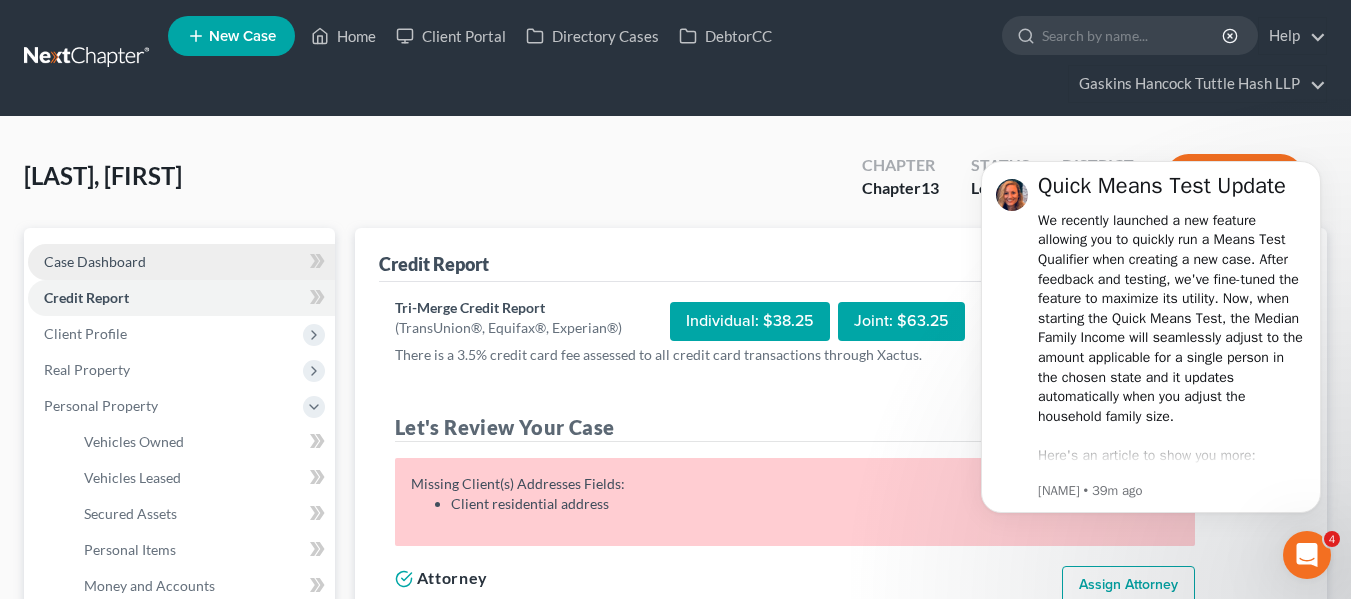 click on "Case Dashboard" at bounding box center (95, 261) 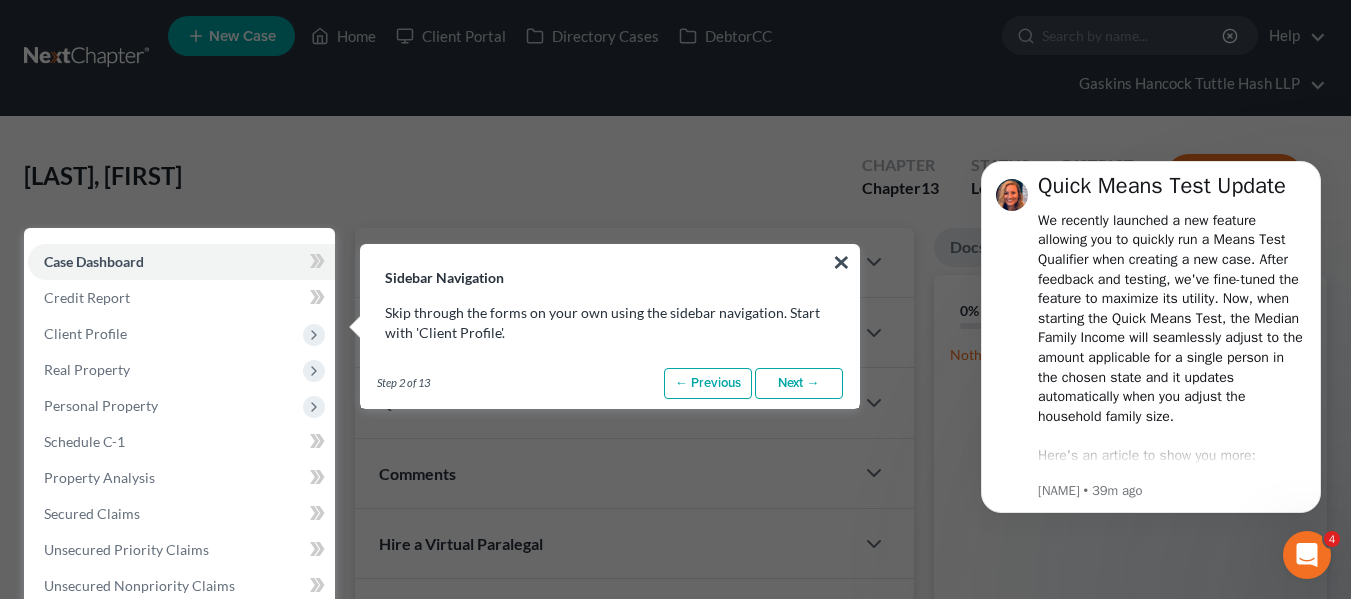 click on "Next →" at bounding box center (799, 384) 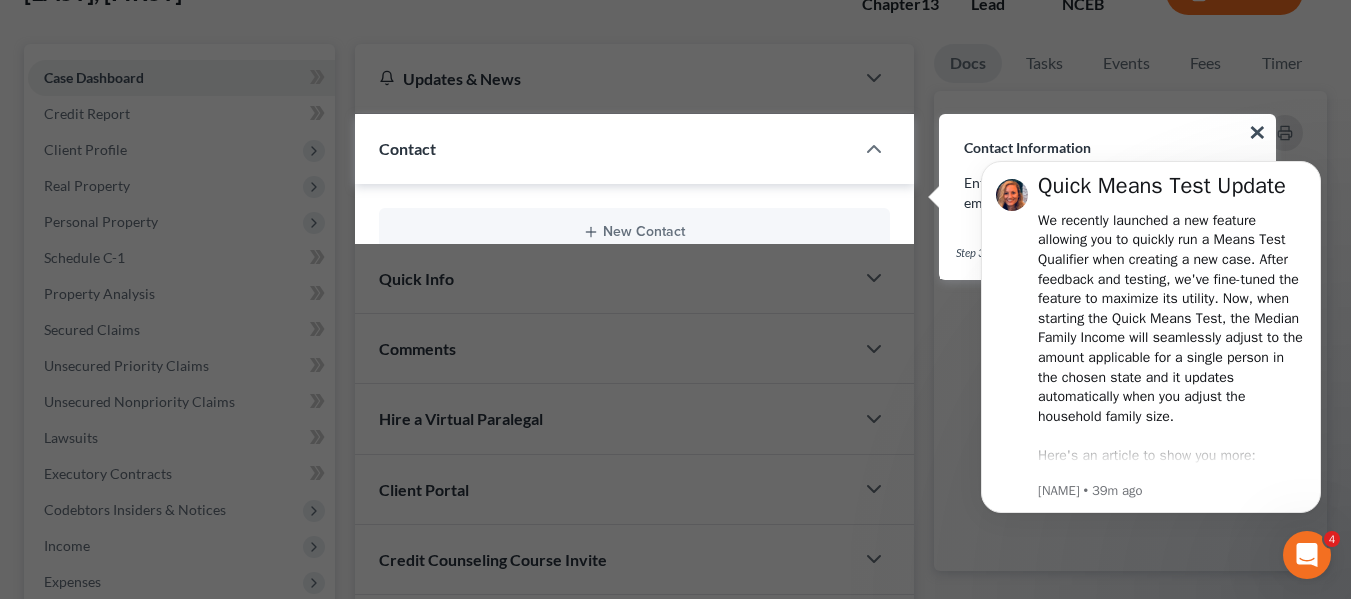 scroll, scrollTop: 198, scrollLeft: 0, axis: vertical 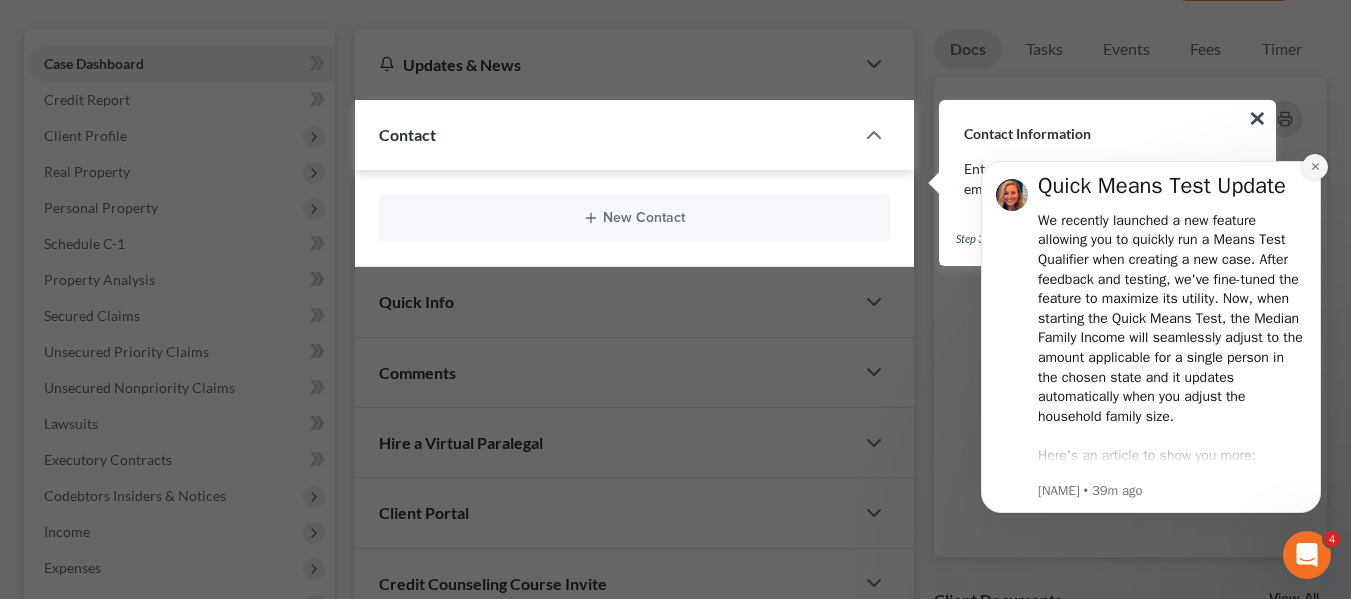 click at bounding box center [1315, 167] 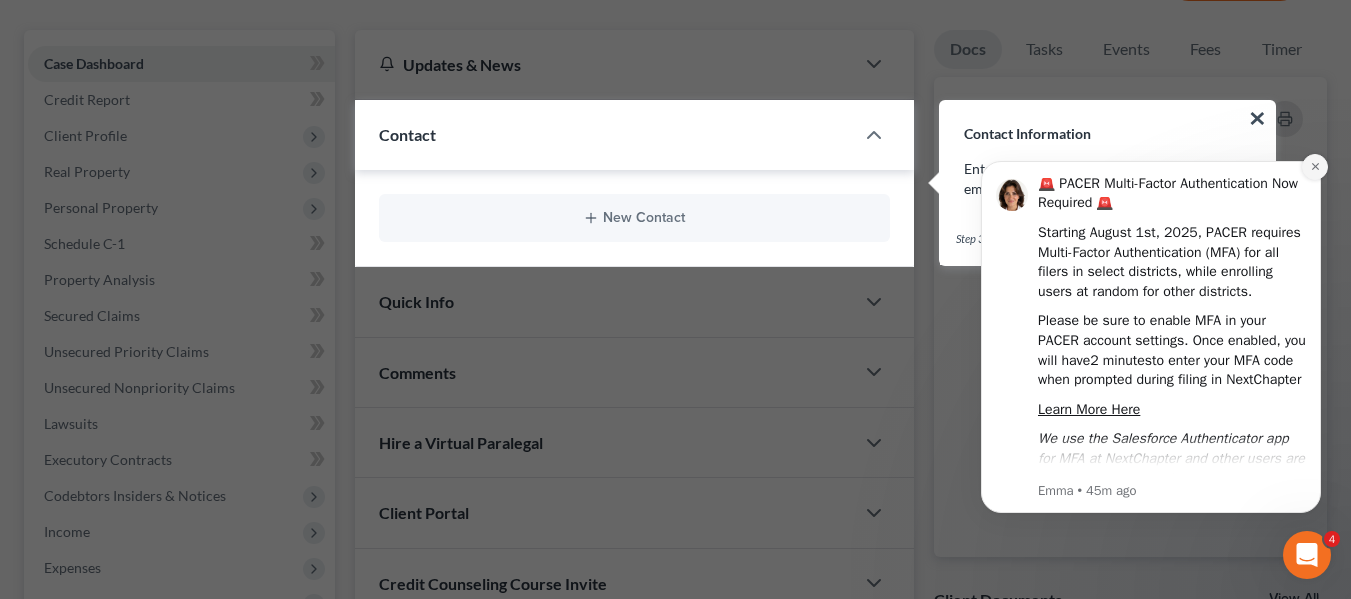click 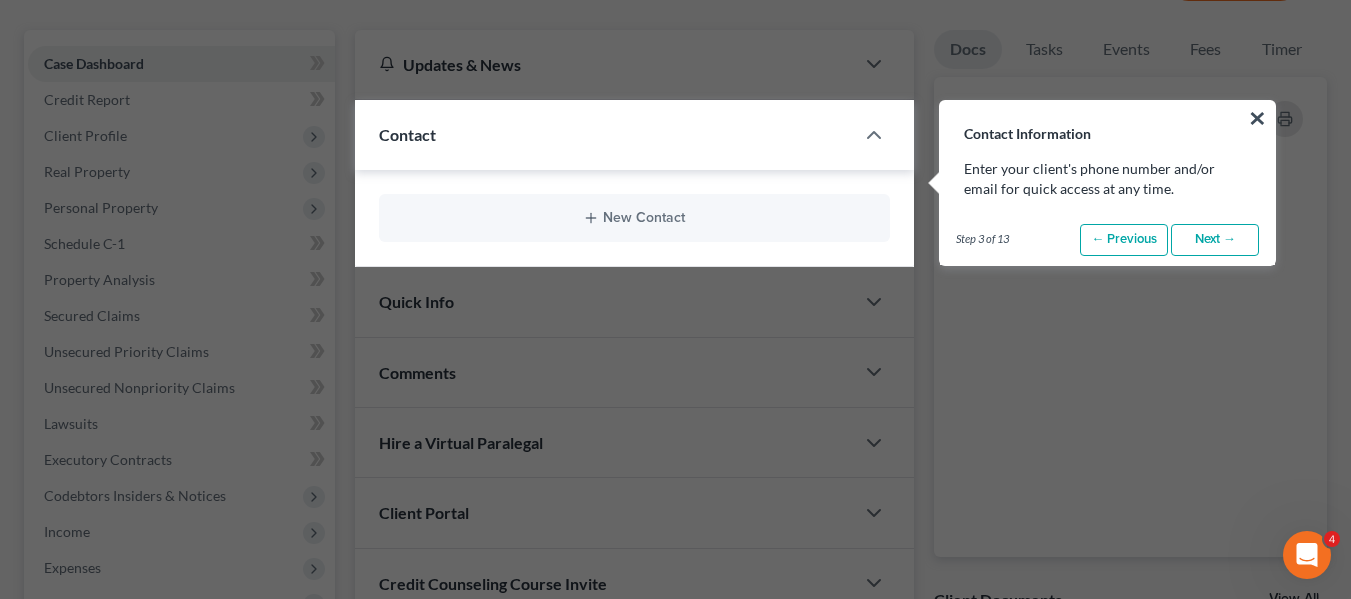 click on "New Contact" at bounding box center (634, 218) 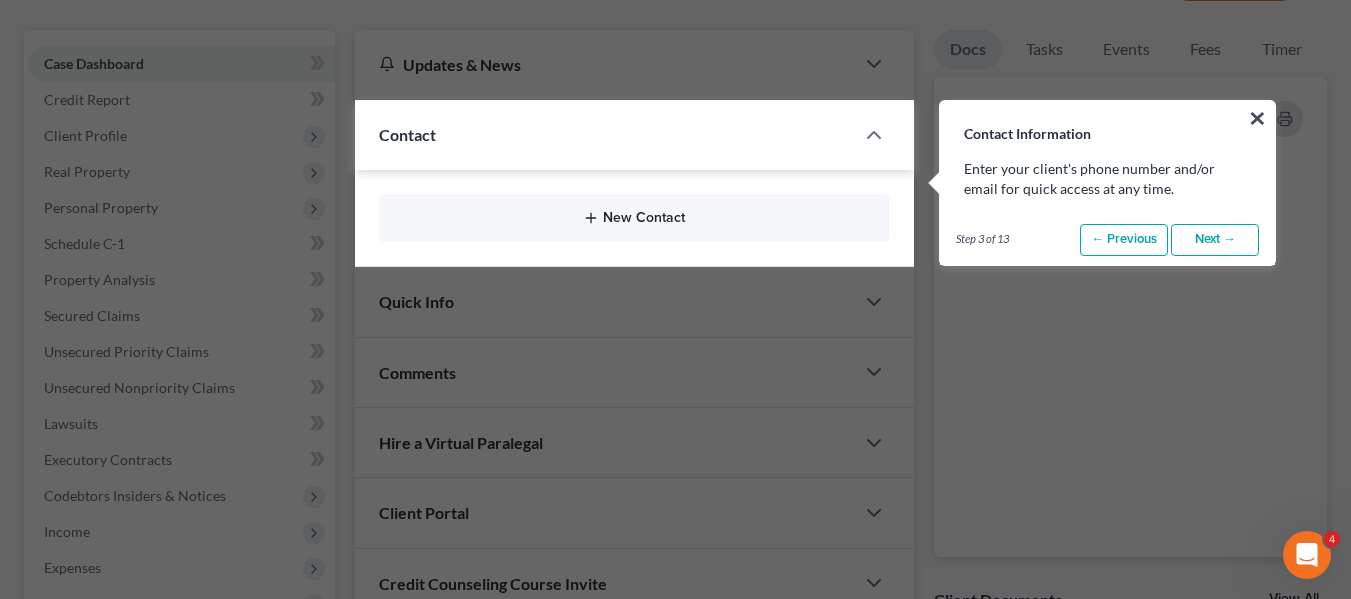 click on "New Contact" at bounding box center (634, 218) 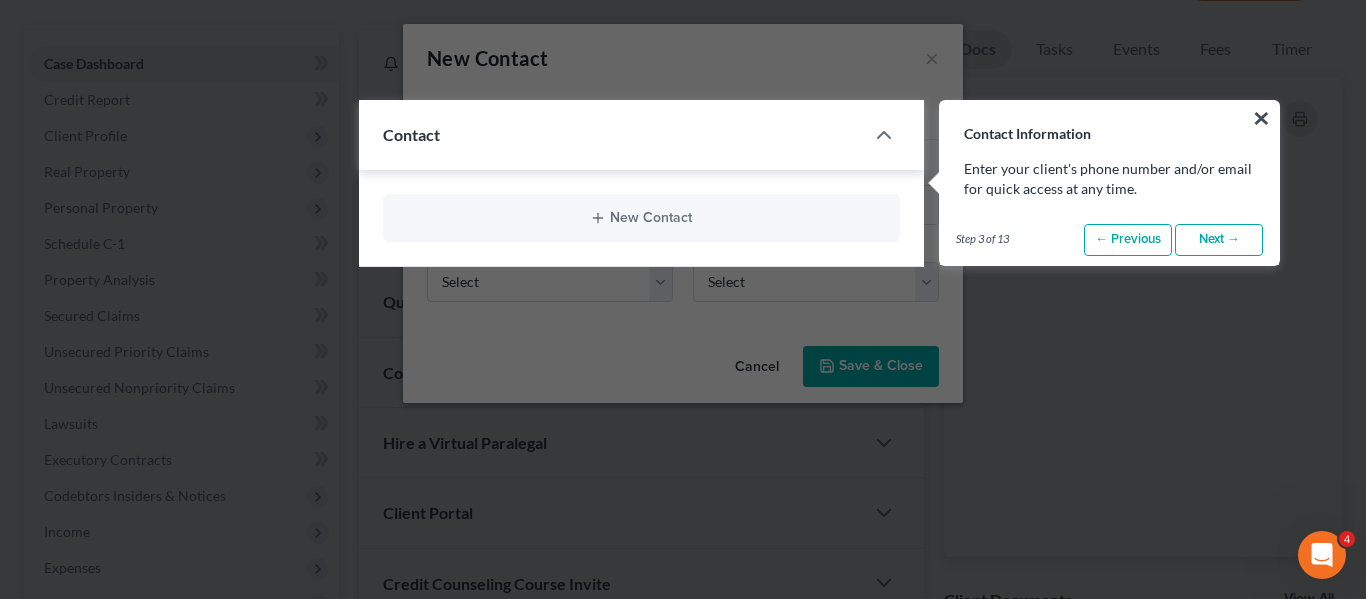 click at bounding box center [683, 2797] 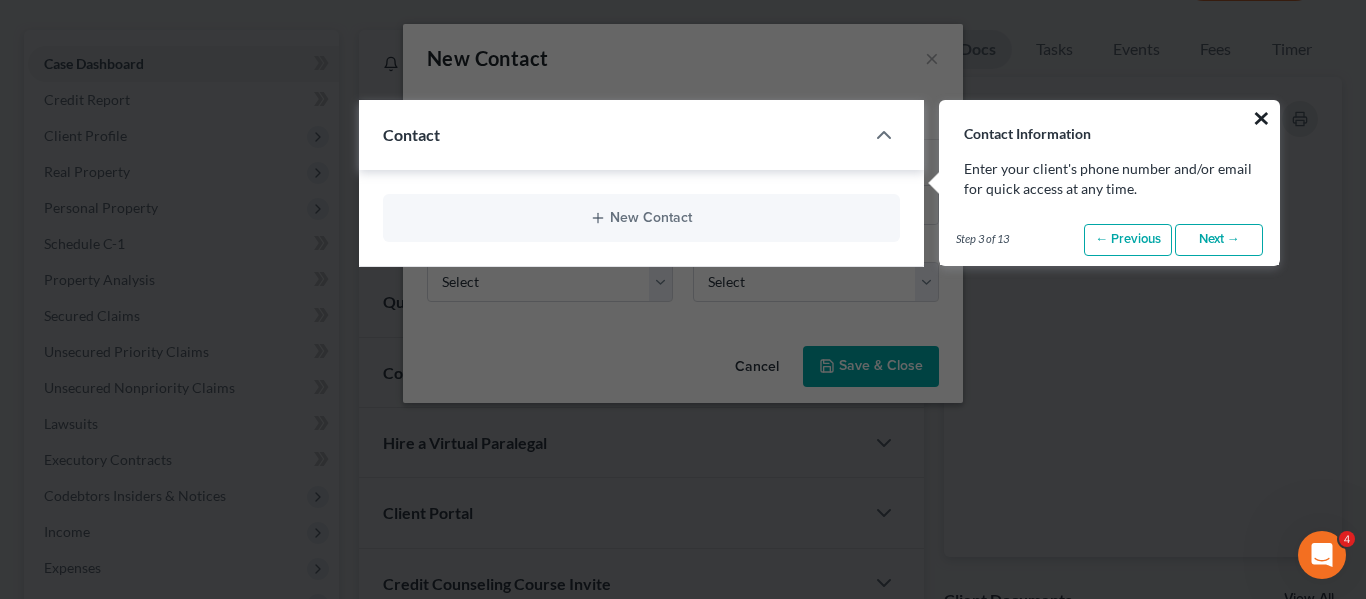 click on "×" at bounding box center [1261, 118] 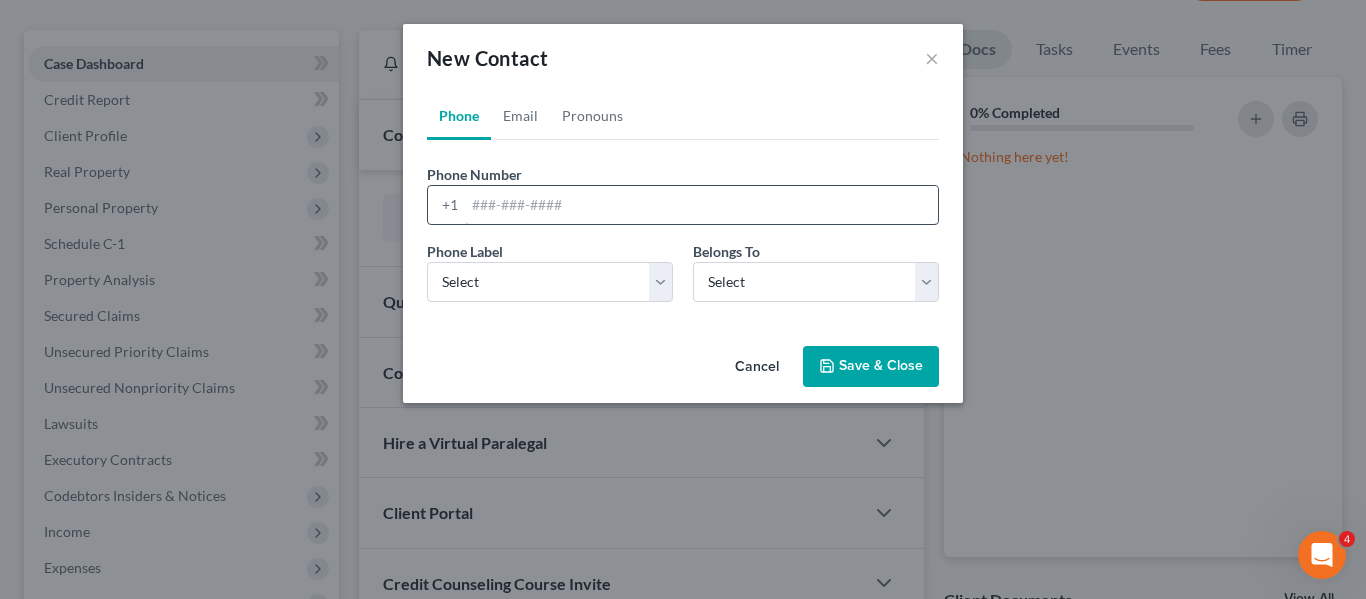 click at bounding box center (701, 205) 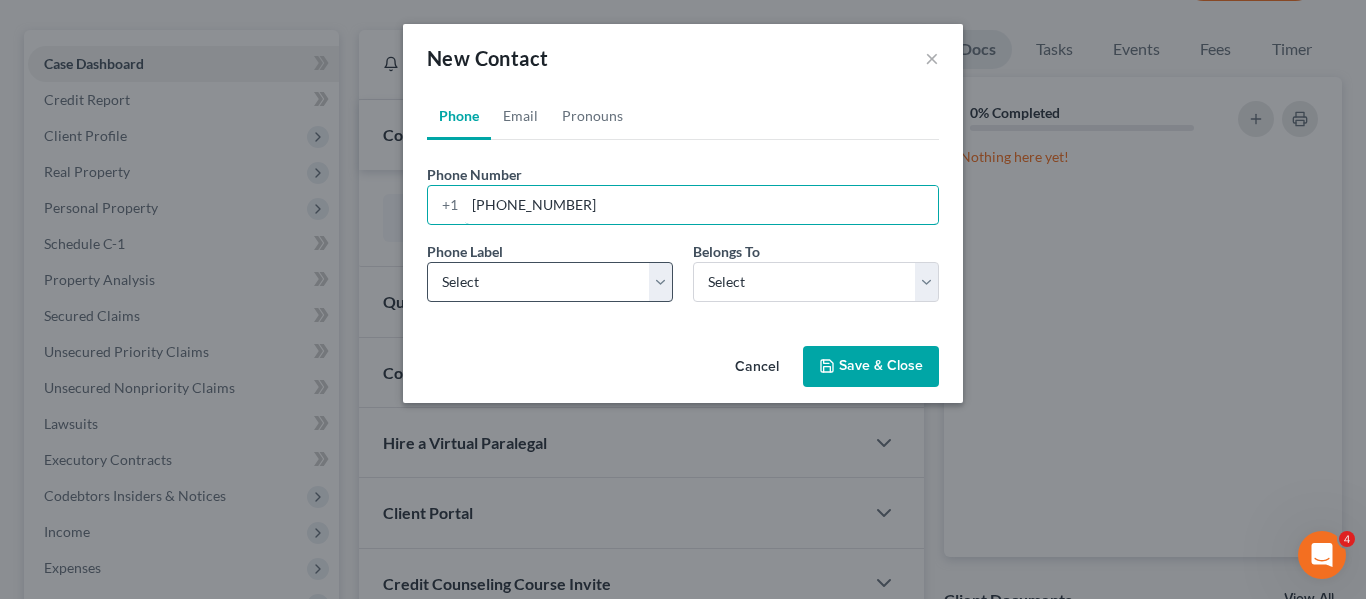 type on "[PHONE_NUMBER]" 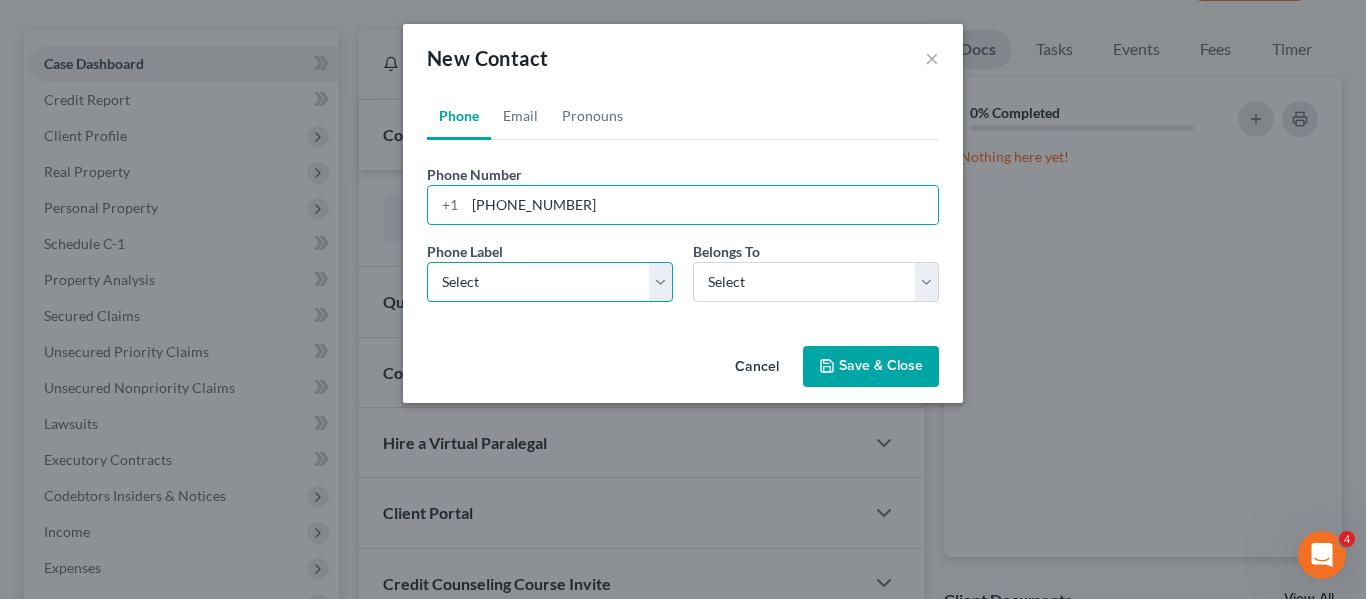 click on "Select Mobile Home Work Other" at bounding box center [550, 282] 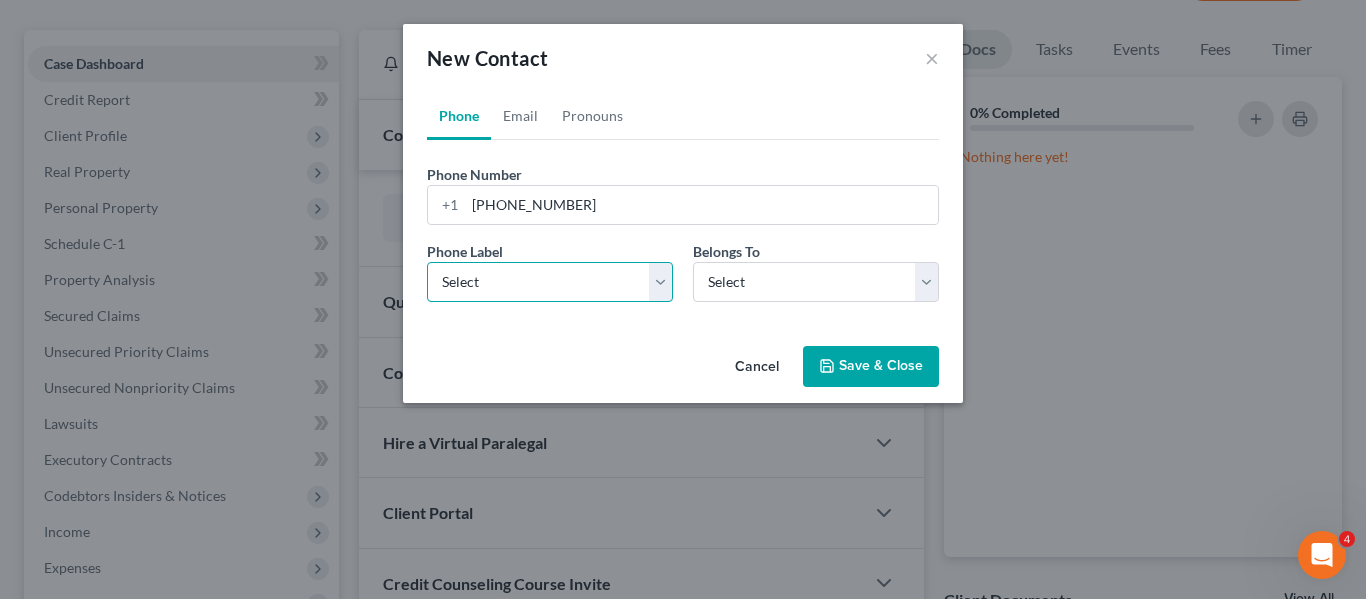 select on "0" 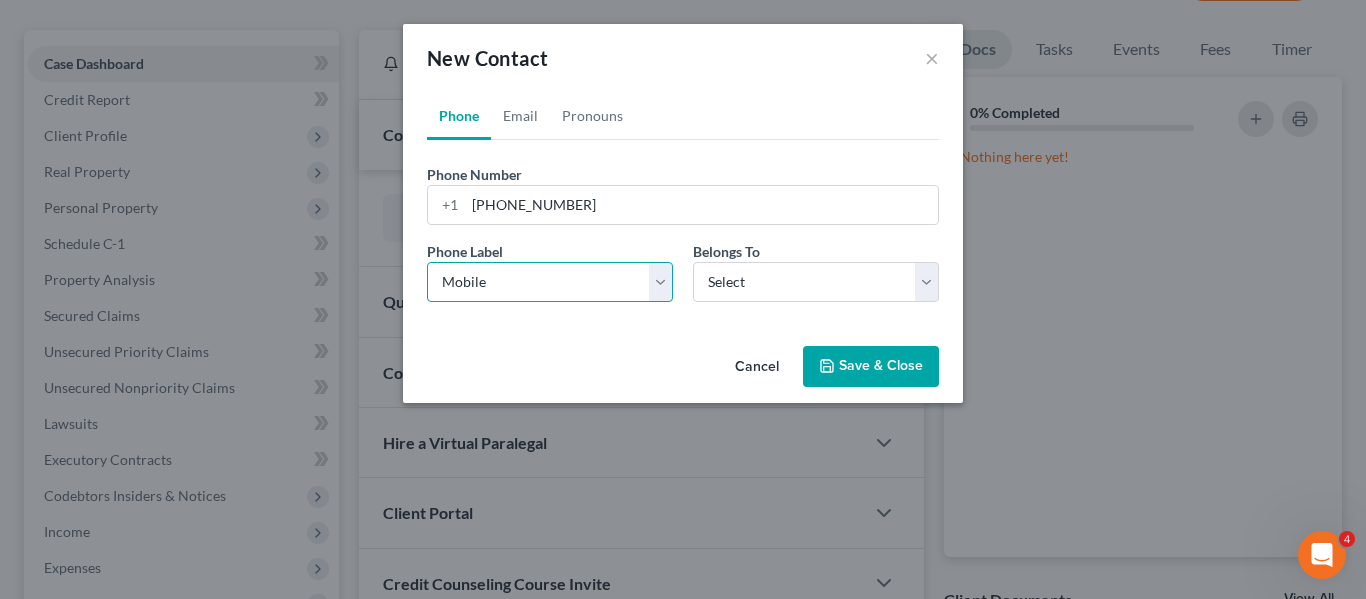click on "Select Mobile Home Work Other" at bounding box center (550, 282) 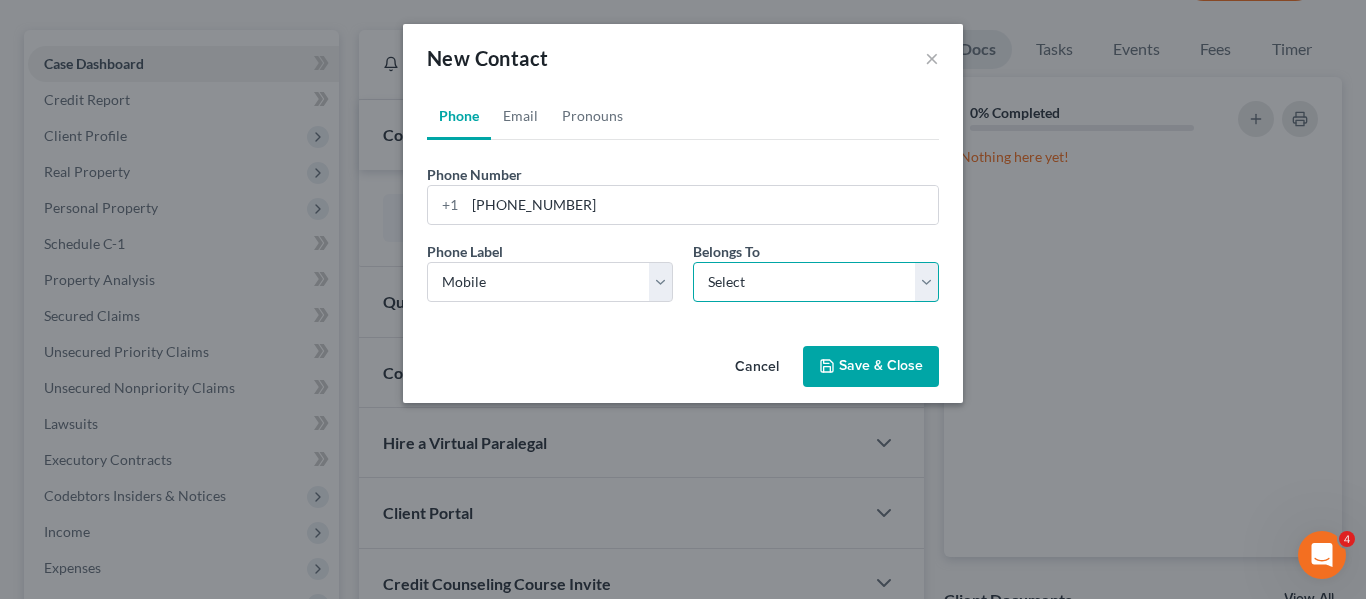 click on "Select Client Other" at bounding box center [816, 282] 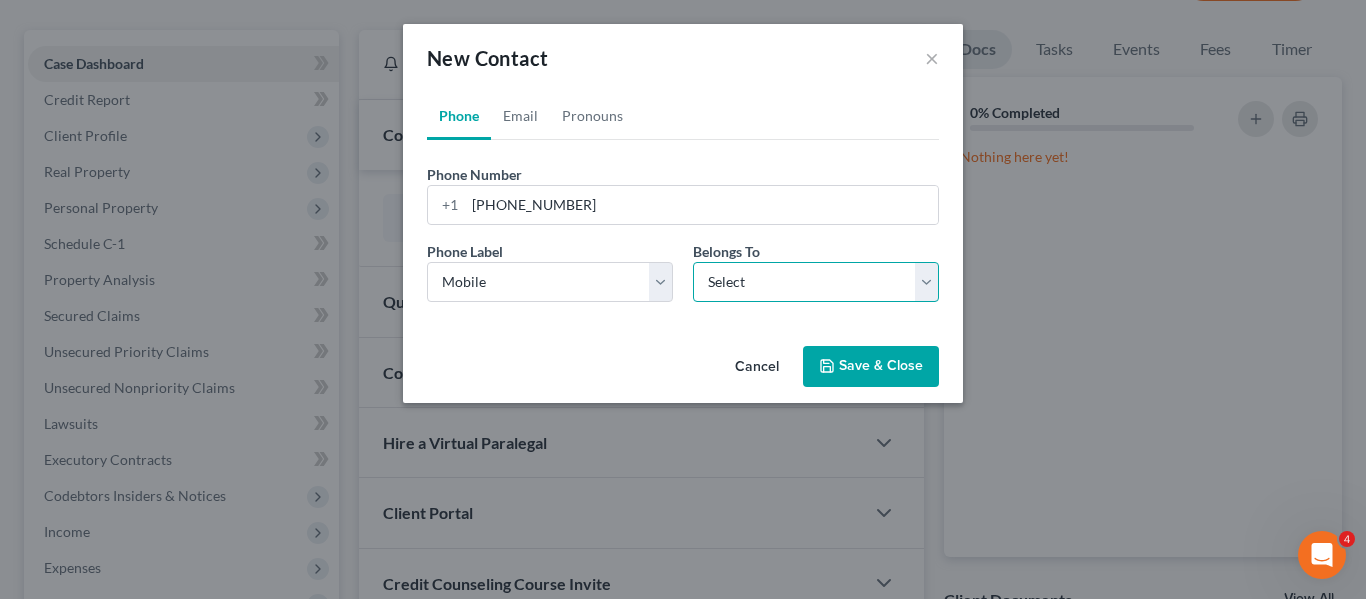 select on "0" 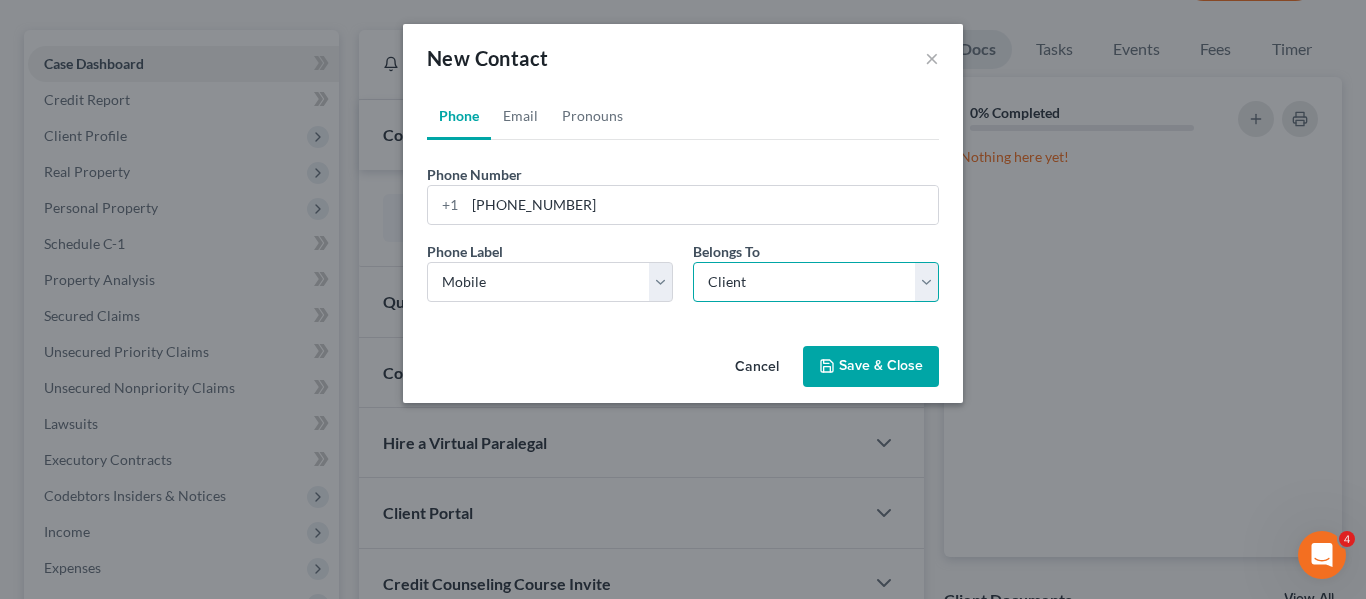 click on "Select Client Other" at bounding box center (816, 282) 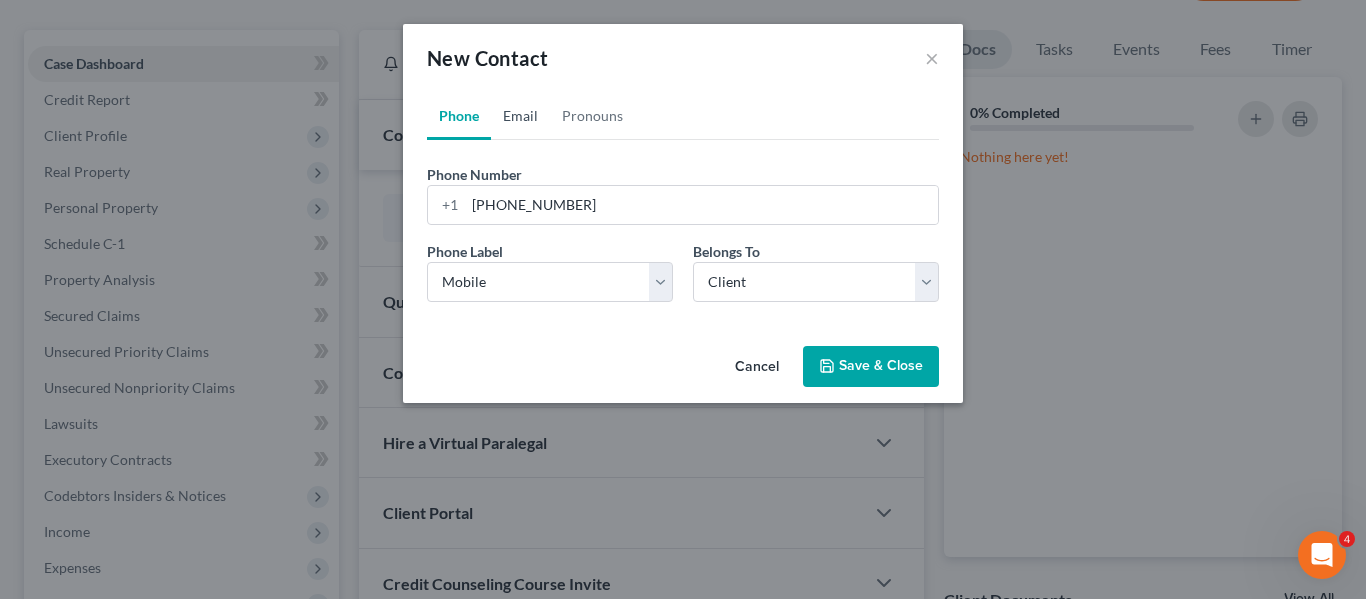 click on "Email" at bounding box center (520, 116) 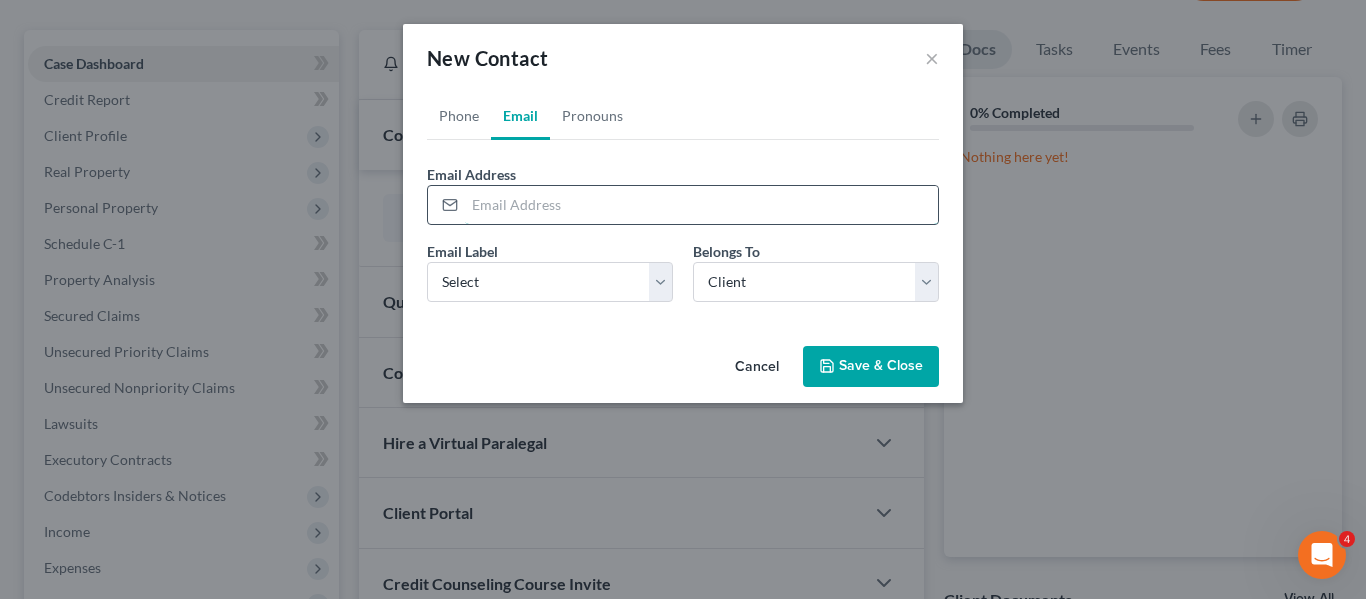 click at bounding box center (701, 205) 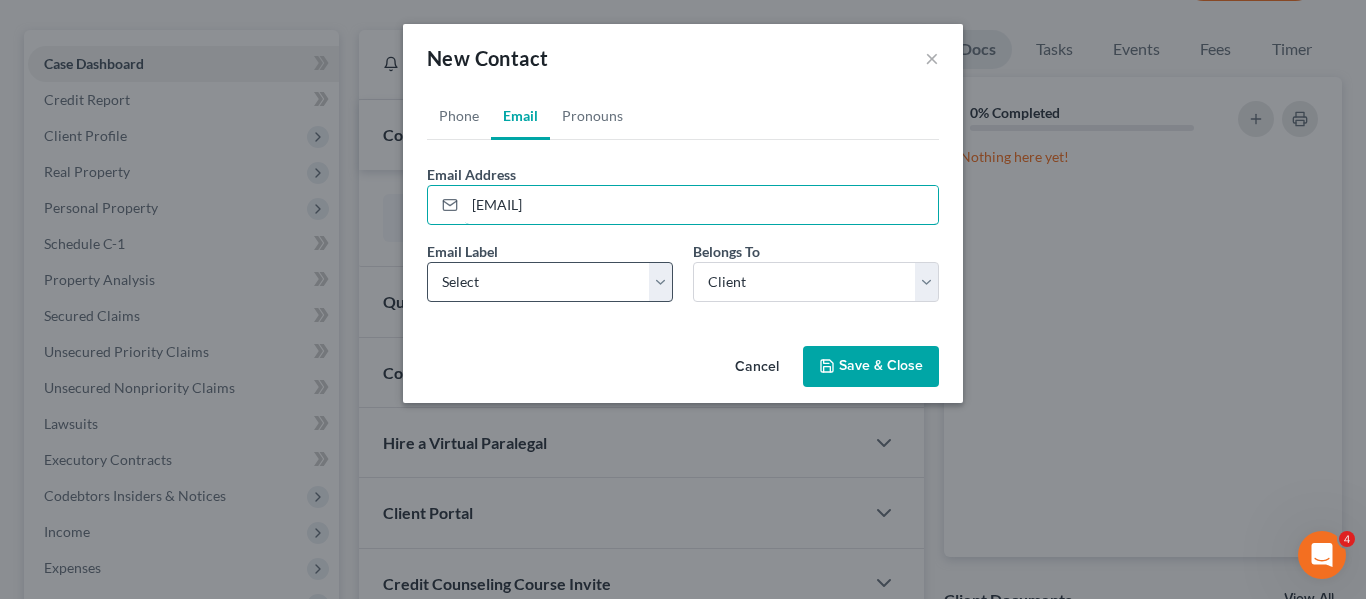 type on "[EMAIL]" 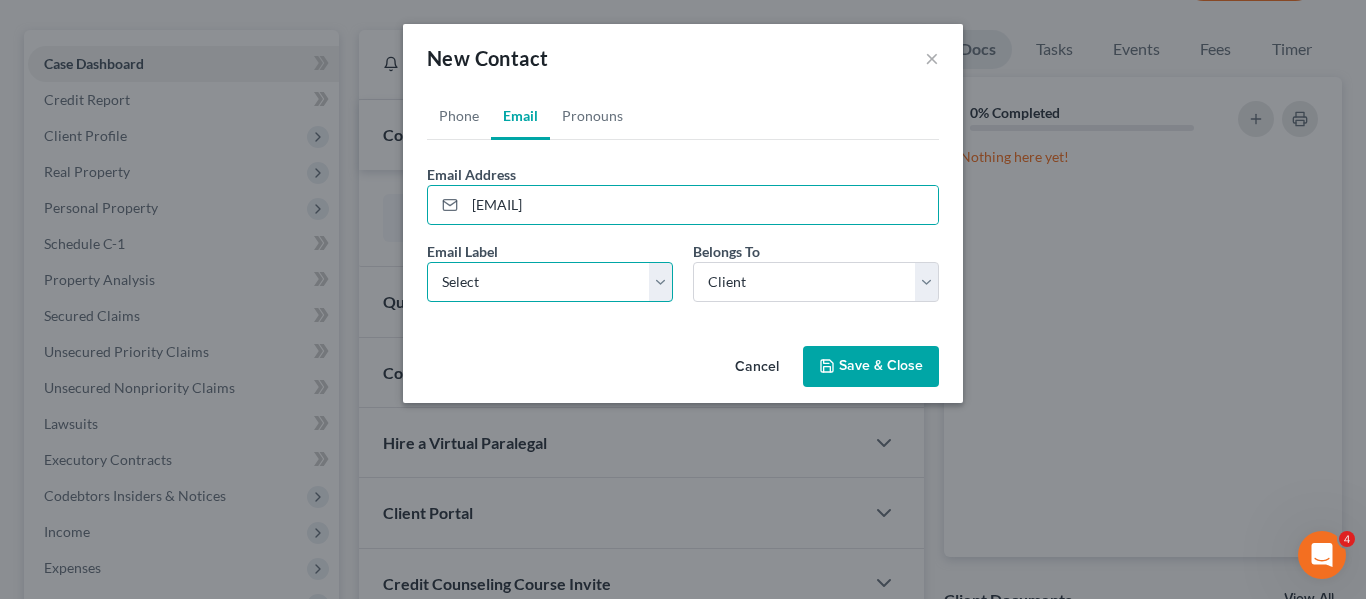 click on "Select Home Work Other" at bounding box center [550, 282] 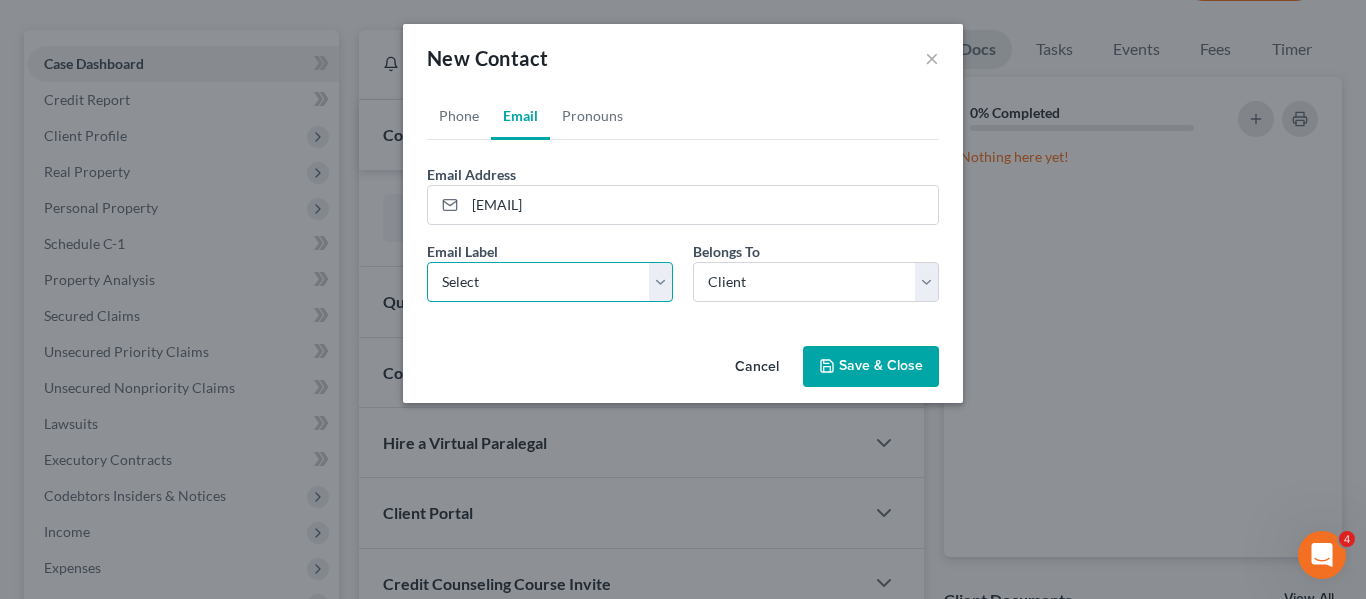 select on "1" 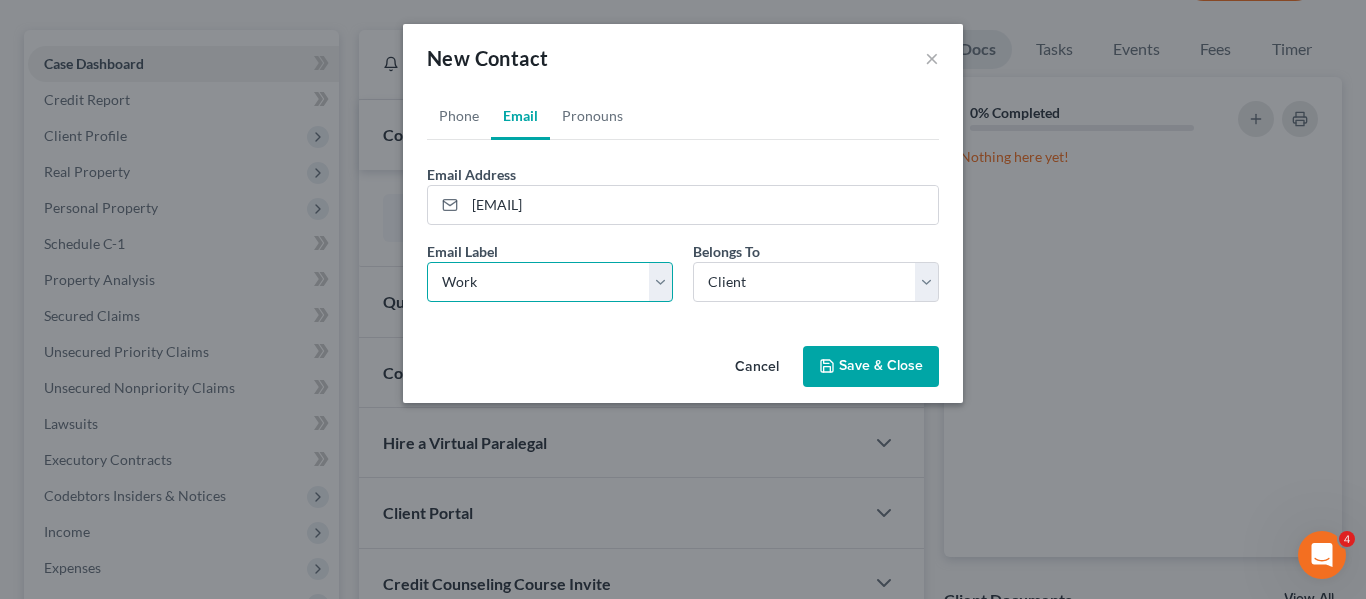 click on "Select Home Work Other" at bounding box center (550, 282) 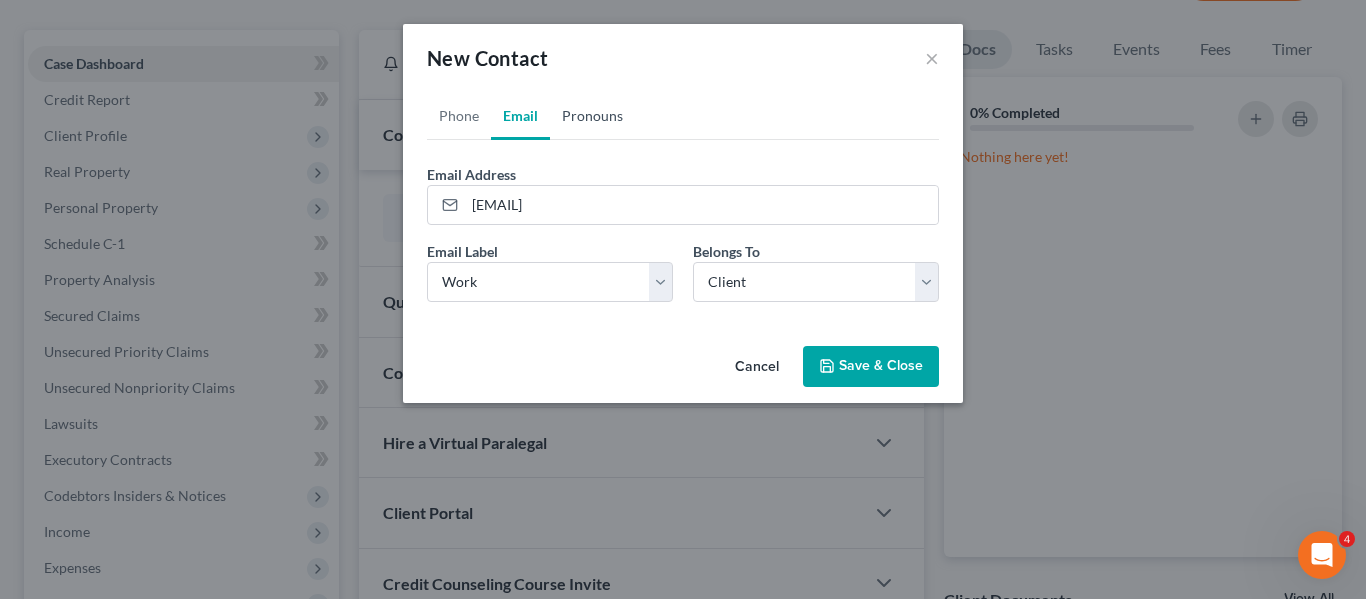 click on "Pronouns" at bounding box center [592, 116] 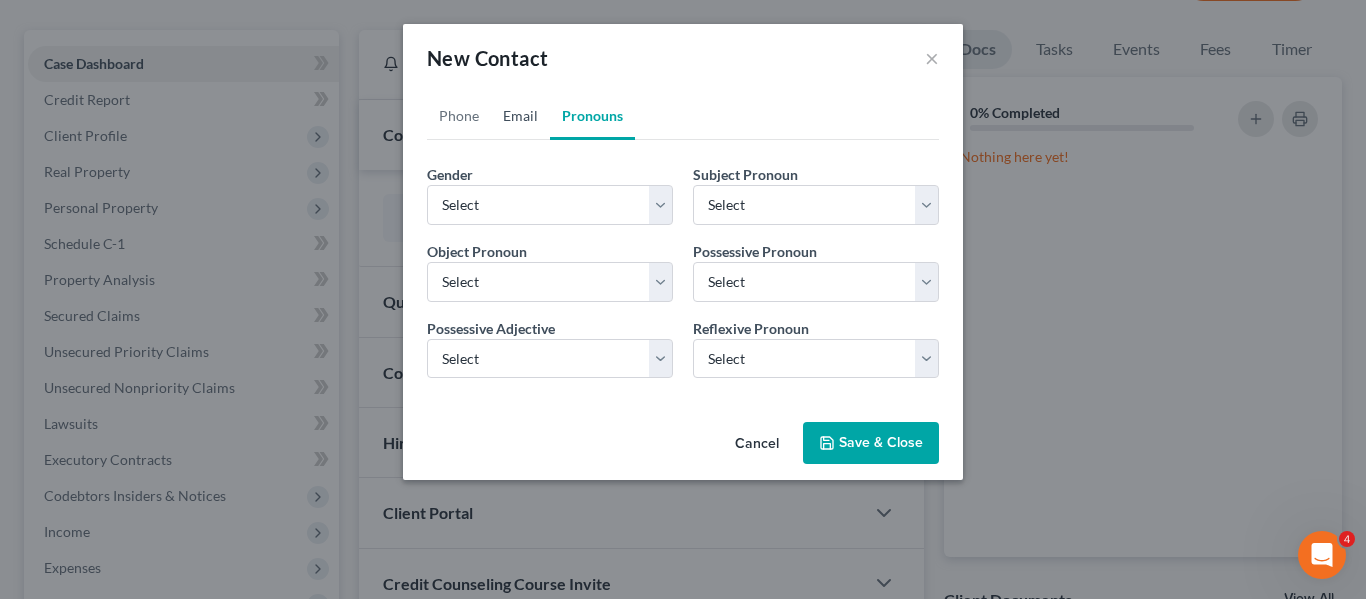 click on "Email" at bounding box center (520, 116) 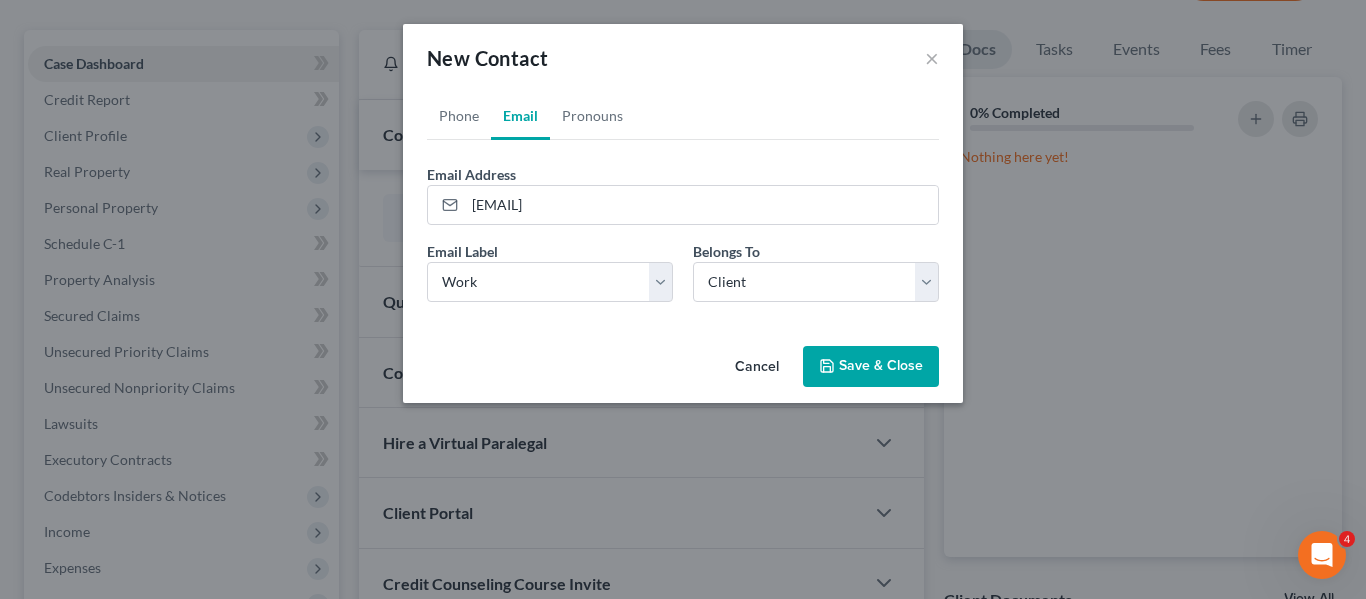 click on "Save & Close" at bounding box center [871, 367] 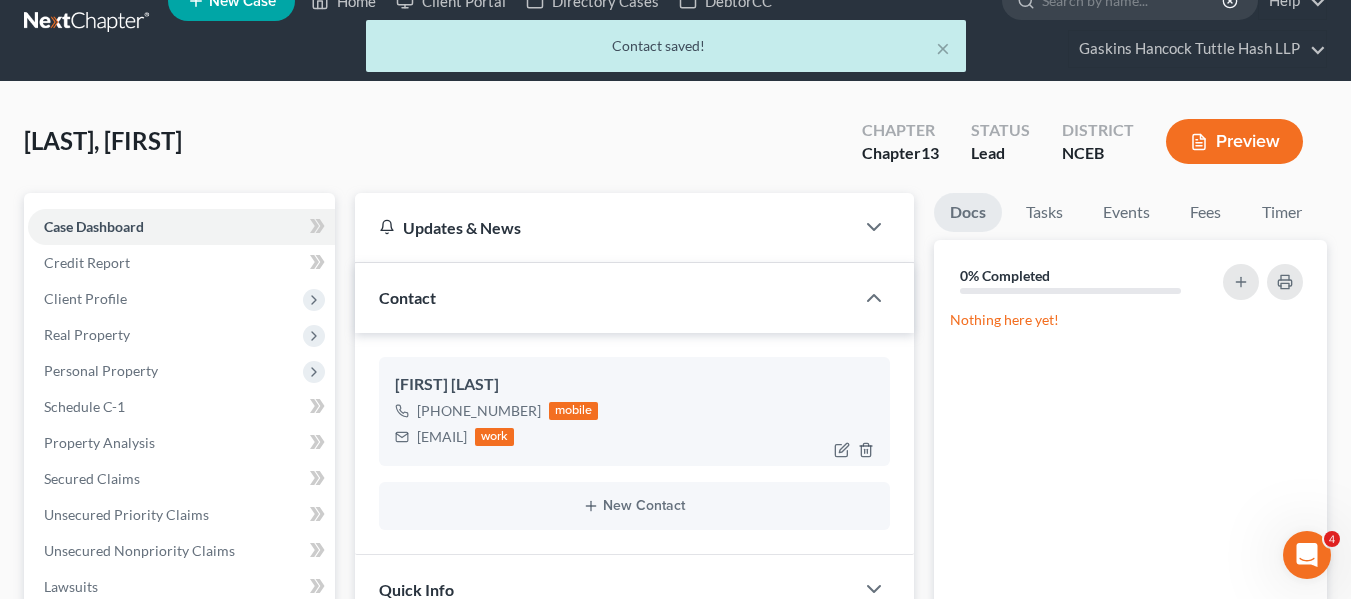 scroll, scrollTop: 0, scrollLeft: 0, axis: both 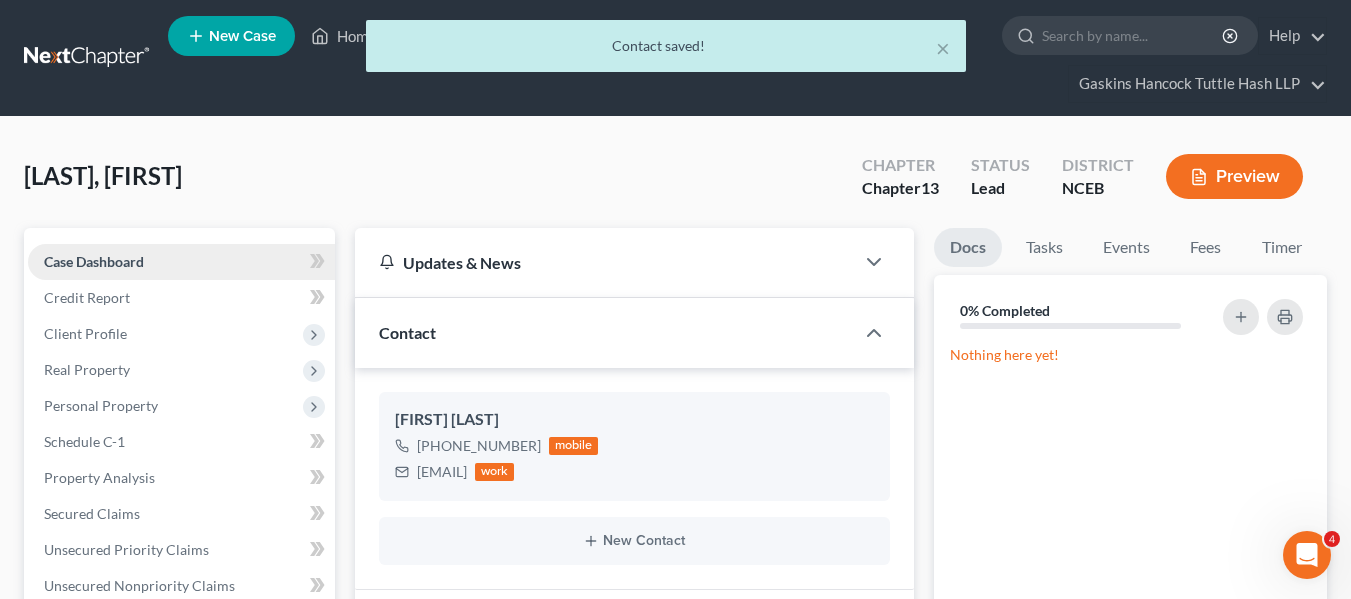 click on "Case Dashboard" at bounding box center (94, 261) 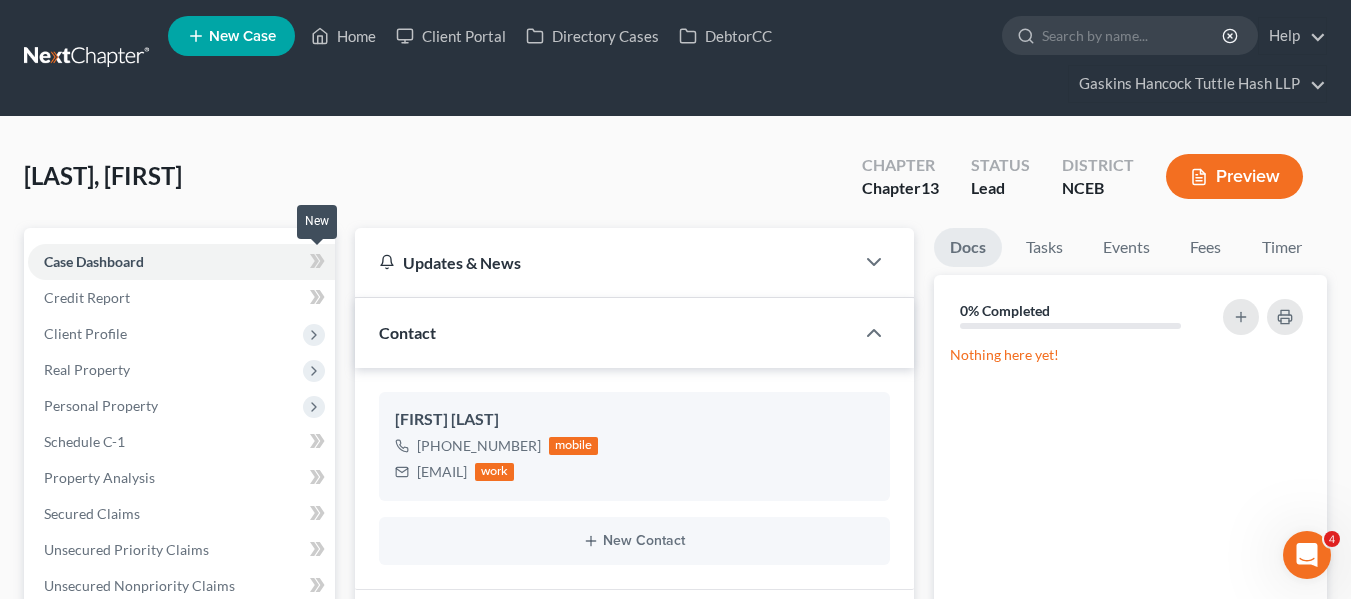click 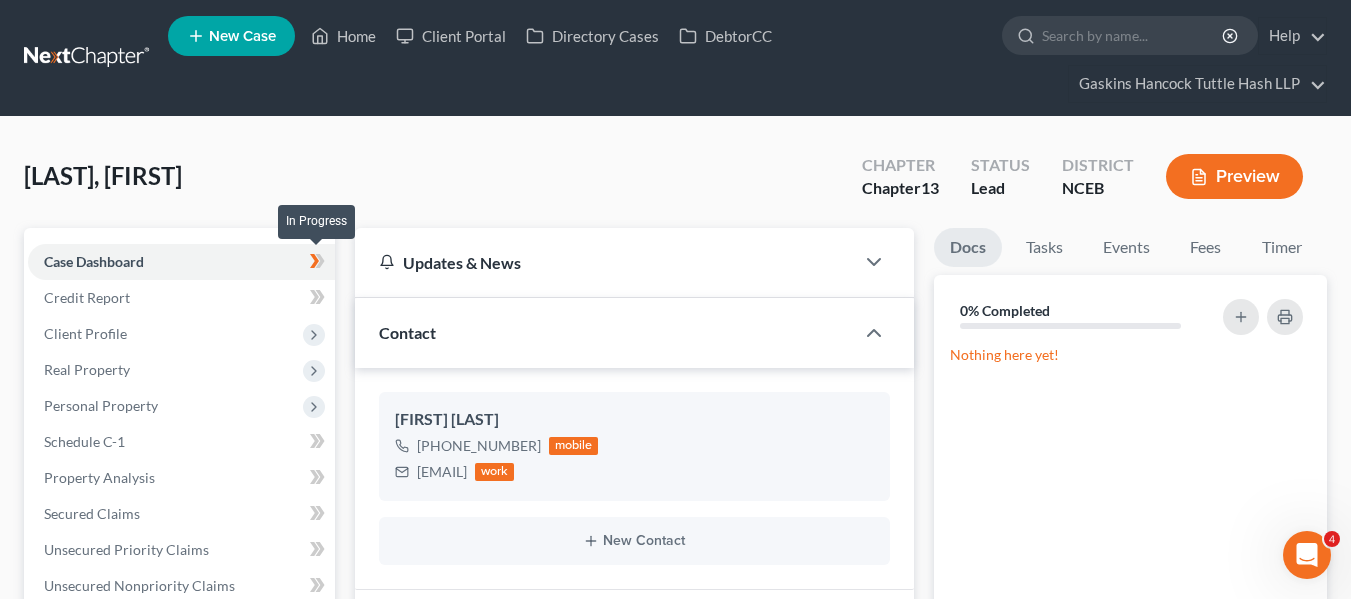 click 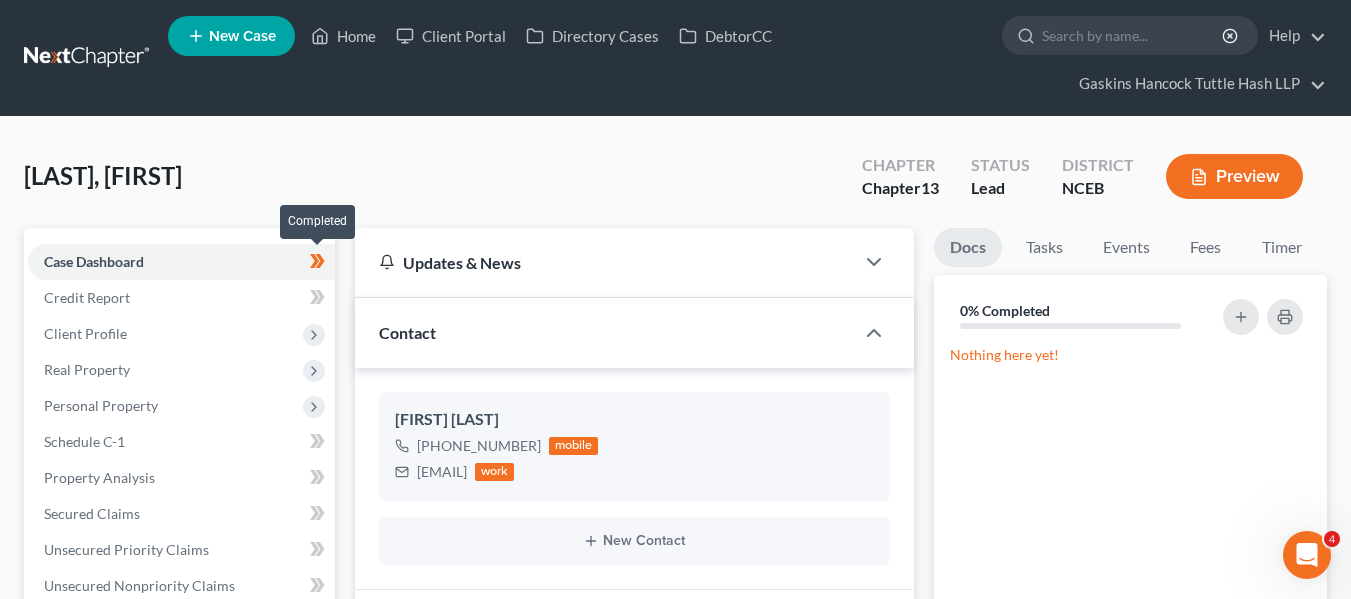 click 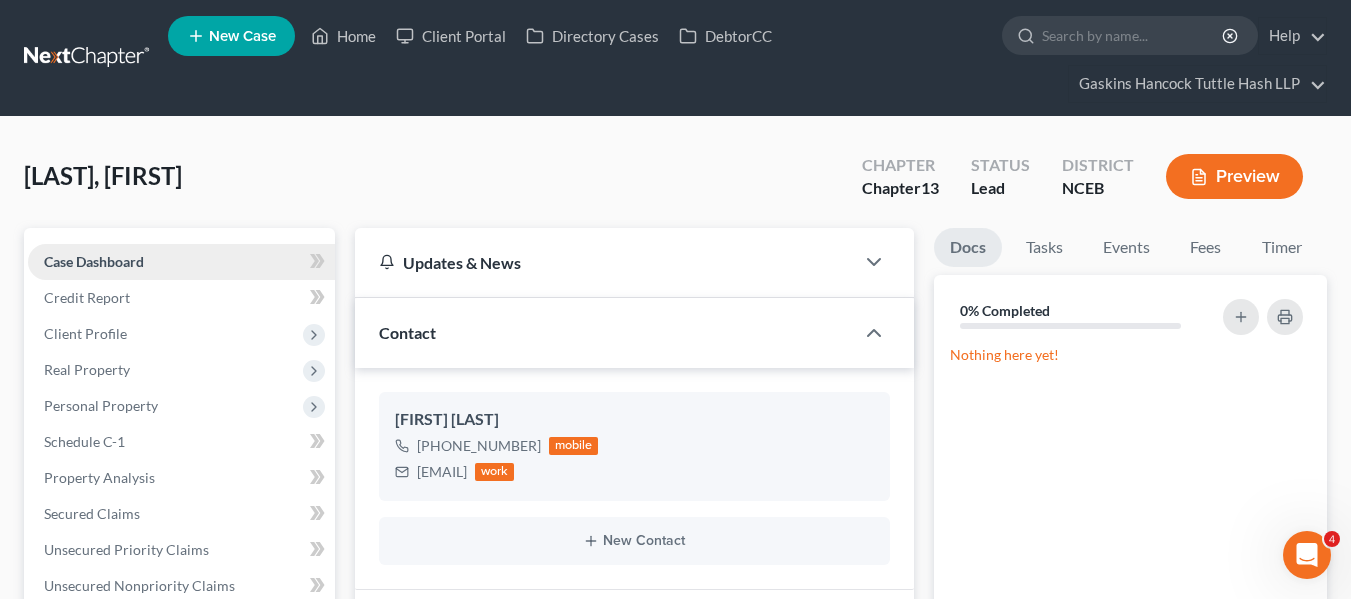 click on "Case Dashboard" at bounding box center (181, 262) 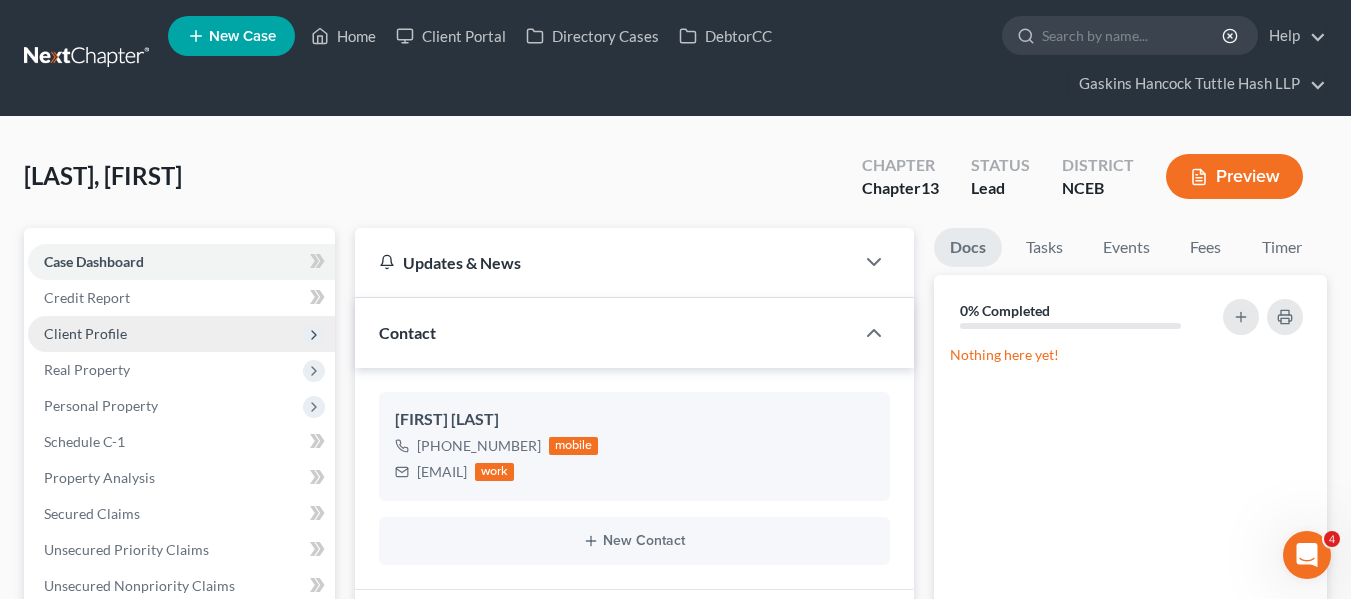 click on "Client Profile" at bounding box center (85, 333) 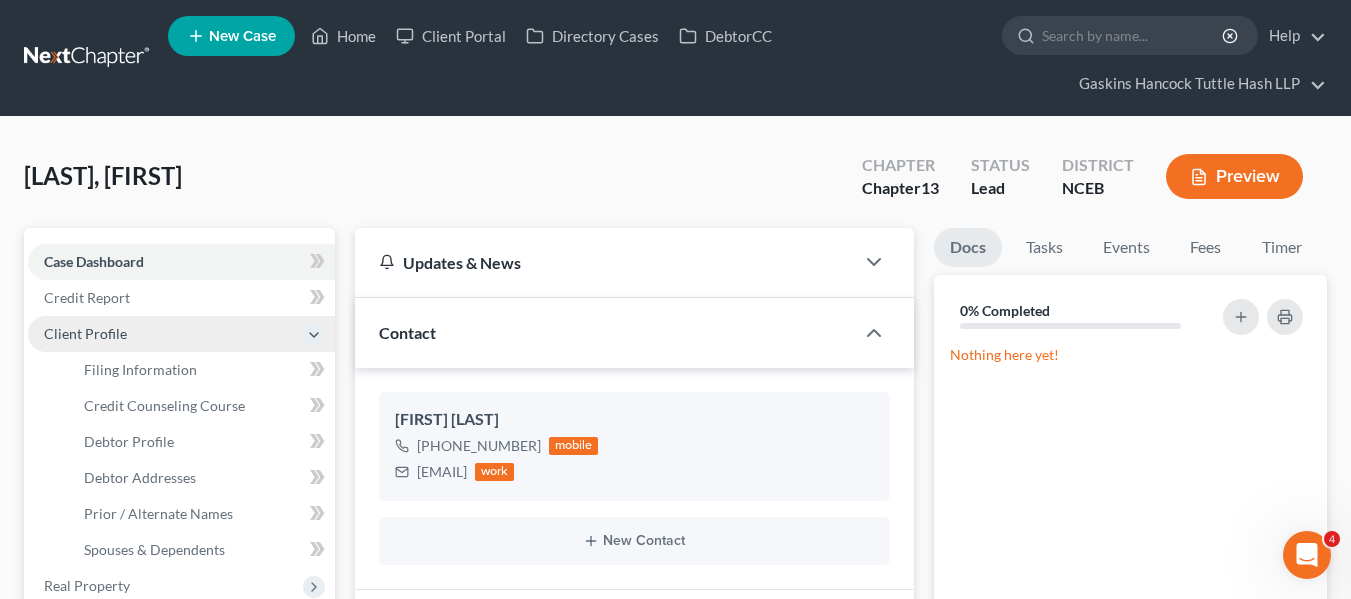 click 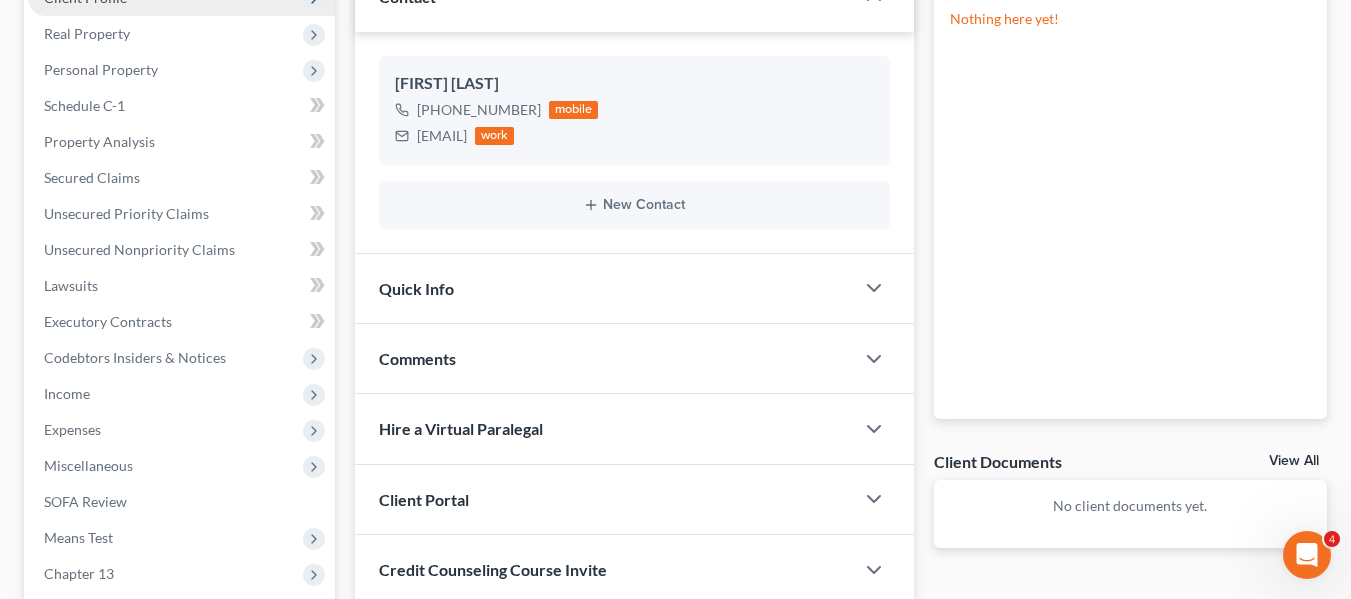 scroll, scrollTop: 0, scrollLeft: 0, axis: both 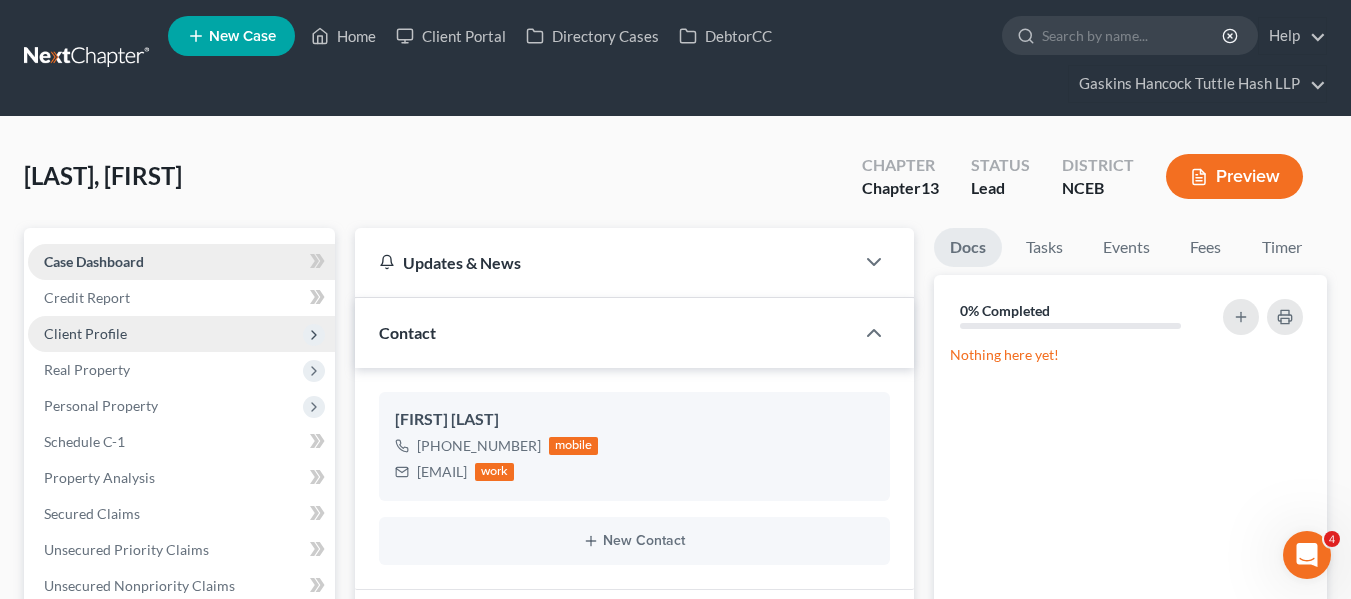 click on "Case Dashboard" at bounding box center (181, 262) 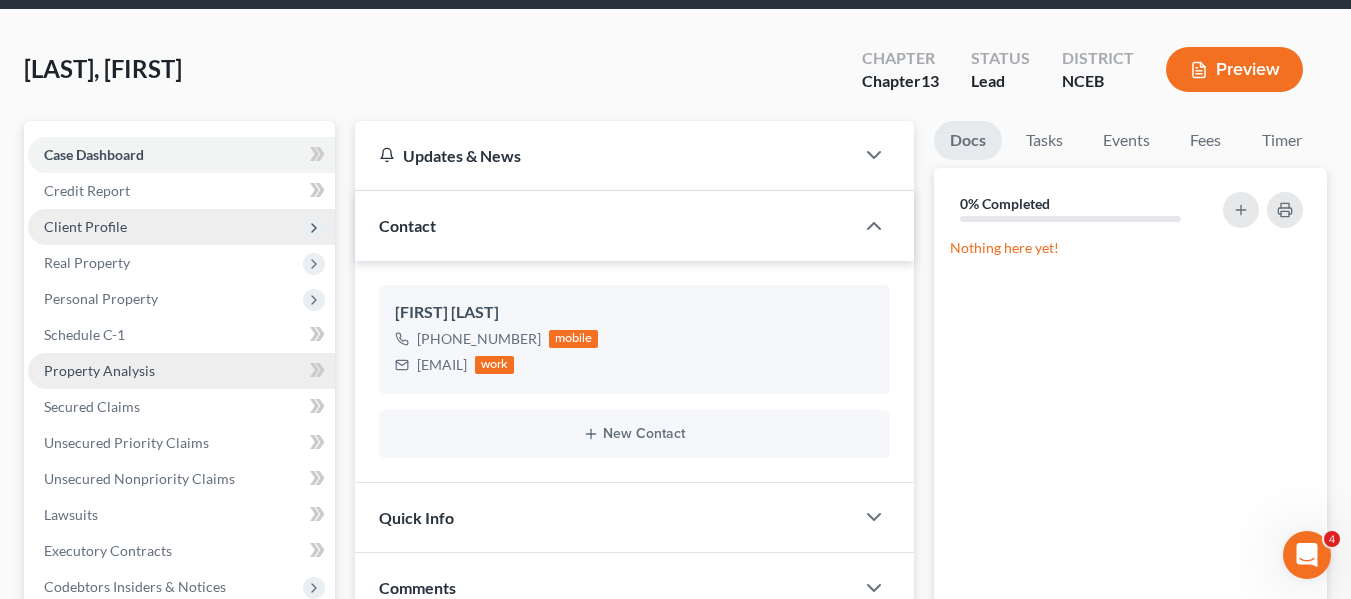 scroll, scrollTop: 72, scrollLeft: 0, axis: vertical 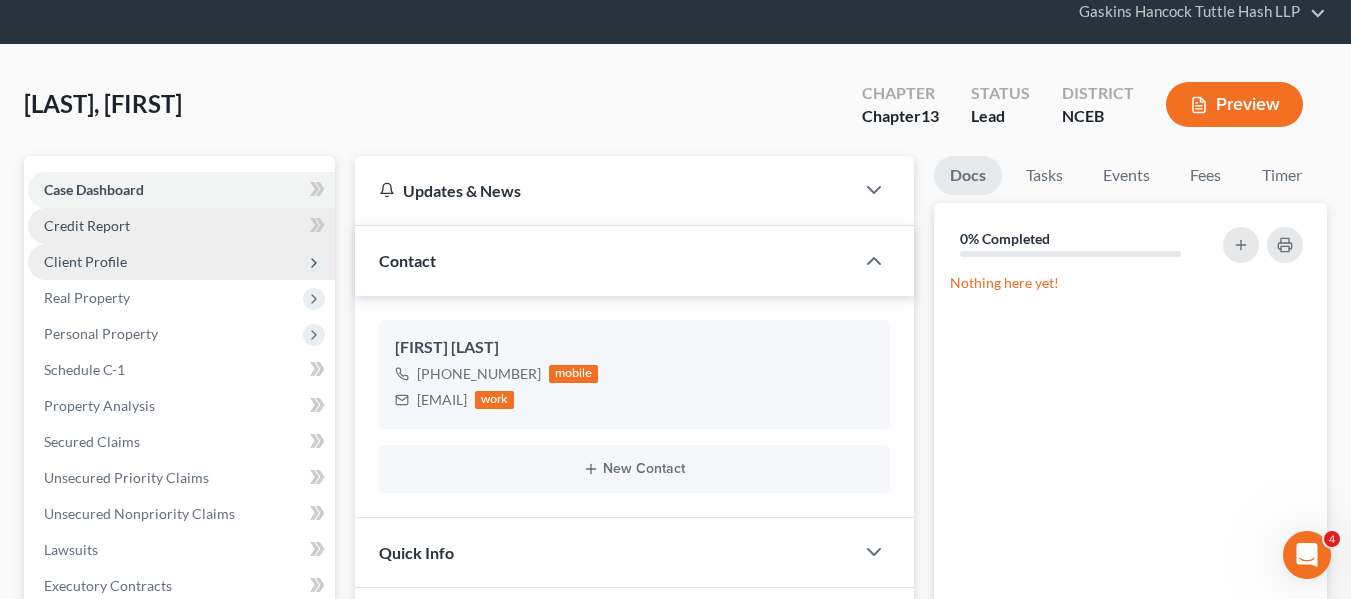 click on "Credit Report" at bounding box center (181, 226) 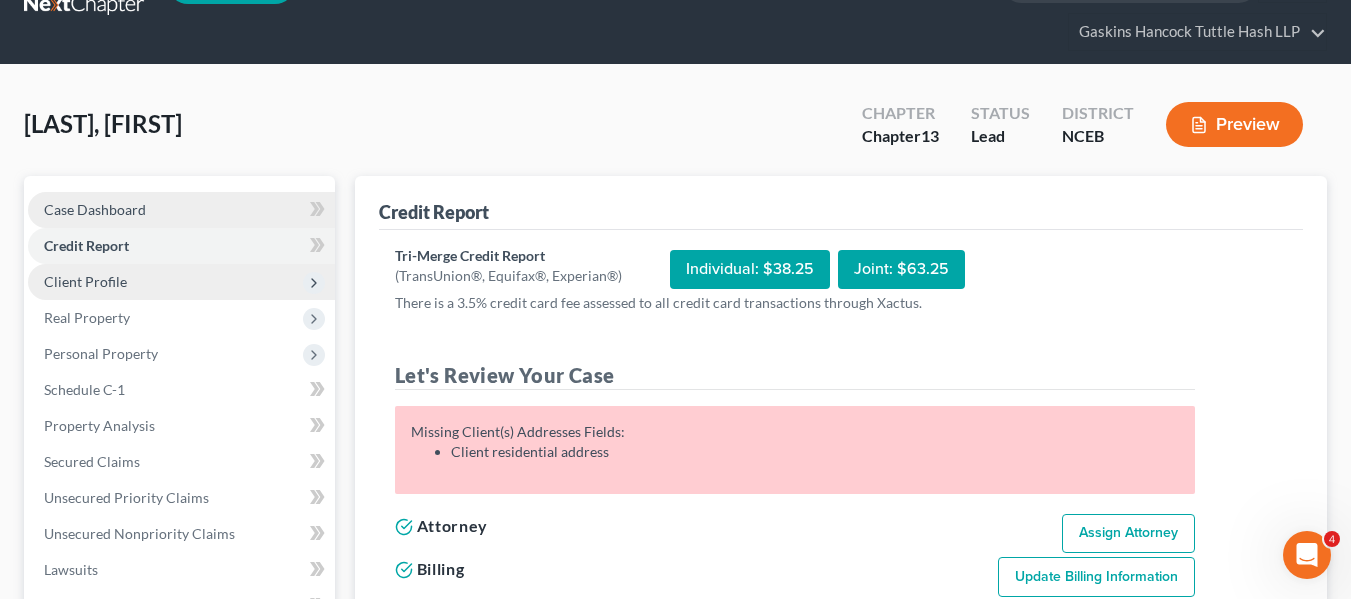 scroll, scrollTop: 100, scrollLeft: 0, axis: vertical 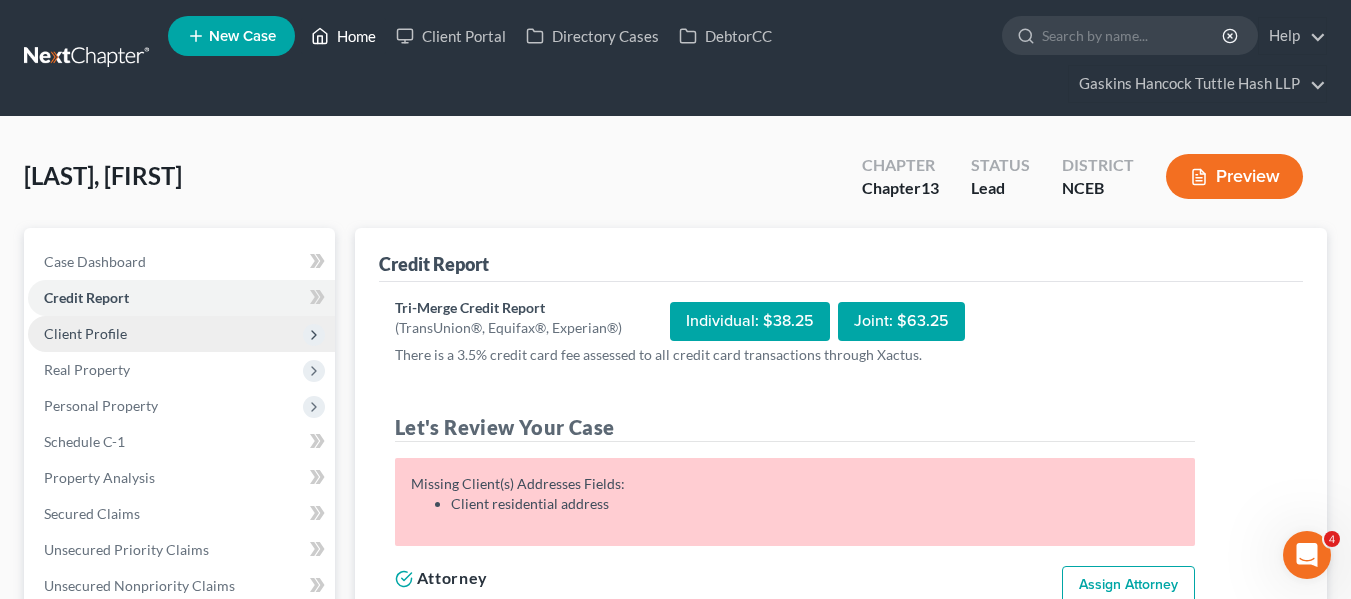 click on "Home" at bounding box center [343, 36] 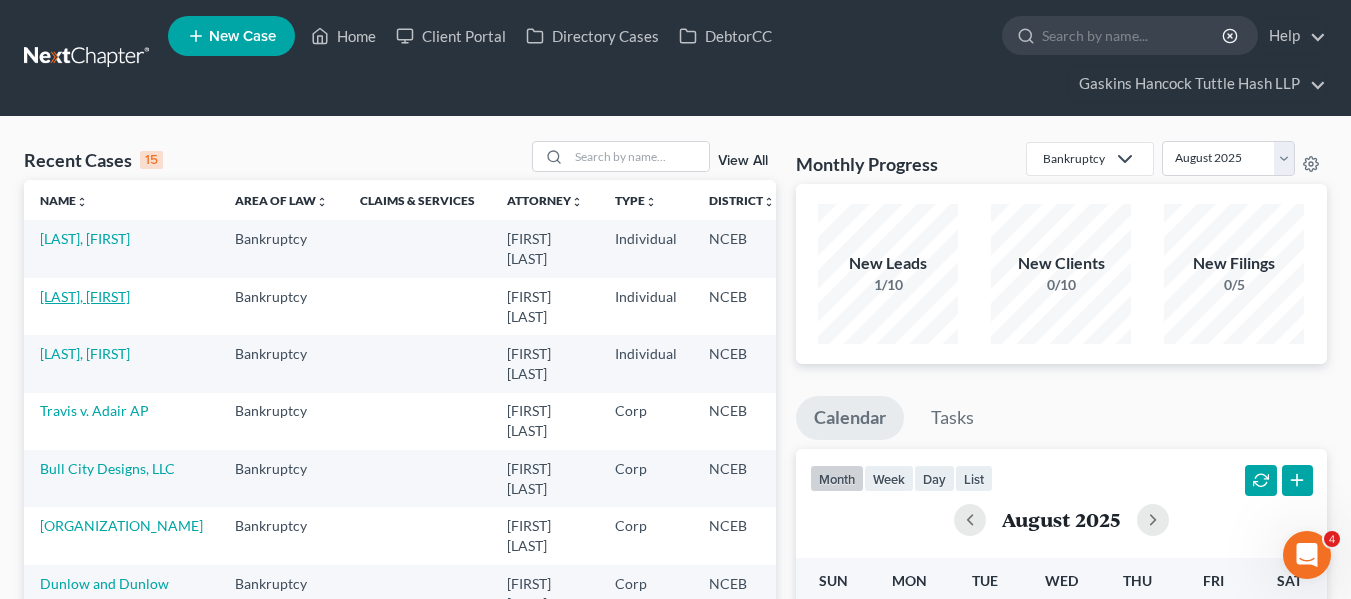 click on "[LAST], [FIRST]" at bounding box center (85, 296) 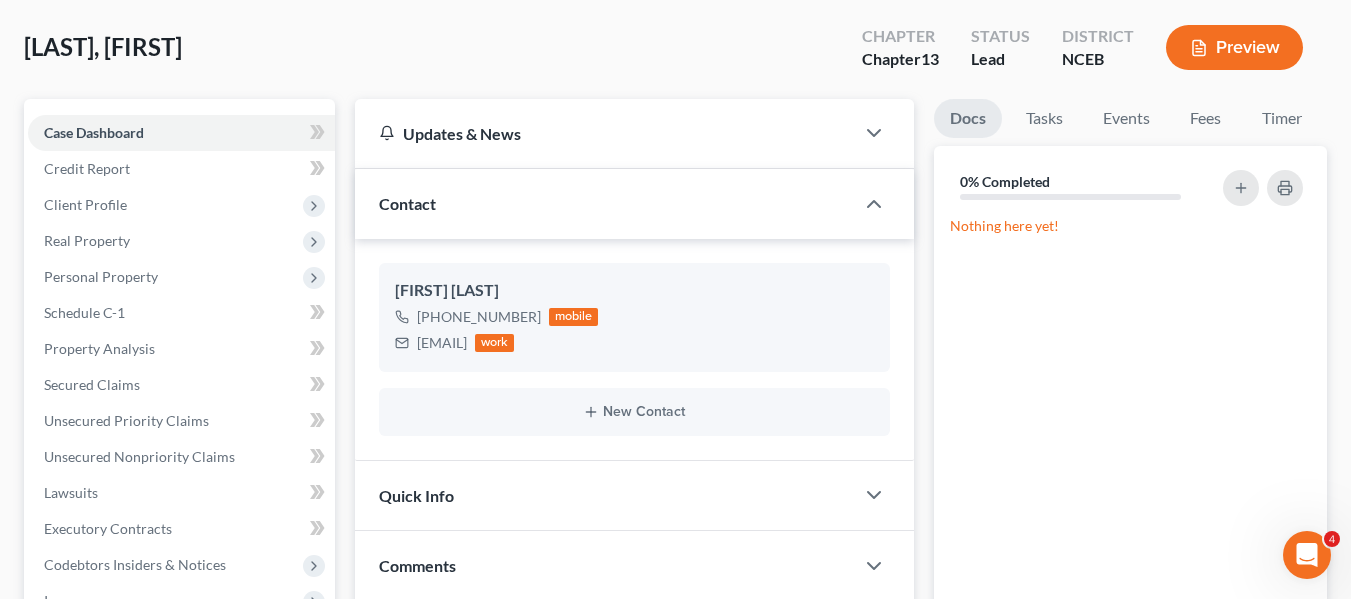 scroll, scrollTop: 0, scrollLeft: 0, axis: both 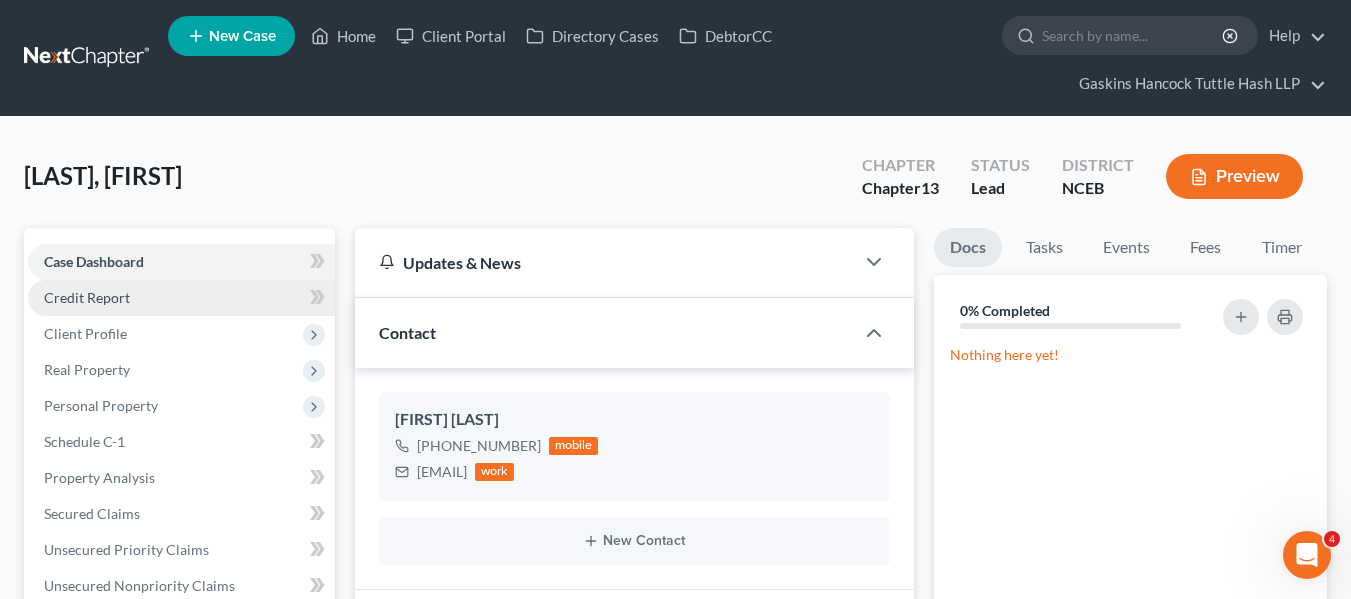 click on "Credit Report" at bounding box center (181, 298) 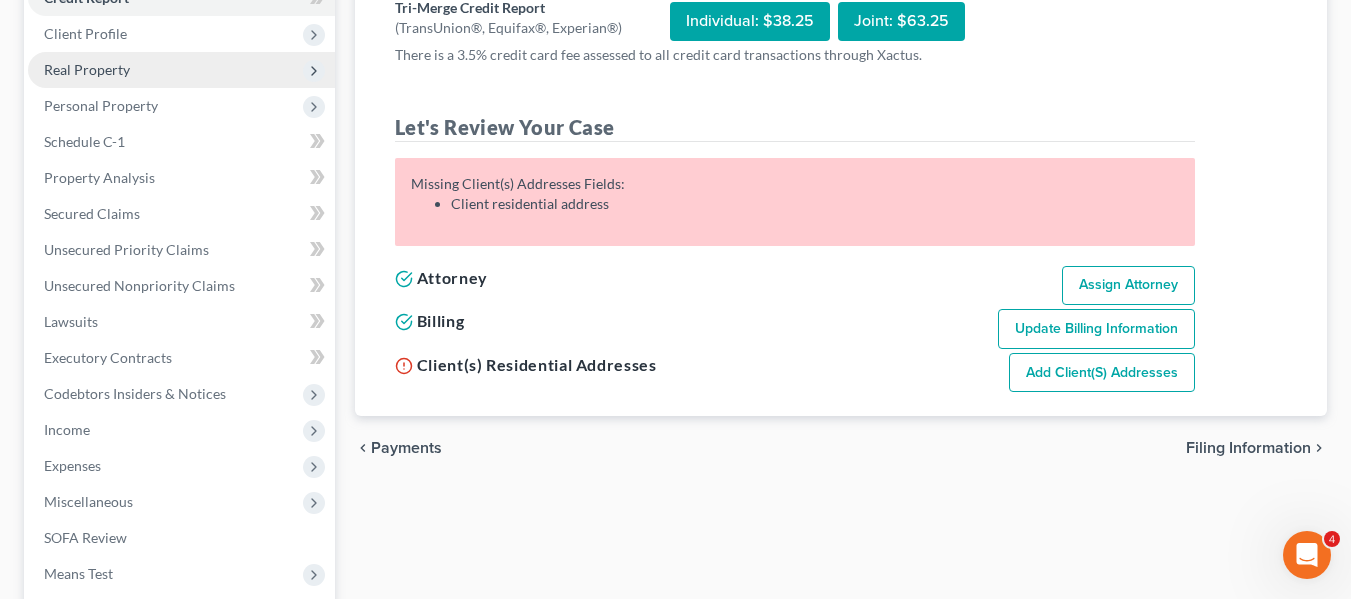 scroll, scrollTop: 400, scrollLeft: 0, axis: vertical 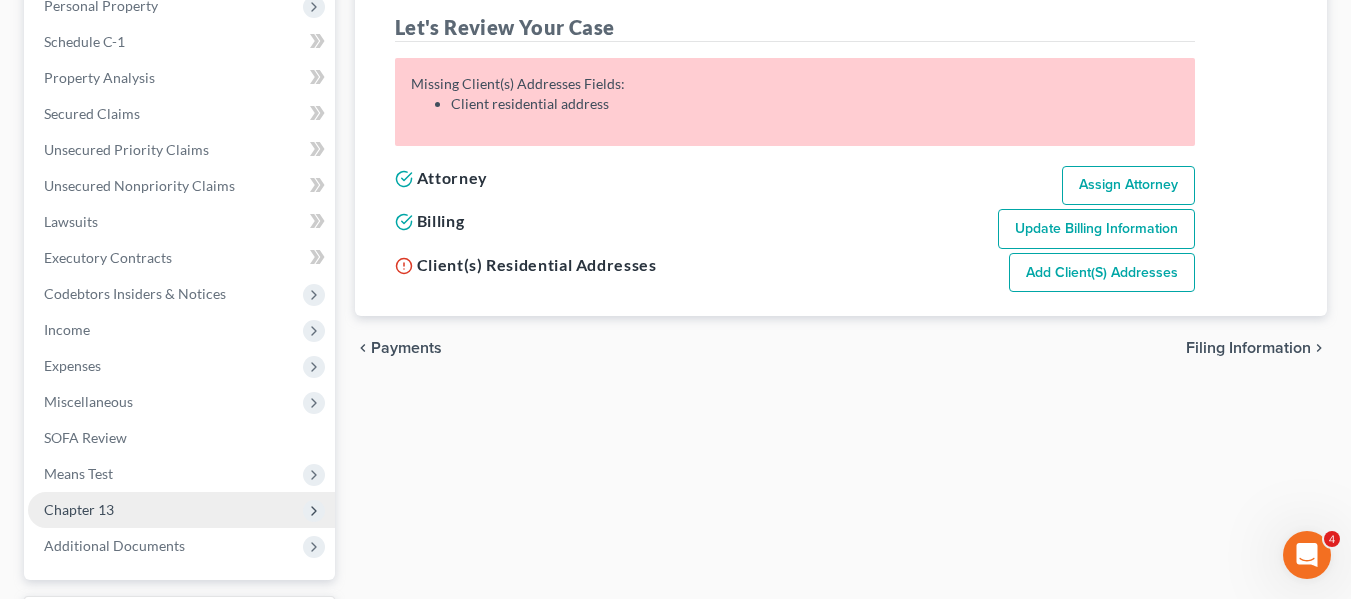 click on "Chapter 13" at bounding box center (181, 510) 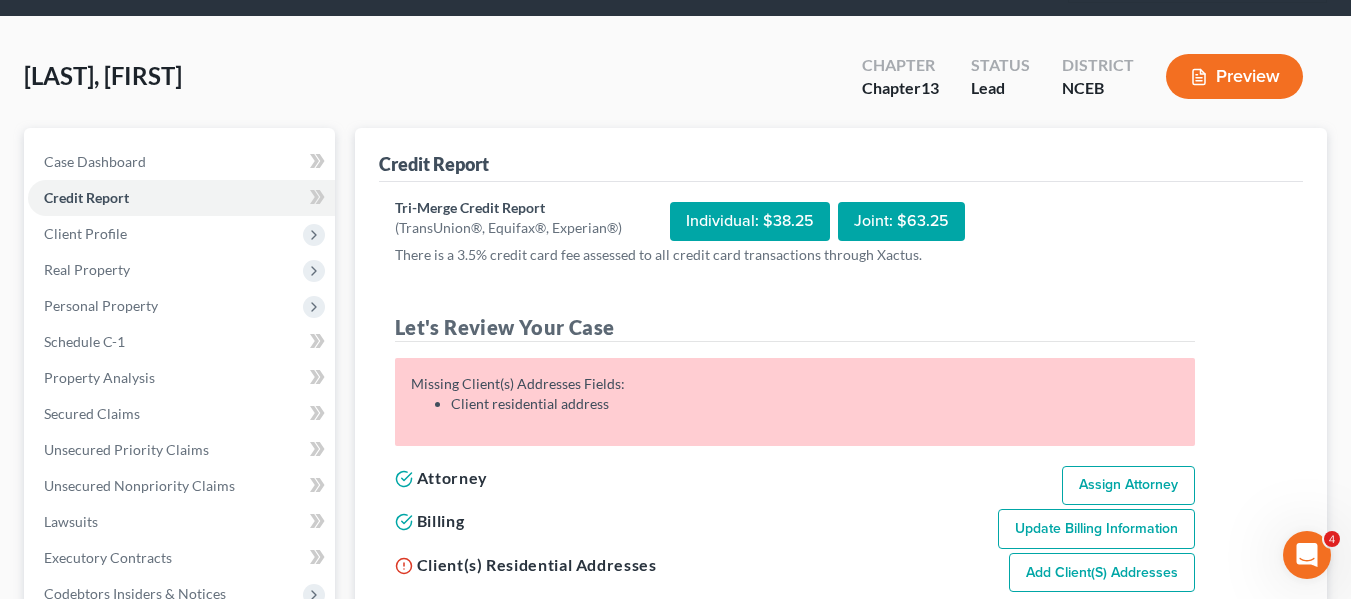 scroll, scrollTop: 300, scrollLeft: 0, axis: vertical 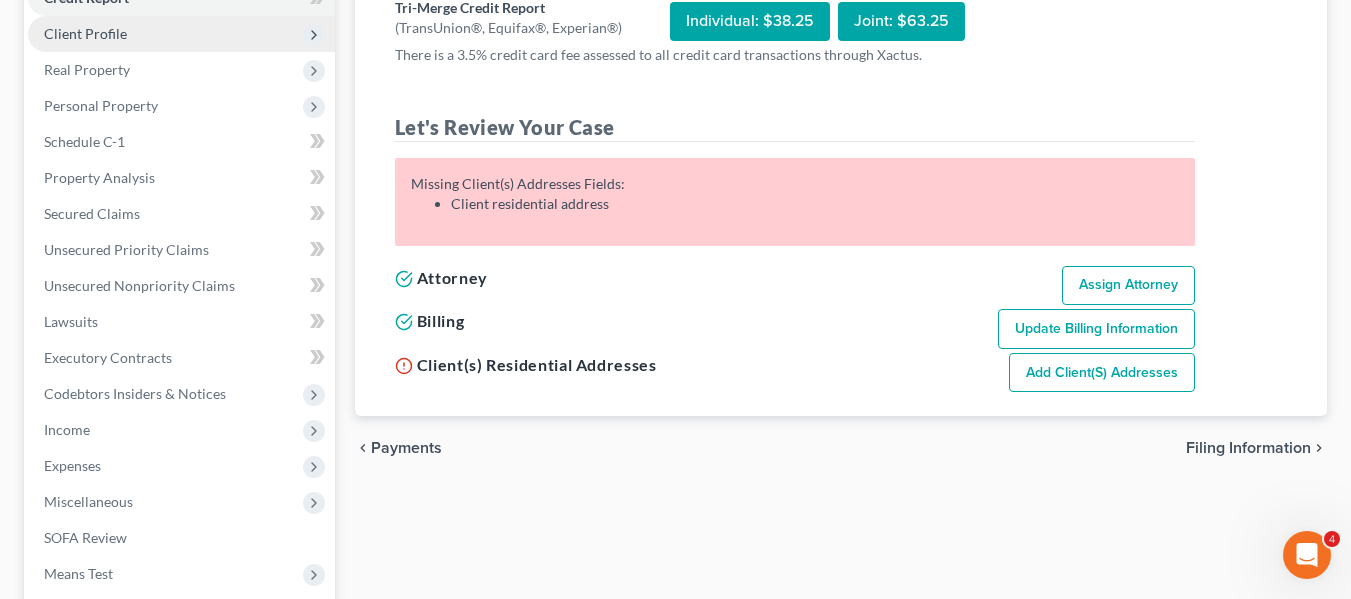 click on "Client Profile" at bounding box center (181, 34) 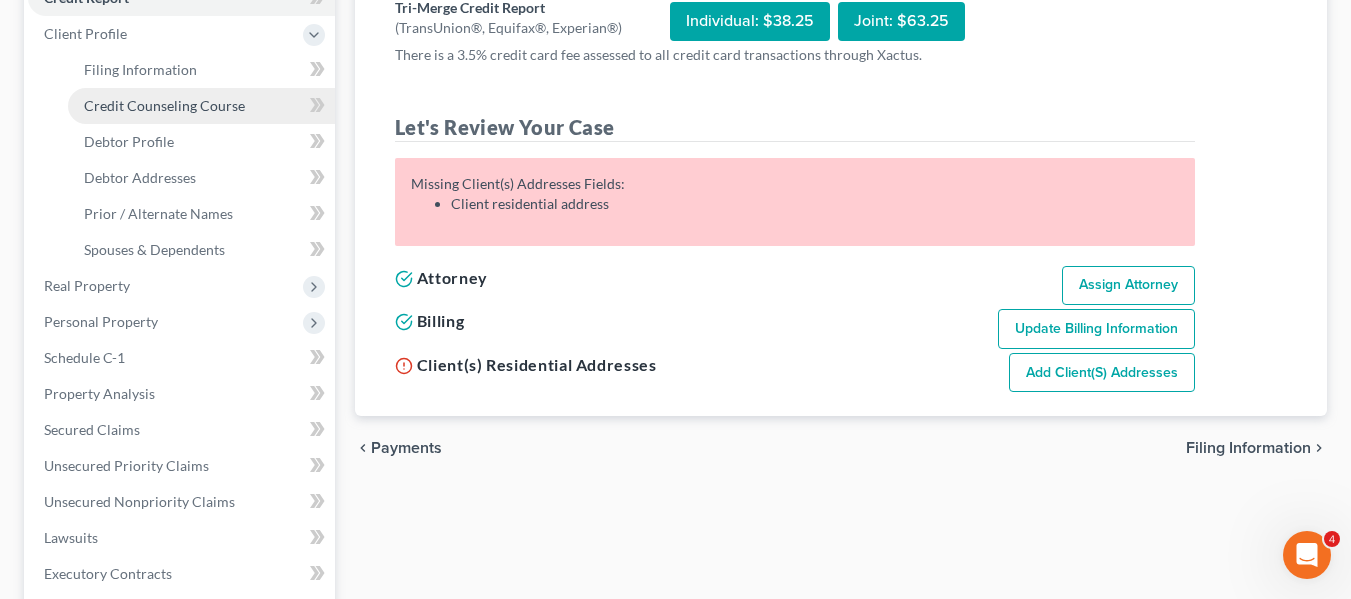click on "Credit Counseling Course" at bounding box center (164, 105) 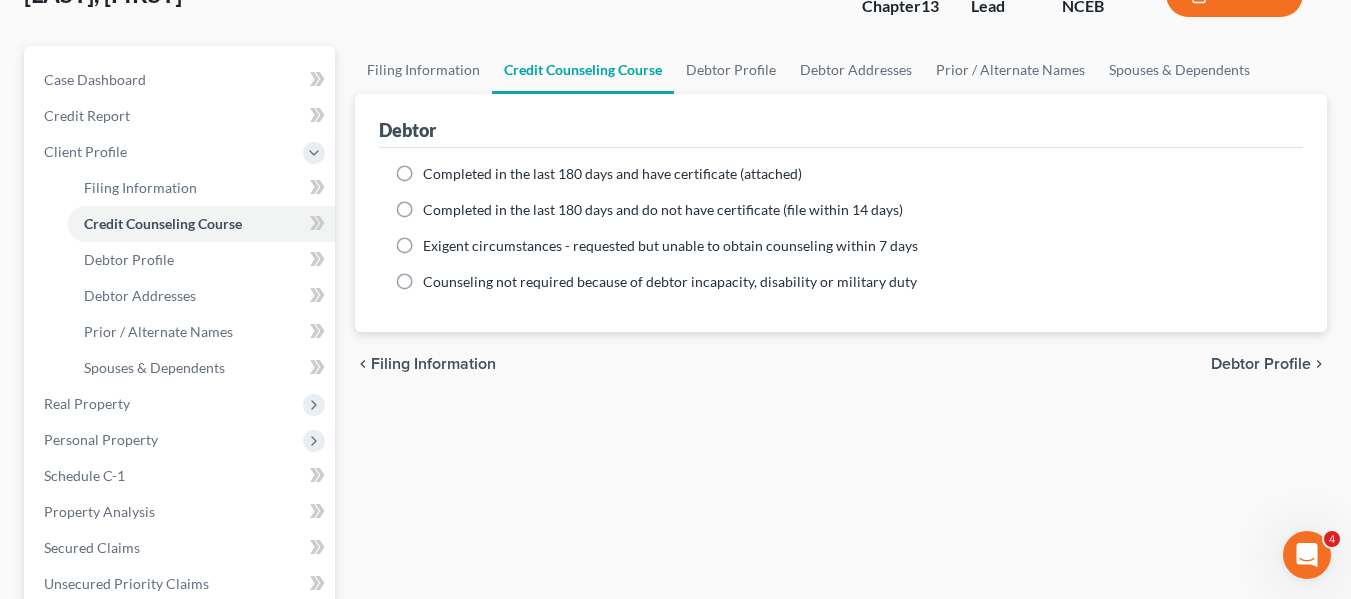 scroll, scrollTop: 200, scrollLeft: 0, axis: vertical 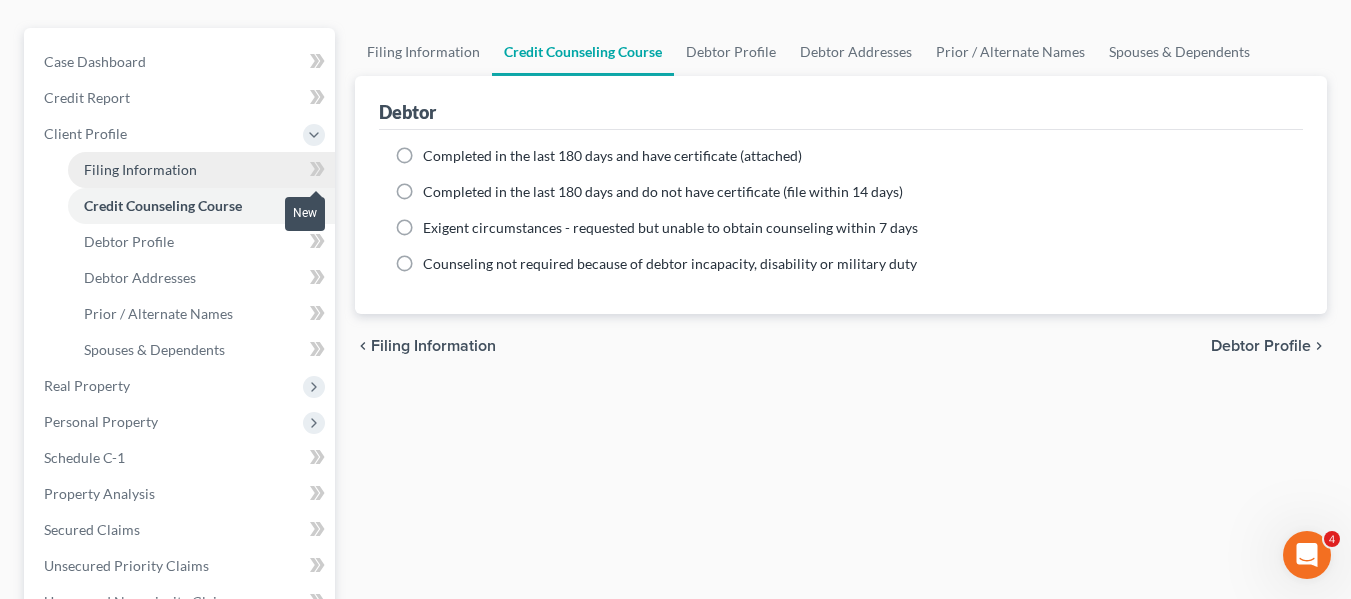 click on "Filing Information" at bounding box center (201, 170) 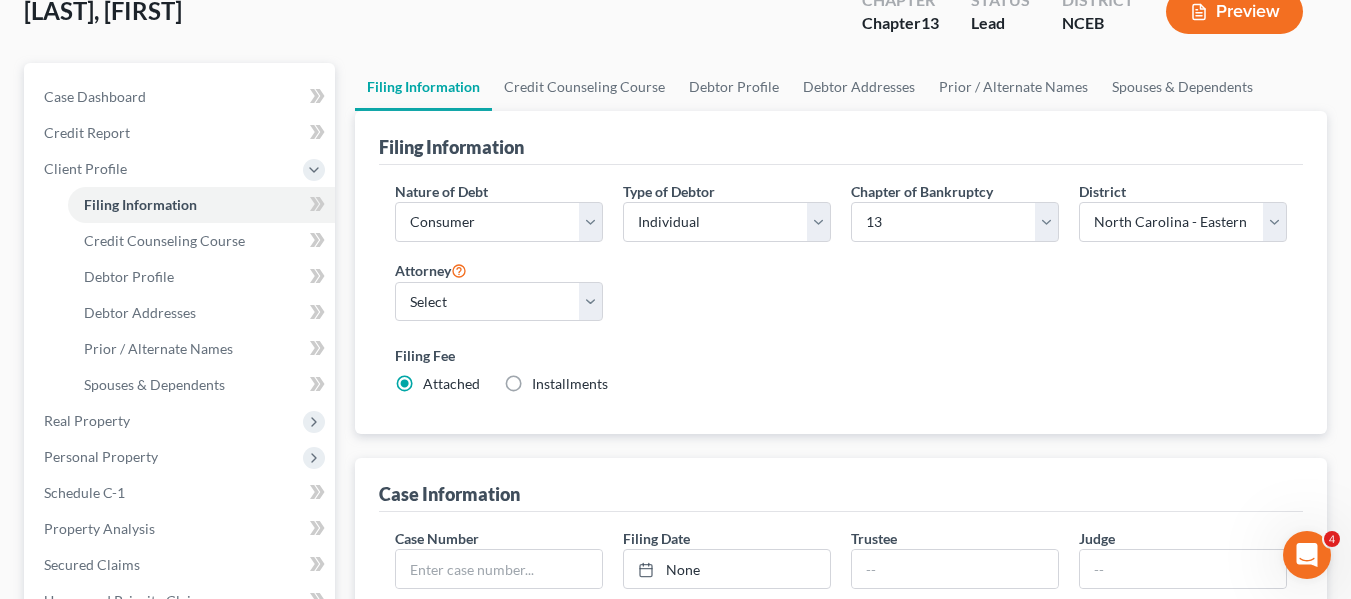 scroll, scrollTop: 100, scrollLeft: 0, axis: vertical 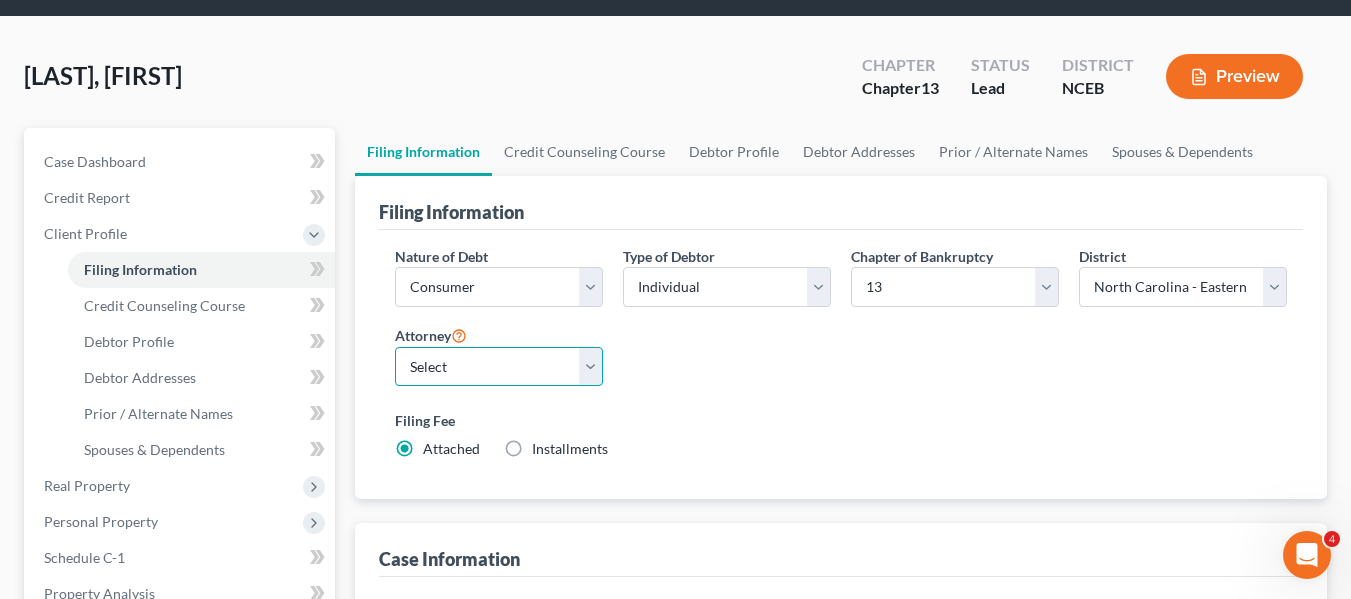 click on "Select [FIRST] [LAST] - NCEB" at bounding box center [499, 367] 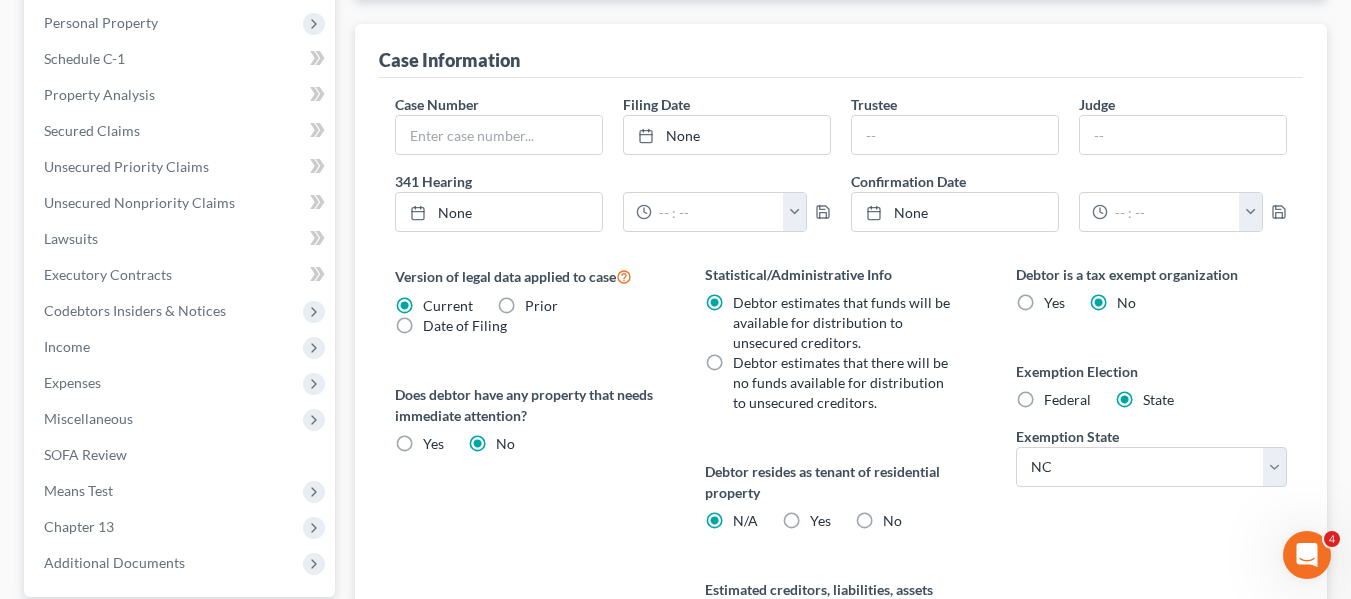 scroll, scrollTop: 600, scrollLeft: 0, axis: vertical 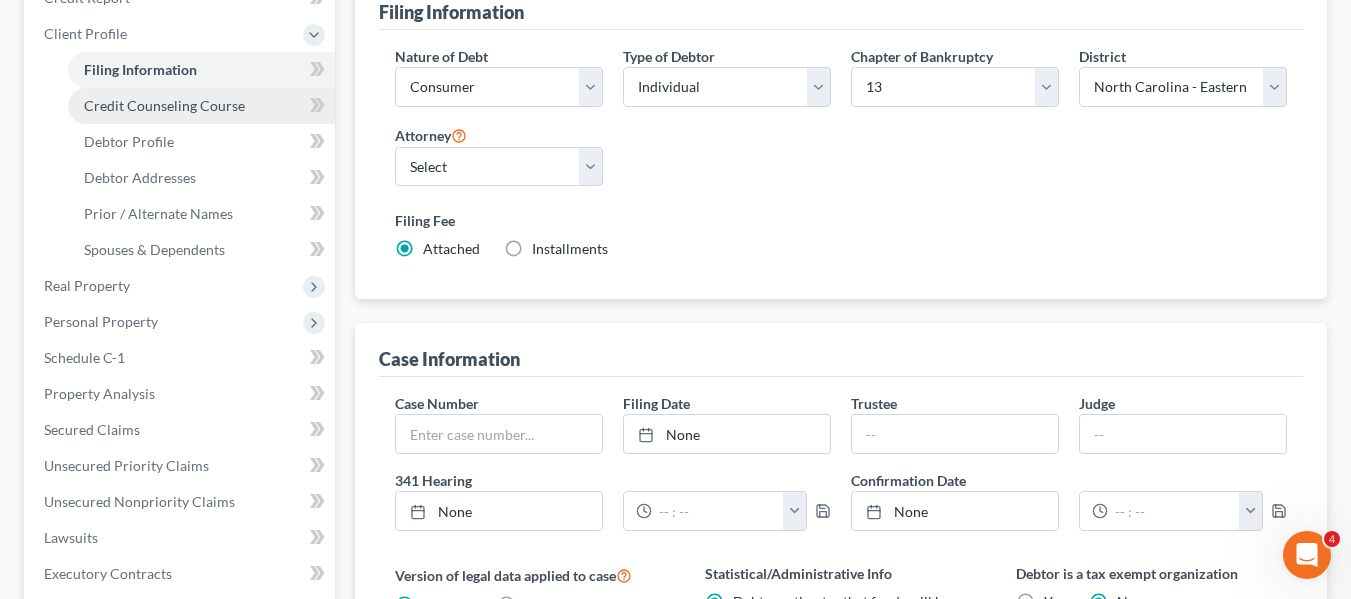 click on "Credit Counseling Course" at bounding box center [164, 105] 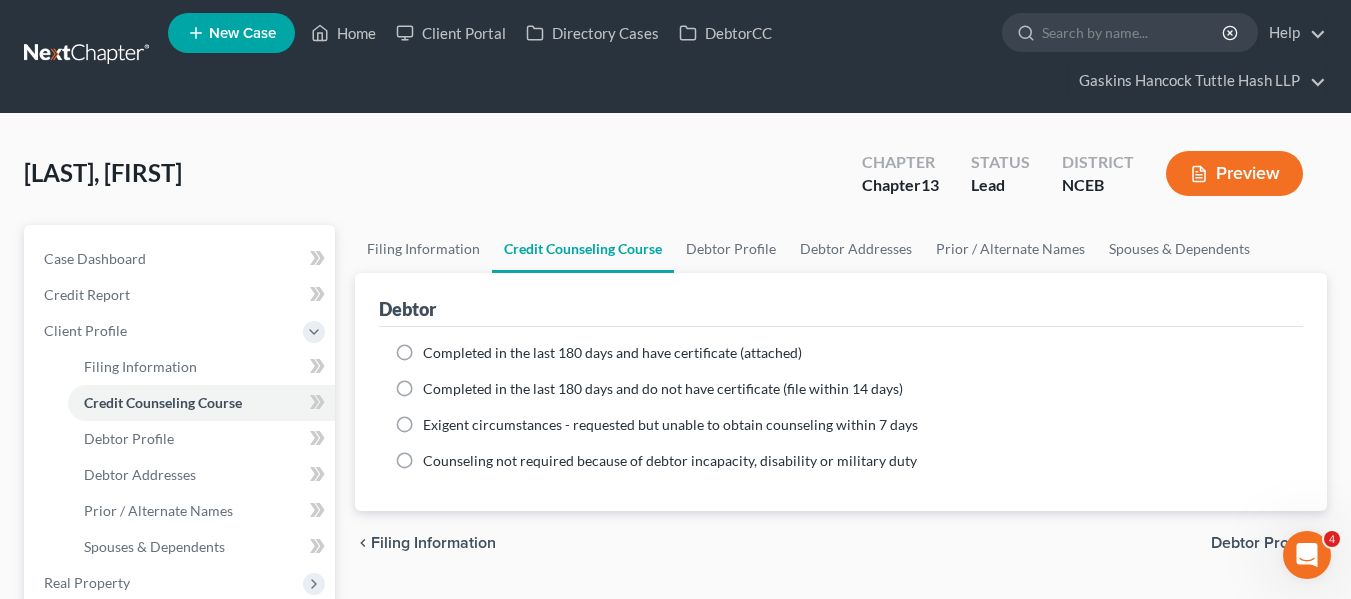 scroll, scrollTop: 0, scrollLeft: 0, axis: both 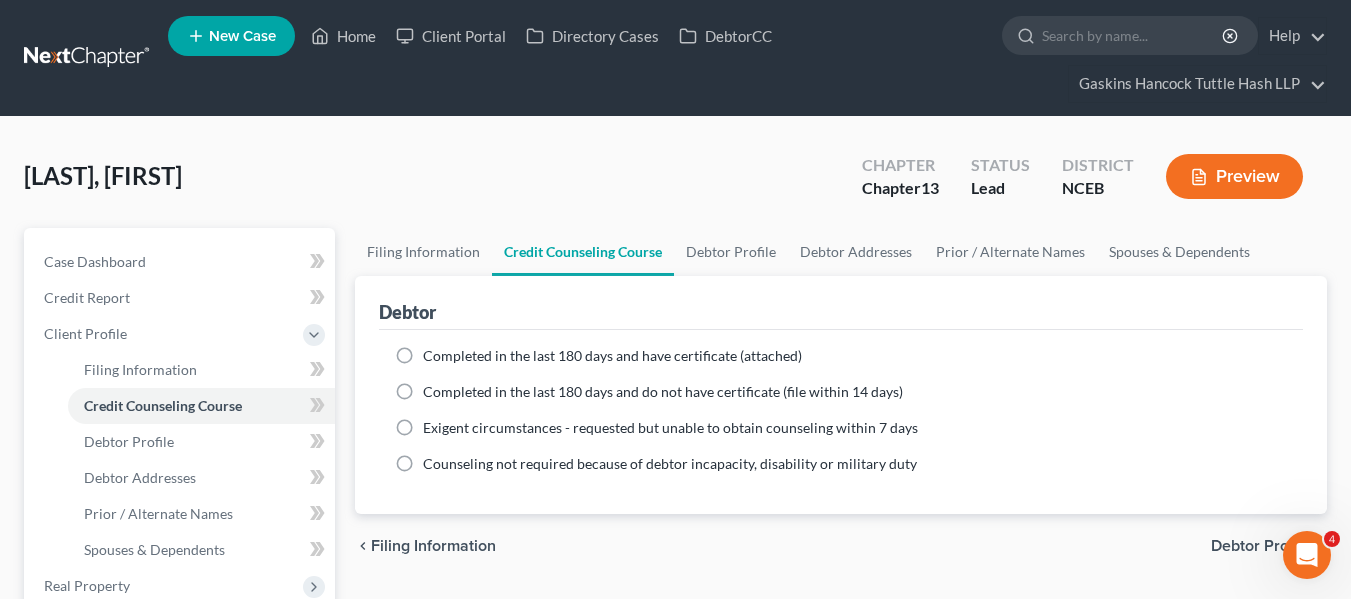 click on "Completed in the last 180 days and have certificate (attached)" at bounding box center (612, 355) 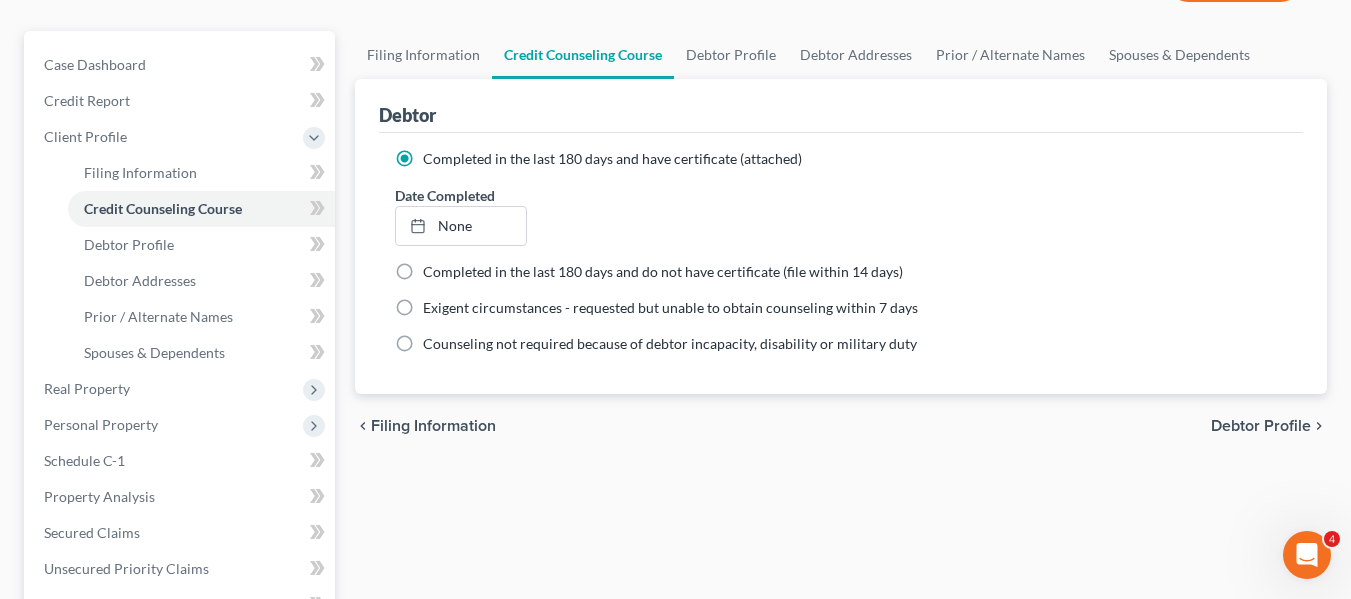 scroll, scrollTop: 200, scrollLeft: 0, axis: vertical 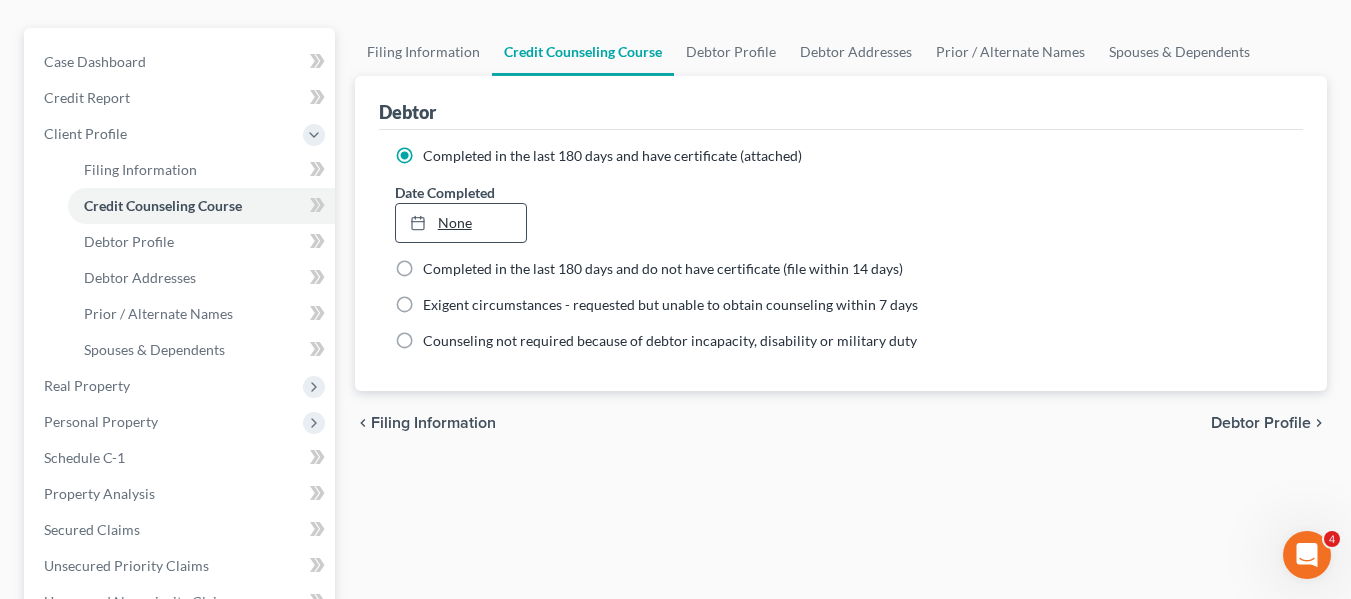 type on "8/5/2025" 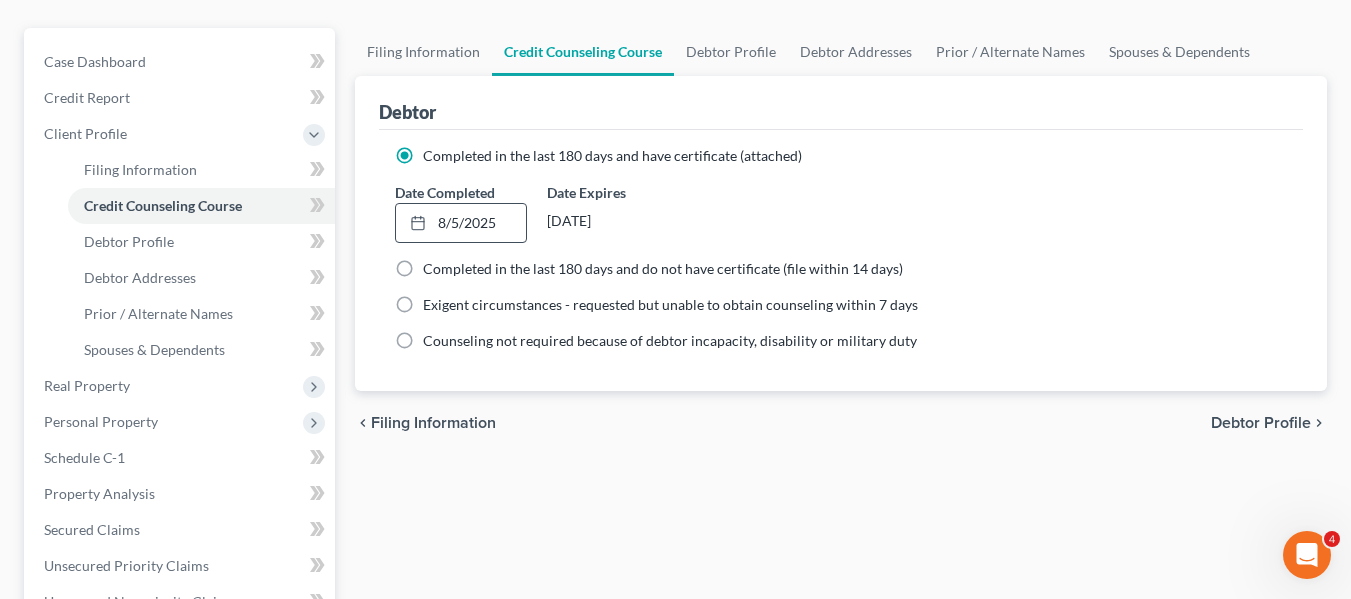 click on "Debtor Profile" at bounding box center (1261, 423) 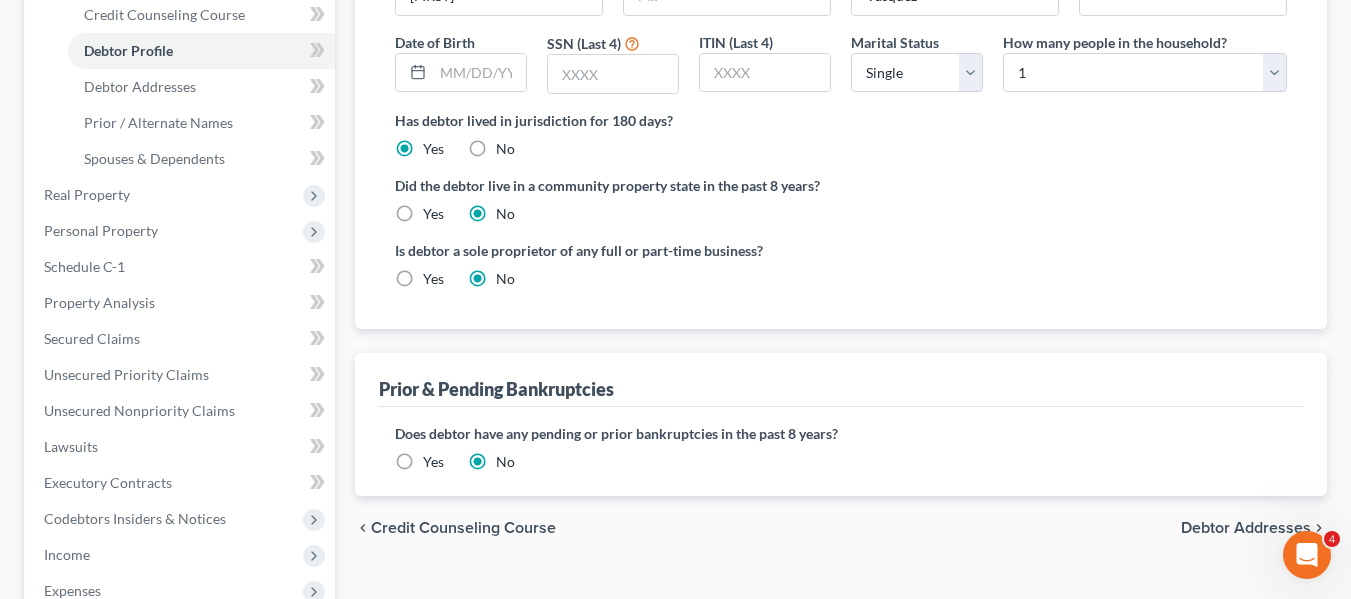scroll, scrollTop: 400, scrollLeft: 0, axis: vertical 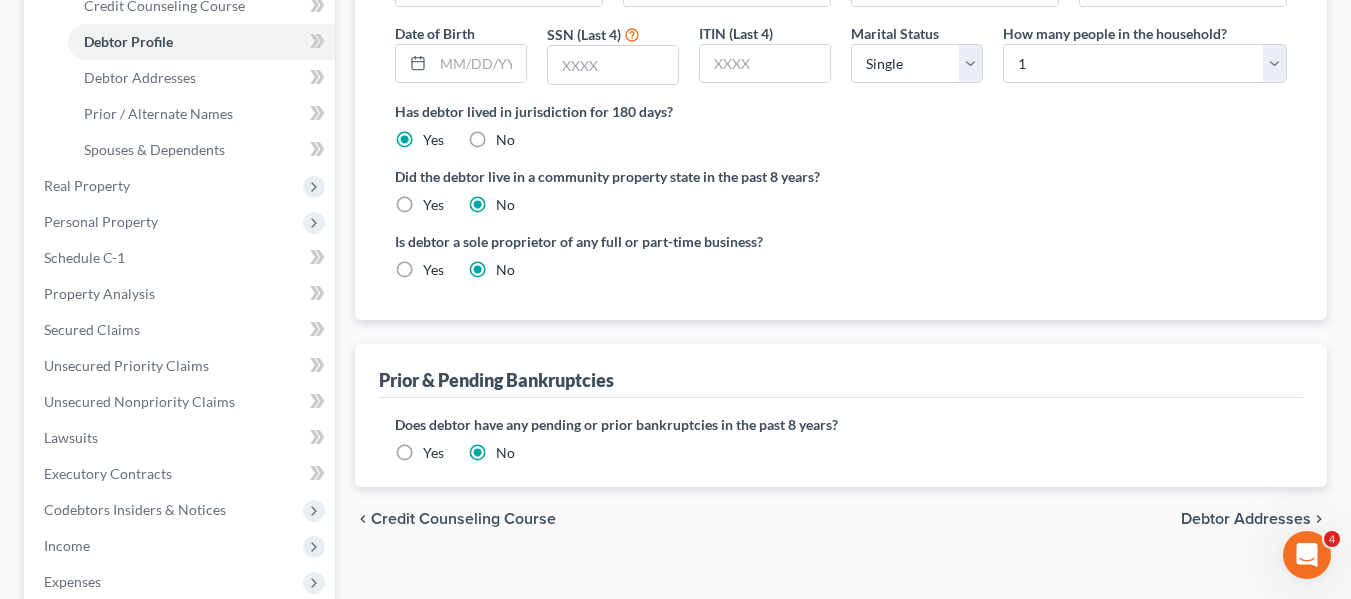 click on "Debtor Addresses" at bounding box center (1246, 519) 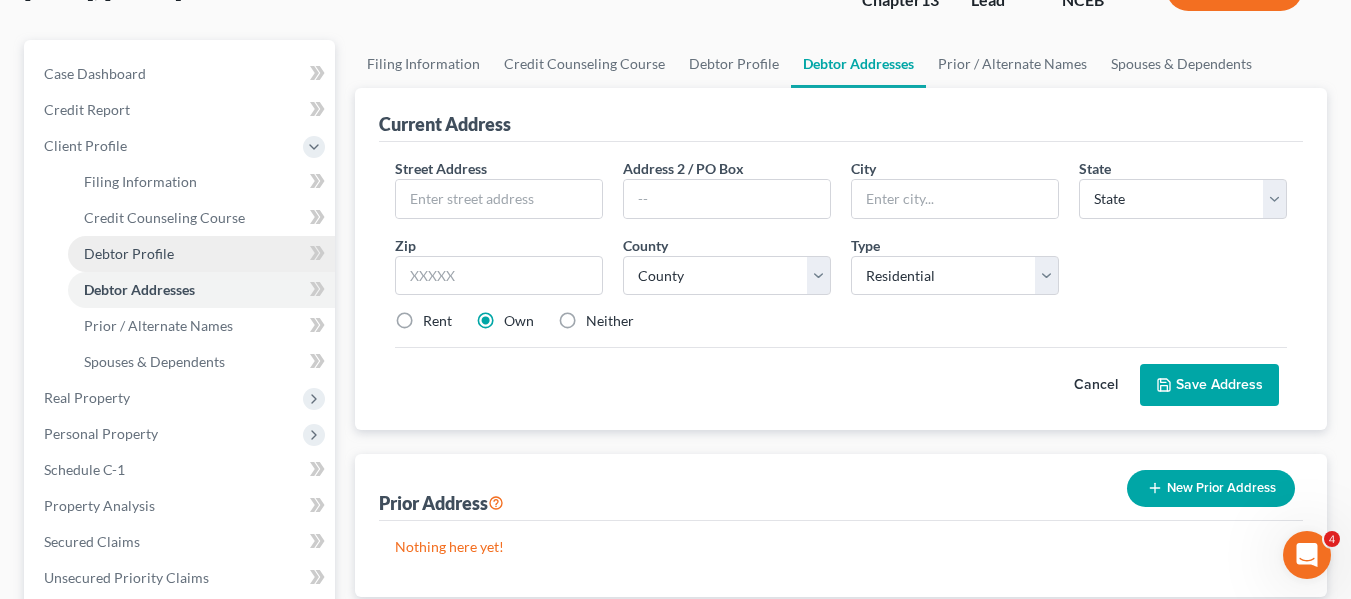 scroll, scrollTop: 88, scrollLeft: 0, axis: vertical 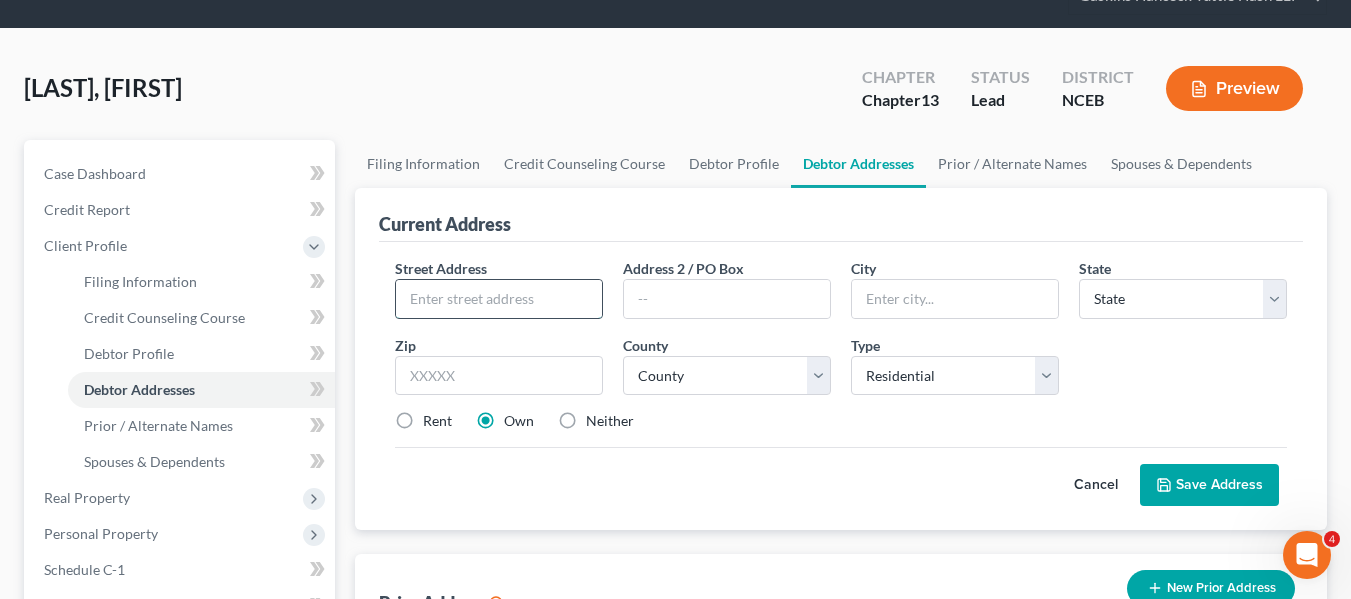 click at bounding box center [499, 299] 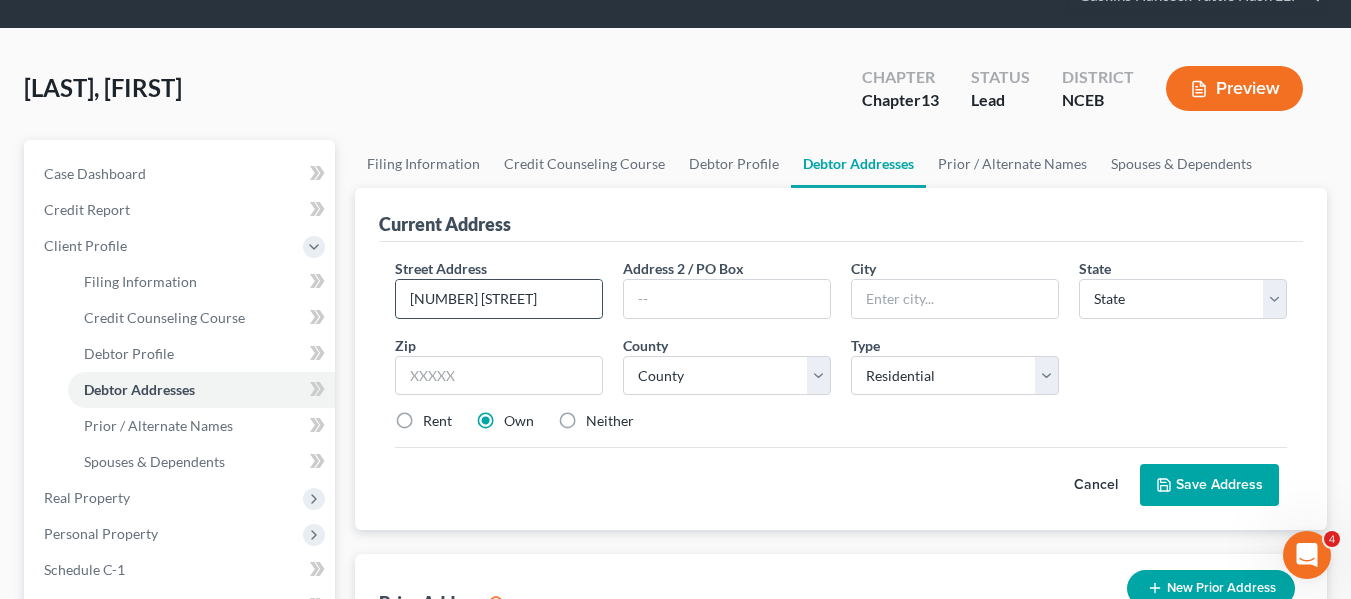 drag, startPoint x: 564, startPoint y: 299, endPoint x: 408, endPoint y: 312, distance: 156.54073 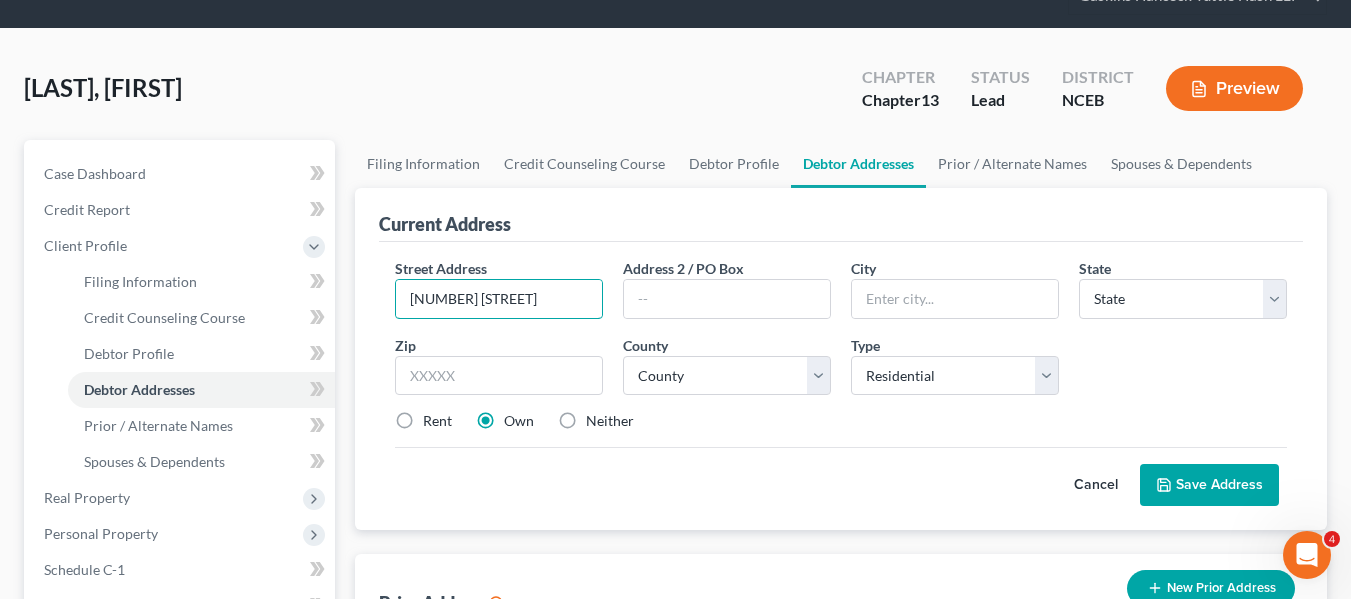 type on "[NUMBER] [STREET]" 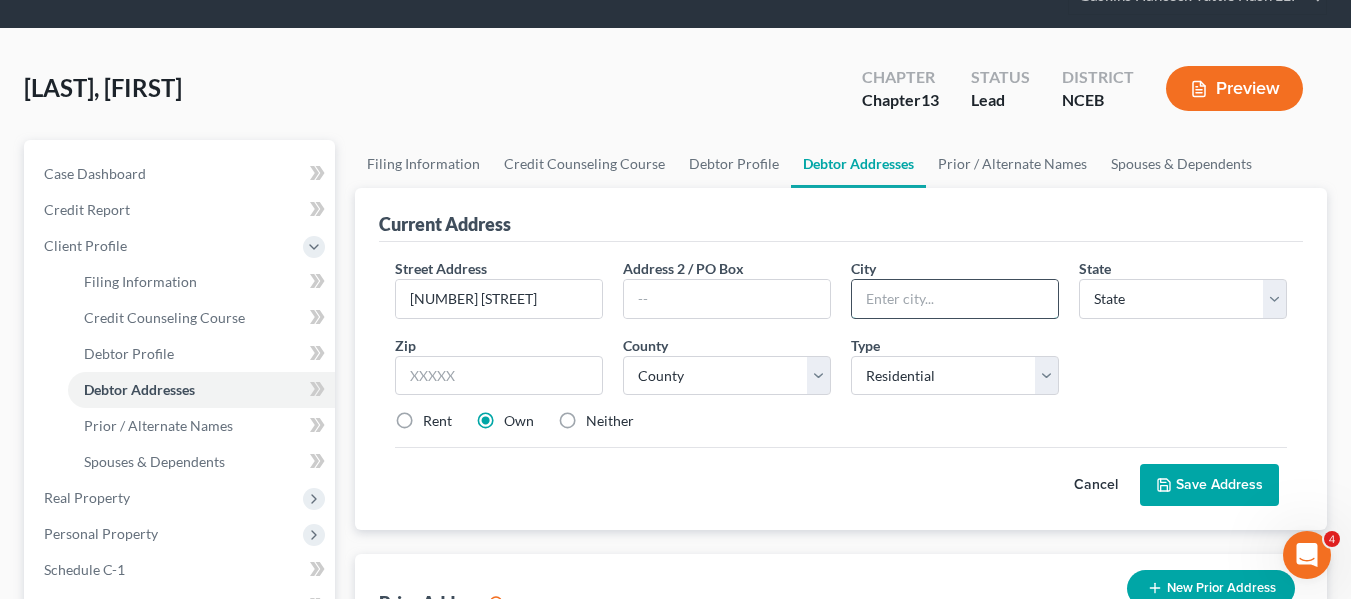 click at bounding box center (955, 299) 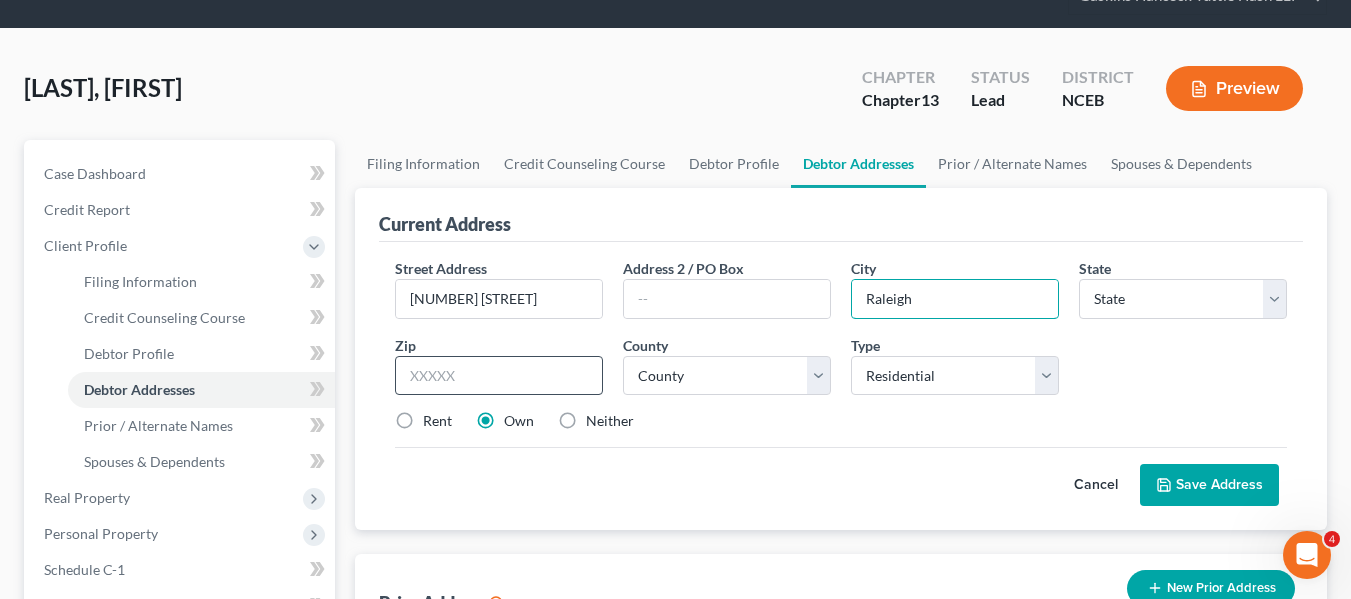 type on "Raleigh" 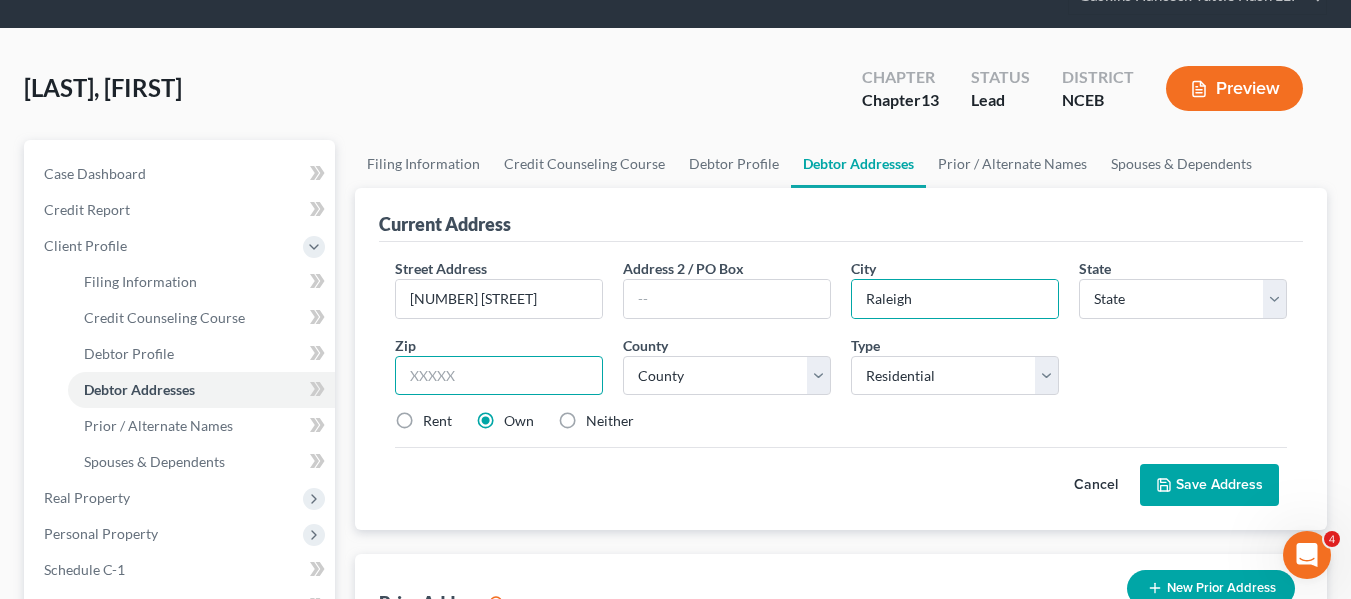 click at bounding box center (499, 376) 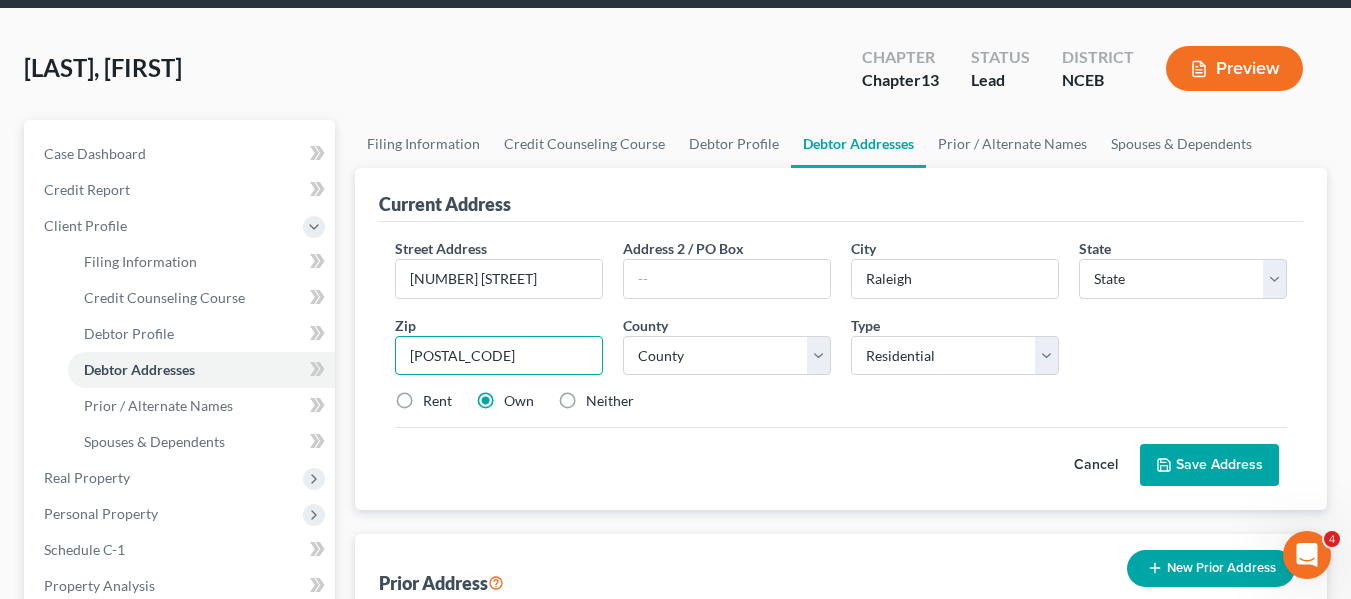 scroll, scrollTop: 88, scrollLeft: 0, axis: vertical 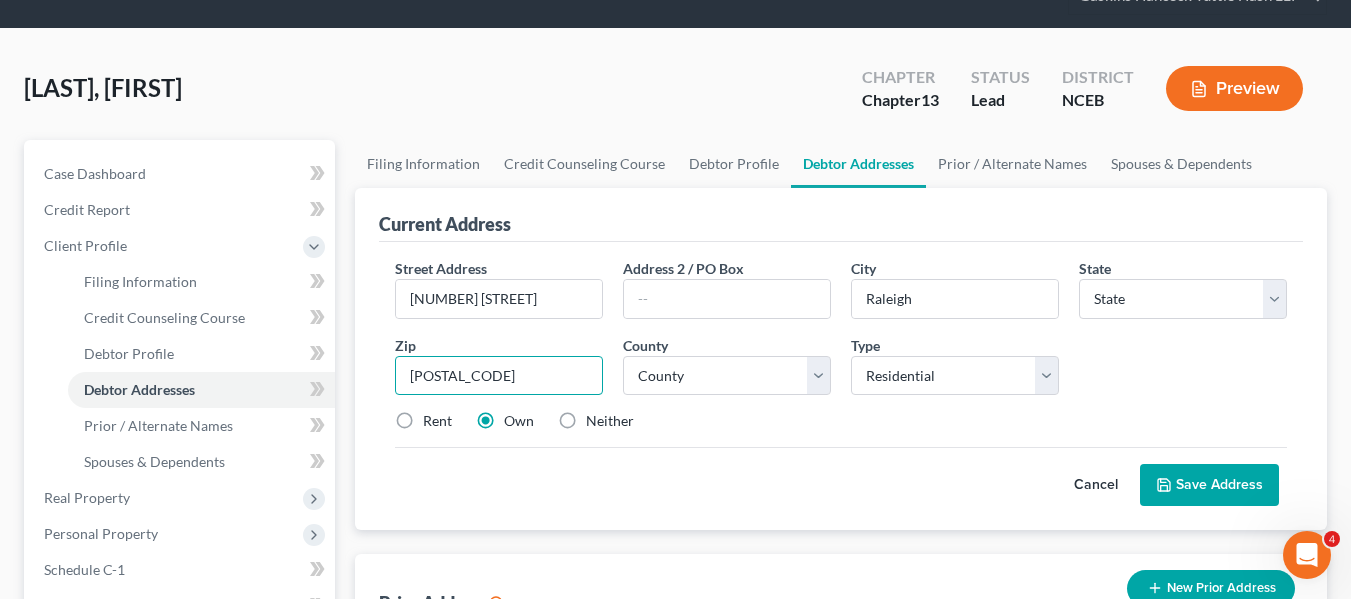 type on "[POSTAL_CODE]" 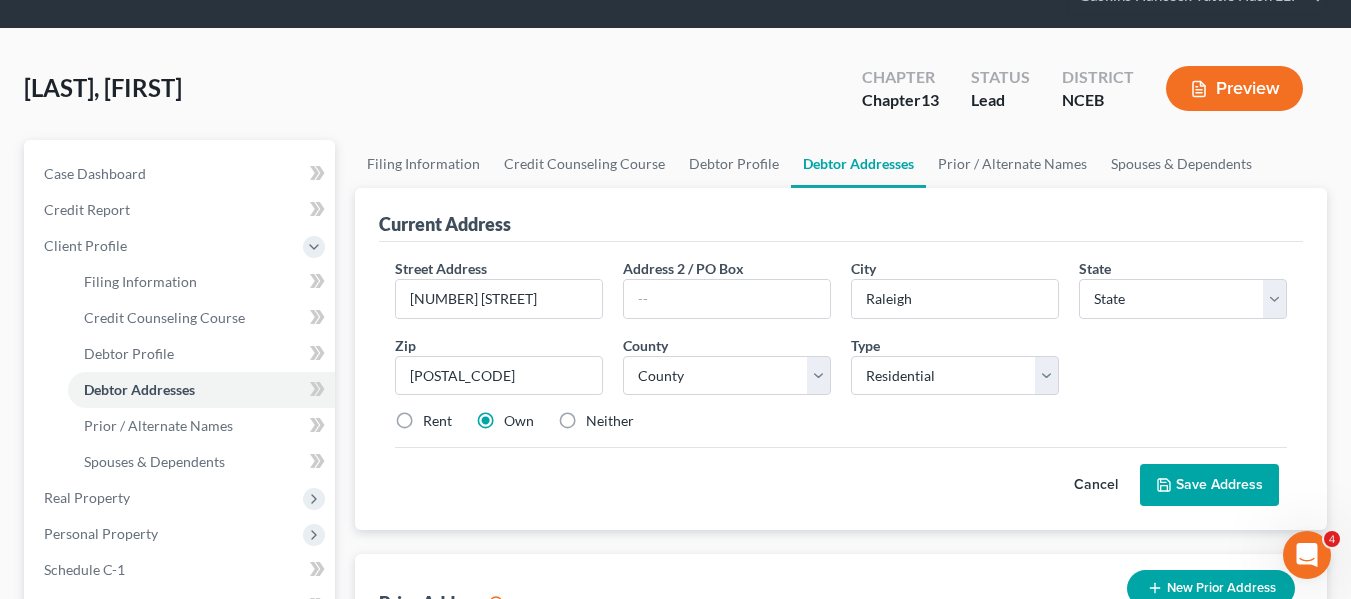 click on "Neither" at bounding box center (610, 421) 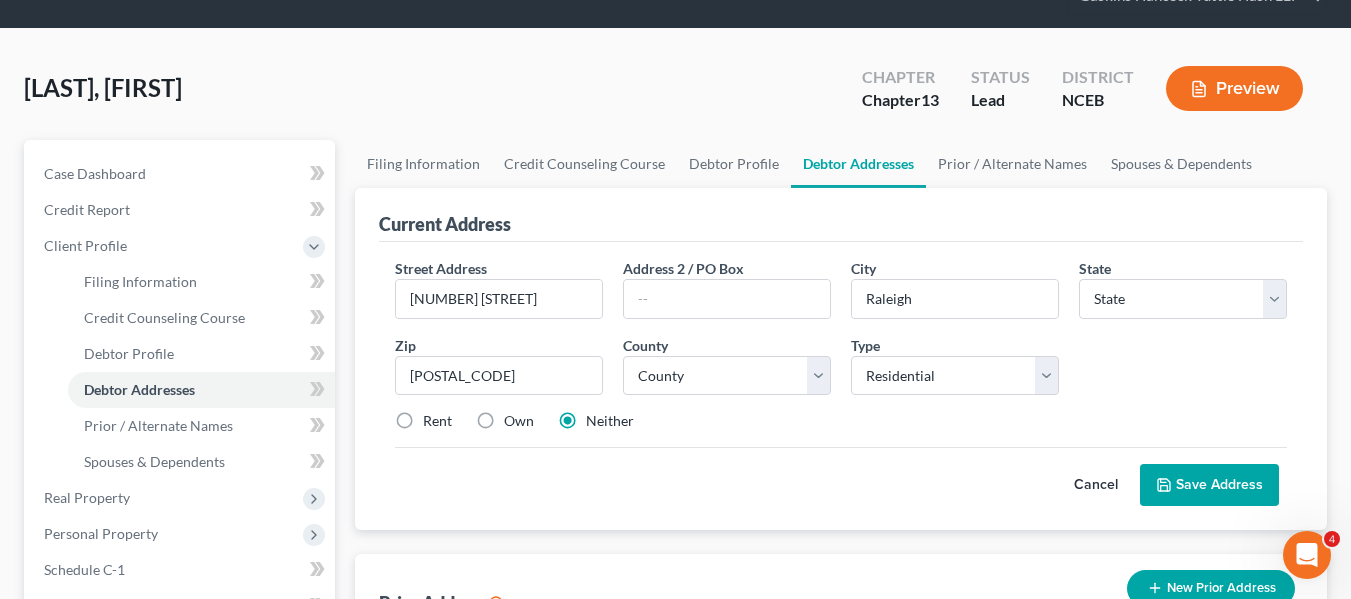 select on "28" 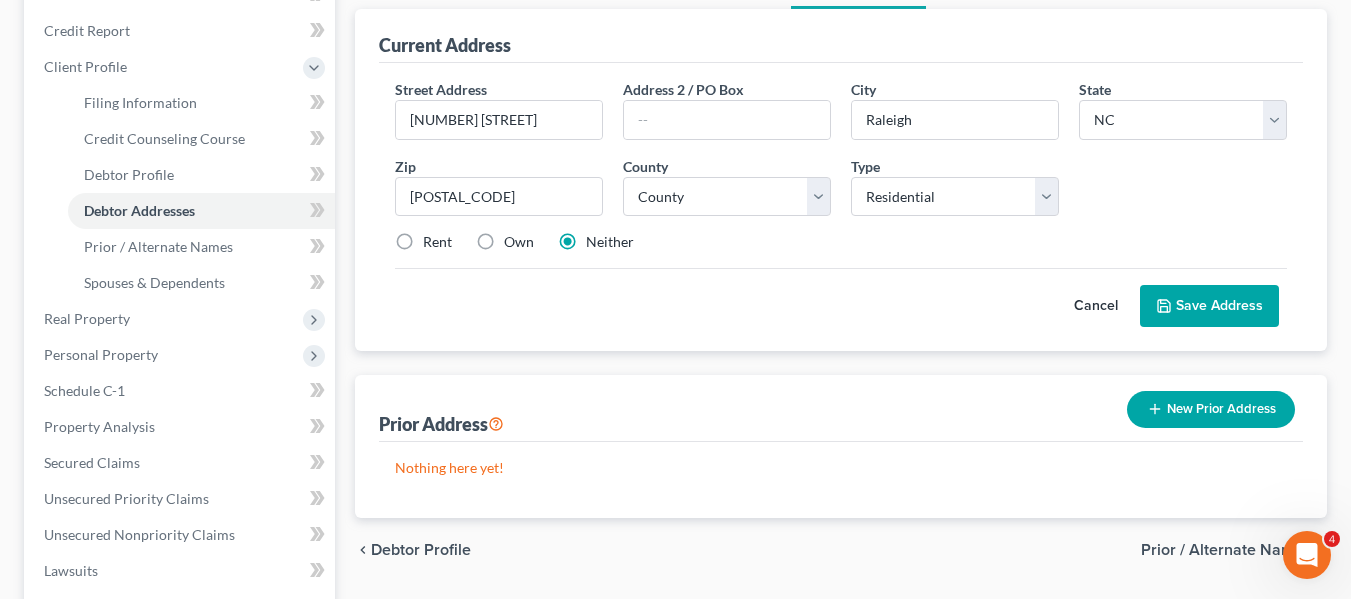 scroll, scrollTop: 288, scrollLeft: 0, axis: vertical 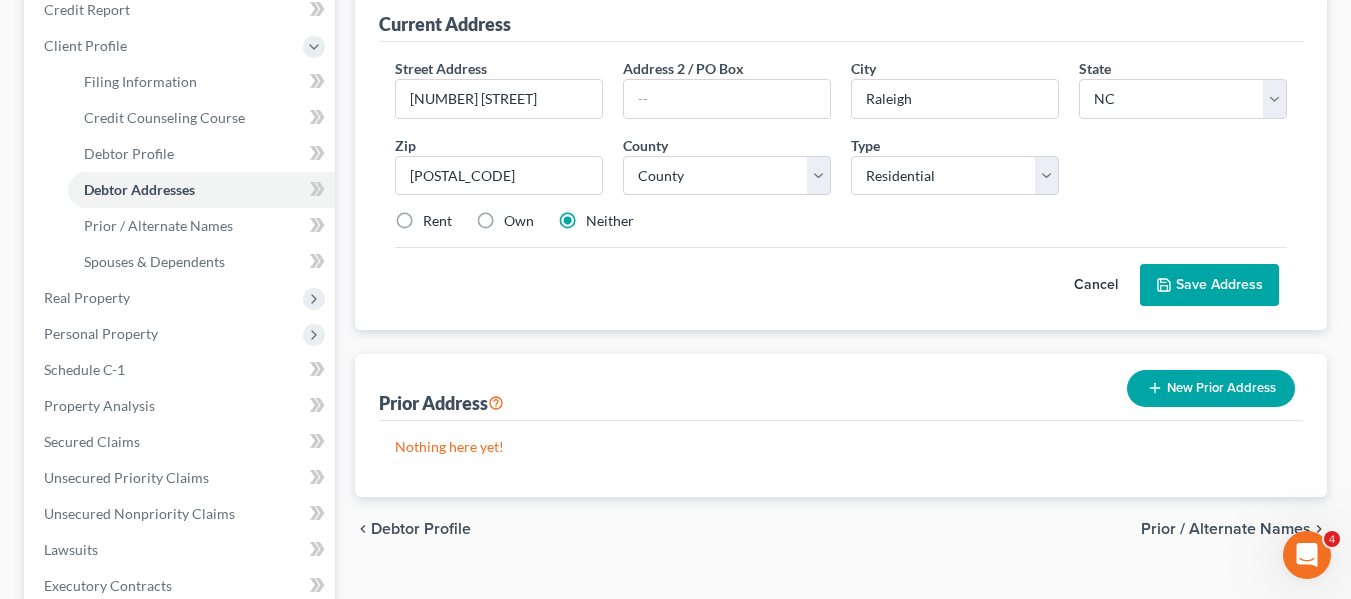 click on "Save Address" at bounding box center (1209, 285) 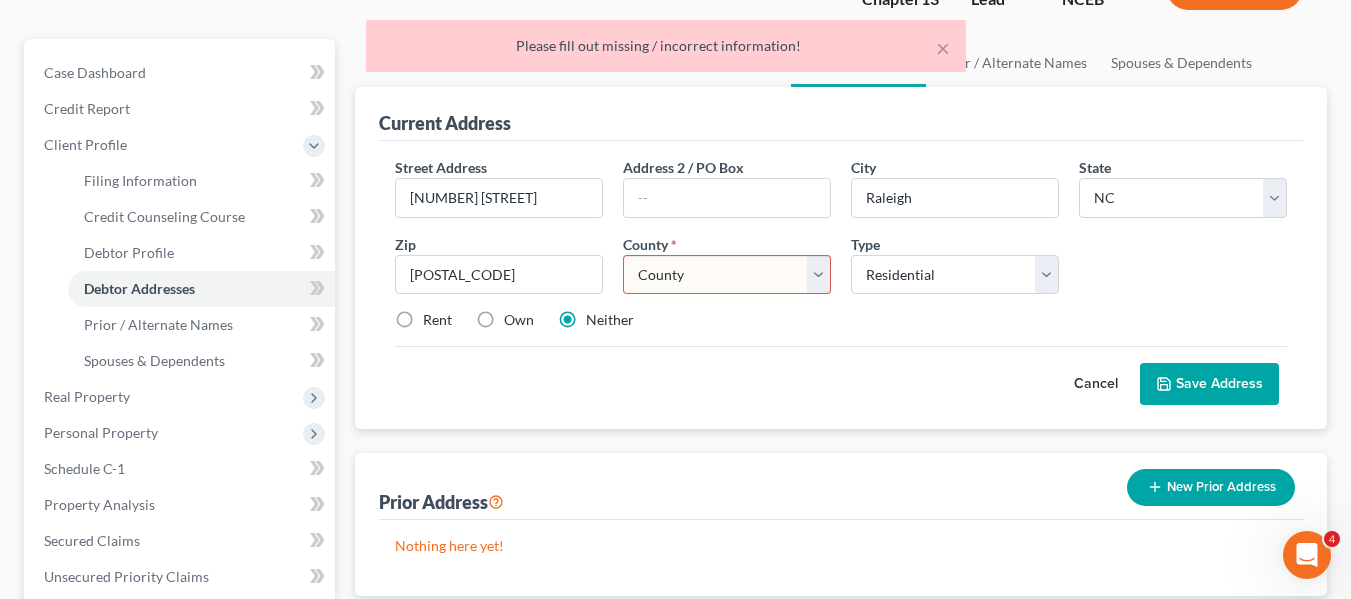 scroll, scrollTop: 188, scrollLeft: 0, axis: vertical 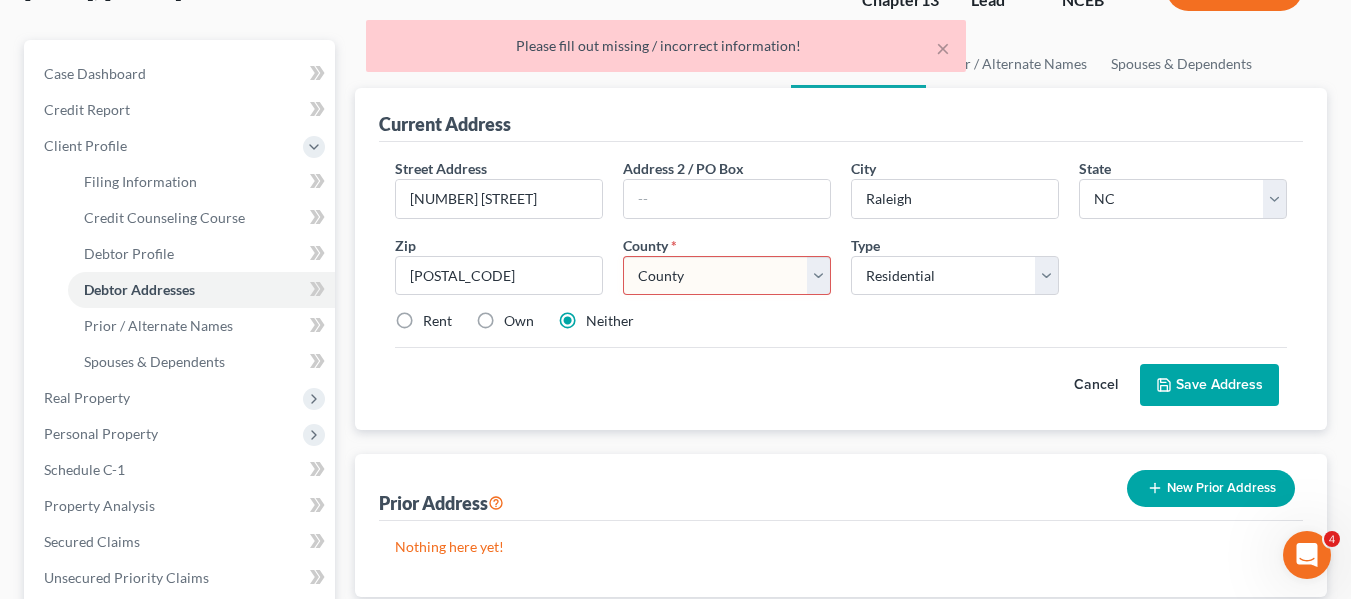 click on "County Alamance County Alexander County Alleghany County Anson County Ashe County Avery County Beaufort County Bertie County Bladen County Brunswick County Buncombe County Burke County Cabarrus County Caldwell County Camden County Carteret County Caswell County Catawba County Chatham County Cherokee County Chowan County Clay County Cleveland County Columbus County Craven County Cumberland County Currituck County Dare County Davidson County Davie County Duplin County Durham County Edgecombe County Forsyth County Franklin County Gaston County Gates County Graham County Granville County Greene County Guilford County Halifax County Harnett County Haywood County Henderson County Hertford County Hoke County Hyde County Iredell County Jackson County Johnston County Jones County Lee County Lenoir County Lincoln County Macon County Madison County Martin County McDowell County Mecklenburg County Mitchell County Montgomery County Moore County Nash County New Hanover County Northampton County Onslow County Orange County" at bounding box center (727, 276) 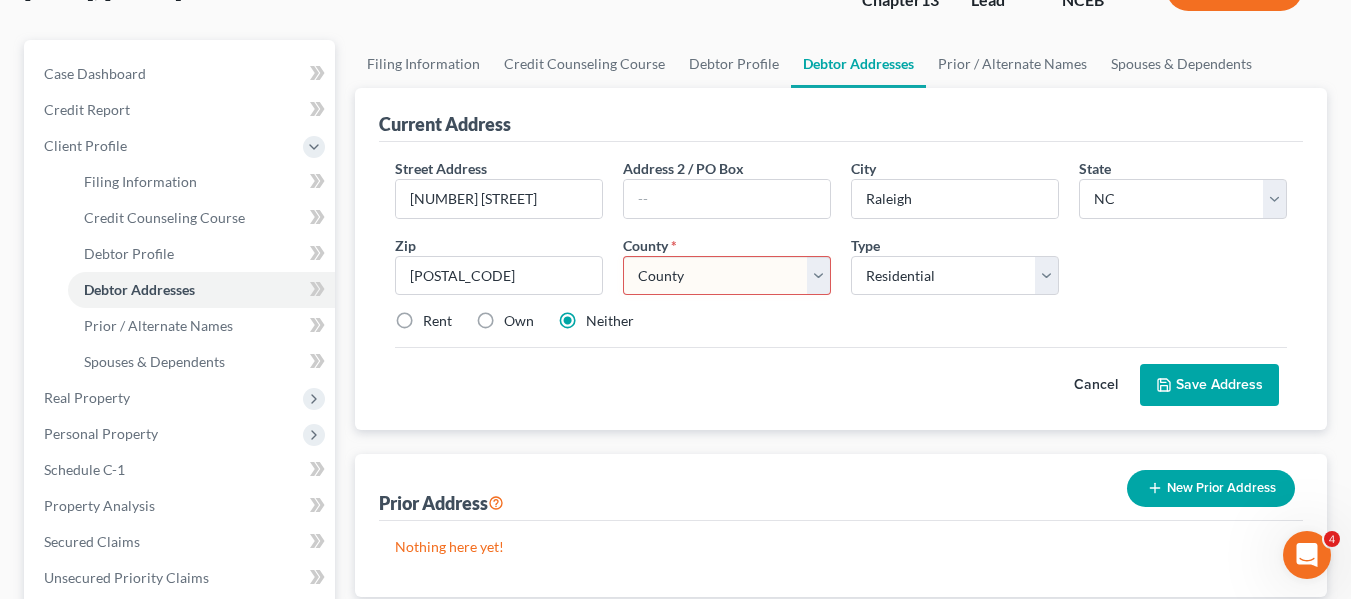 select on "91" 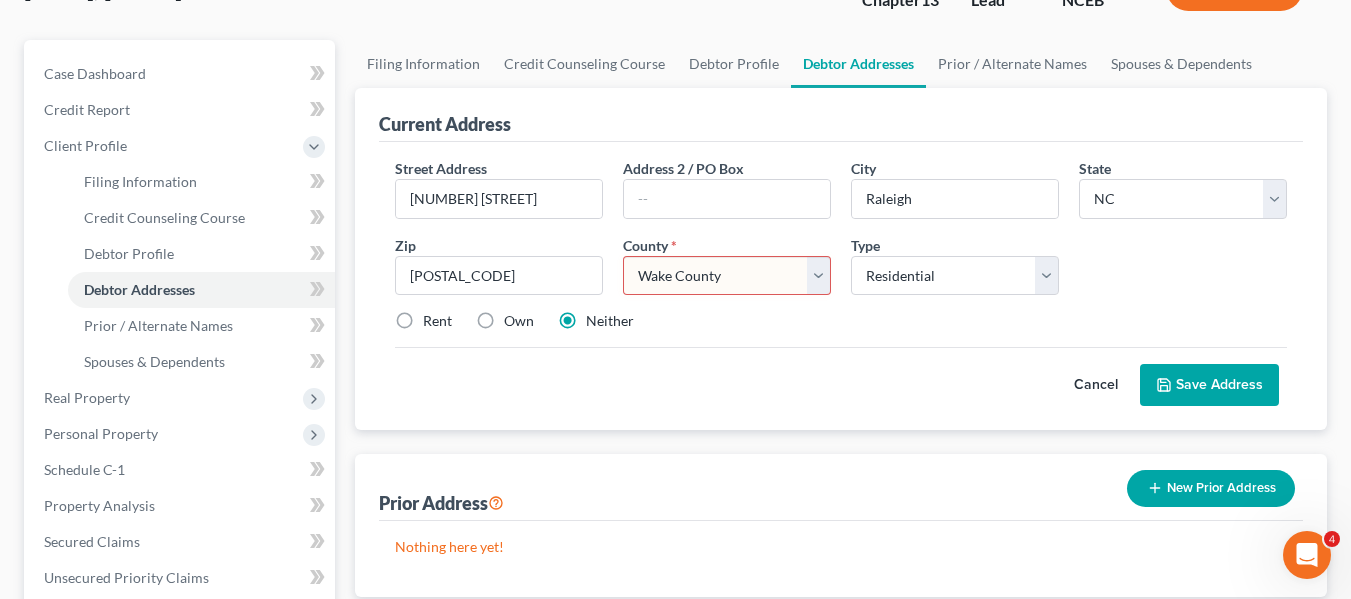 click on "County Alamance County Alexander County Alleghany County Anson County Ashe County Avery County Beaufort County Bertie County Bladen County Brunswick County Buncombe County Burke County Cabarrus County Caldwell County Camden County Carteret County Caswell County Catawba County Chatham County Cherokee County Chowan County Clay County Cleveland County Columbus County Craven County Cumberland County Currituck County Dare County Davidson County Davie County Duplin County Durham County Edgecombe County Forsyth County Franklin County Gaston County Gates County Graham County Granville County Greene County Guilford County Halifax County Harnett County Haywood County Henderson County Hertford County Hoke County Hyde County Iredell County Jackson County Johnston County Jones County Lee County Lenoir County Lincoln County Macon County Madison County Martin County McDowell County Mecklenburg County Mitchell County Montgomery County Moore County Nash County New Hanover County Northampton County Onslow County Orange County" at bounding box center [727, 276] 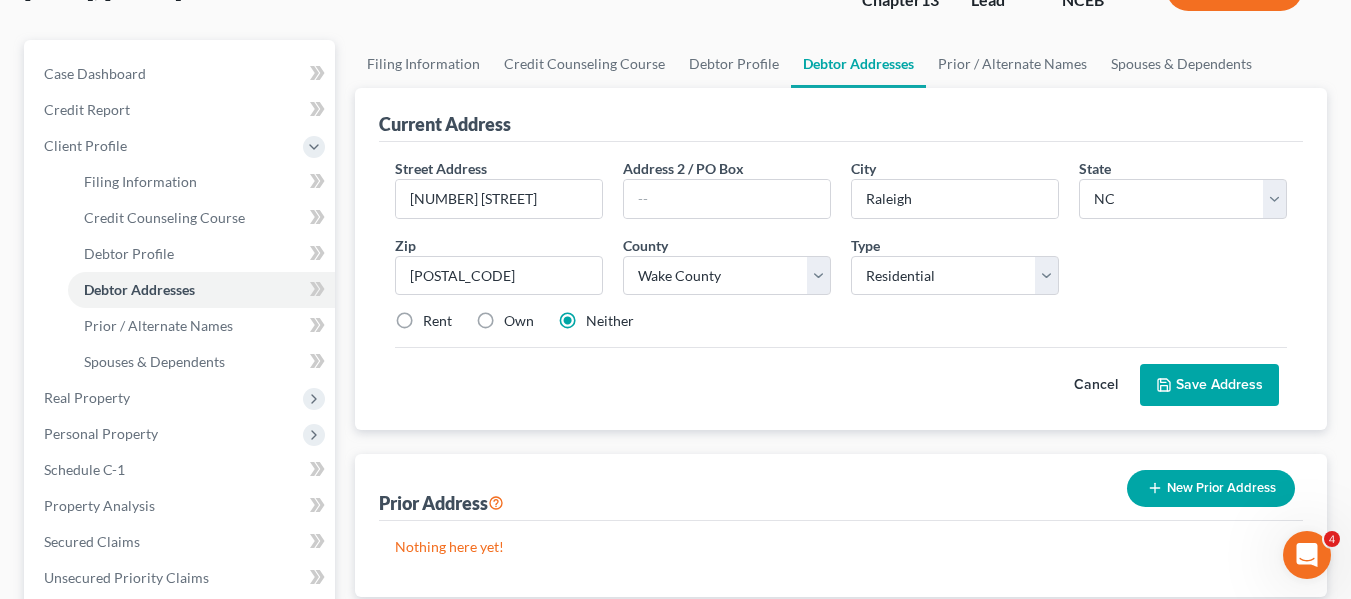 click on "Save Address" at bounding box center (1209, 385) 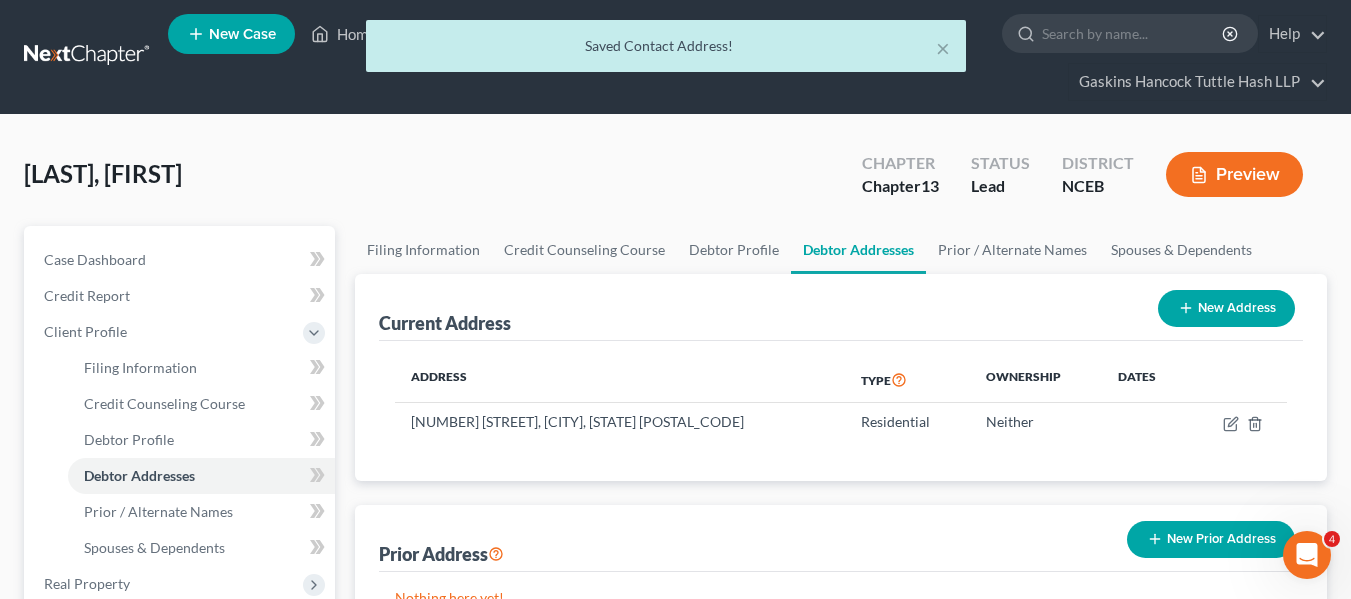 scroll, scrollTop: 0, scrollLeft: 0, axis: both 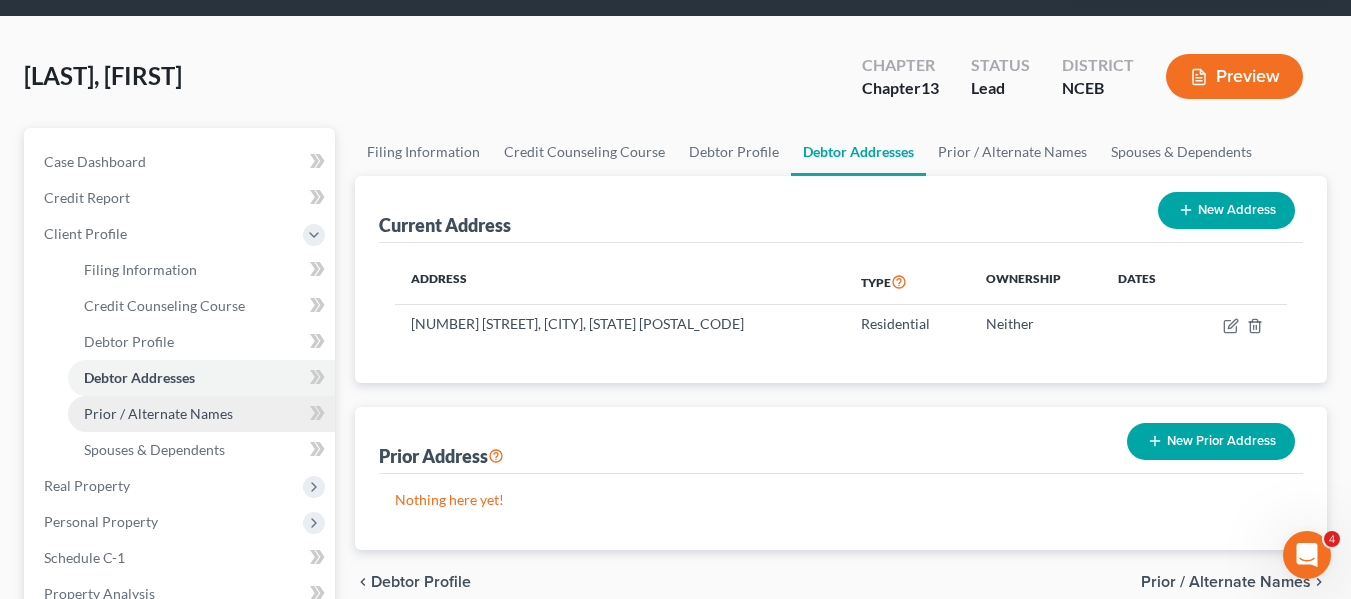 click on "Prior / Alternate Names" at bounding box center (201, 414) 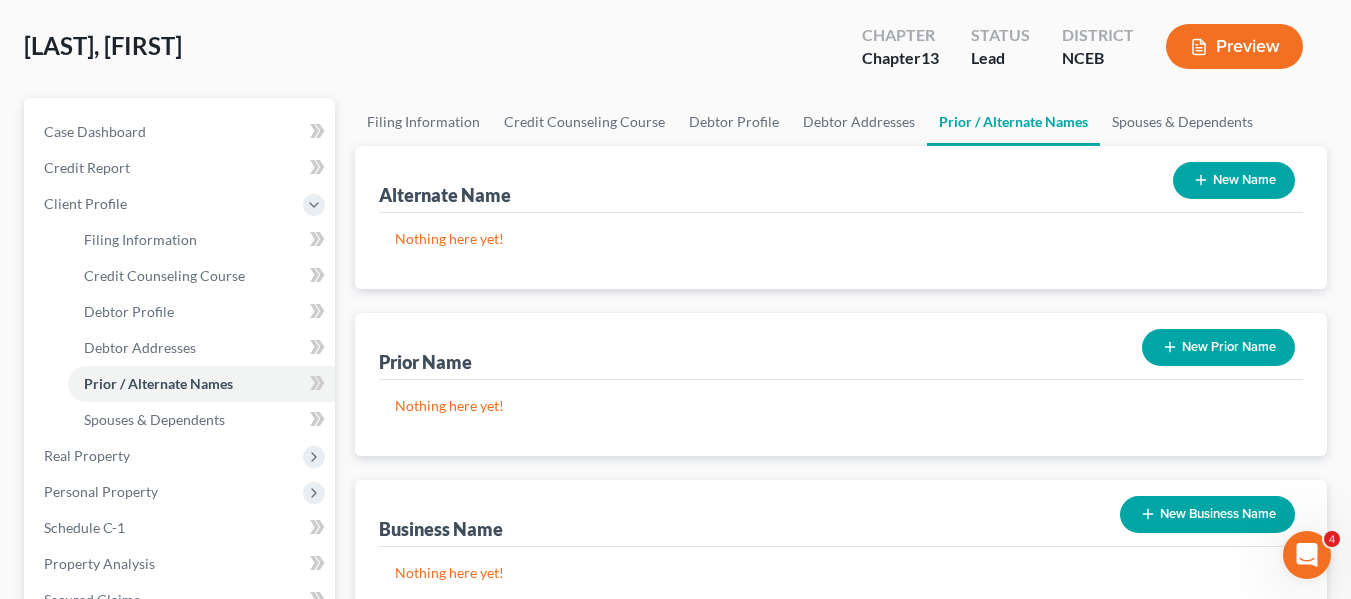 scroll, scrollTop: 200, scrollLeft: 0, axis: vertical 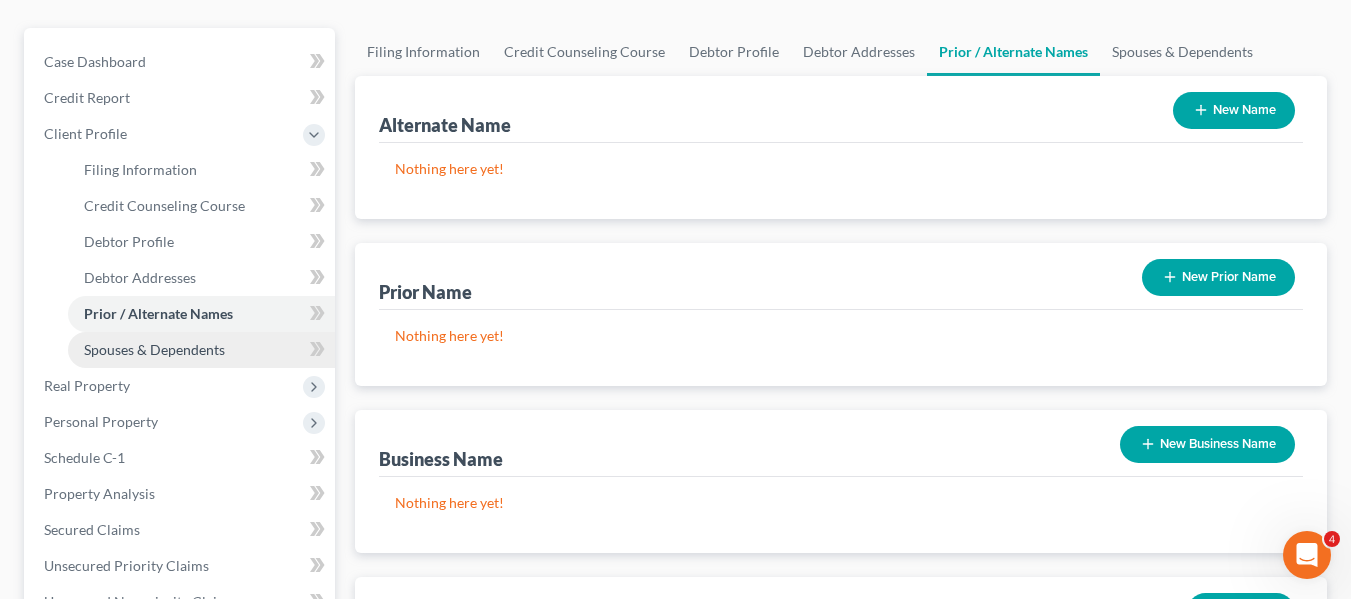 click on "Spouses & Dependents" at bounding box center [201, 350] 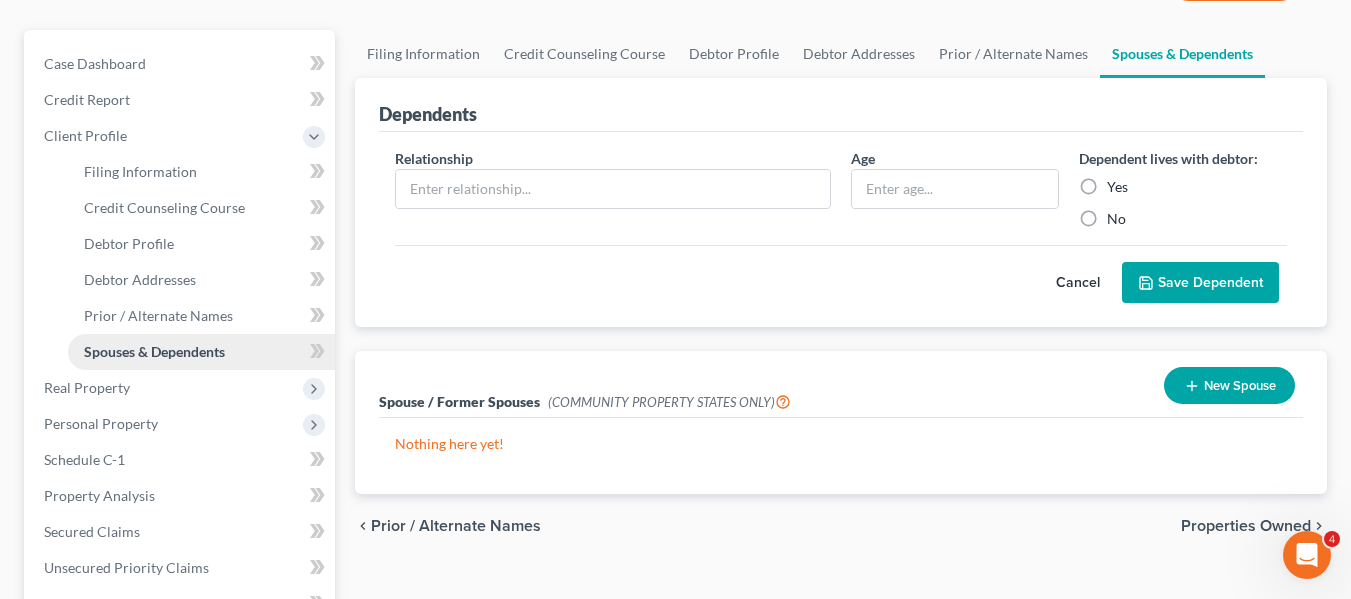 scroll, scrollTop: 200, scrollLeft: 0, axis: vertical 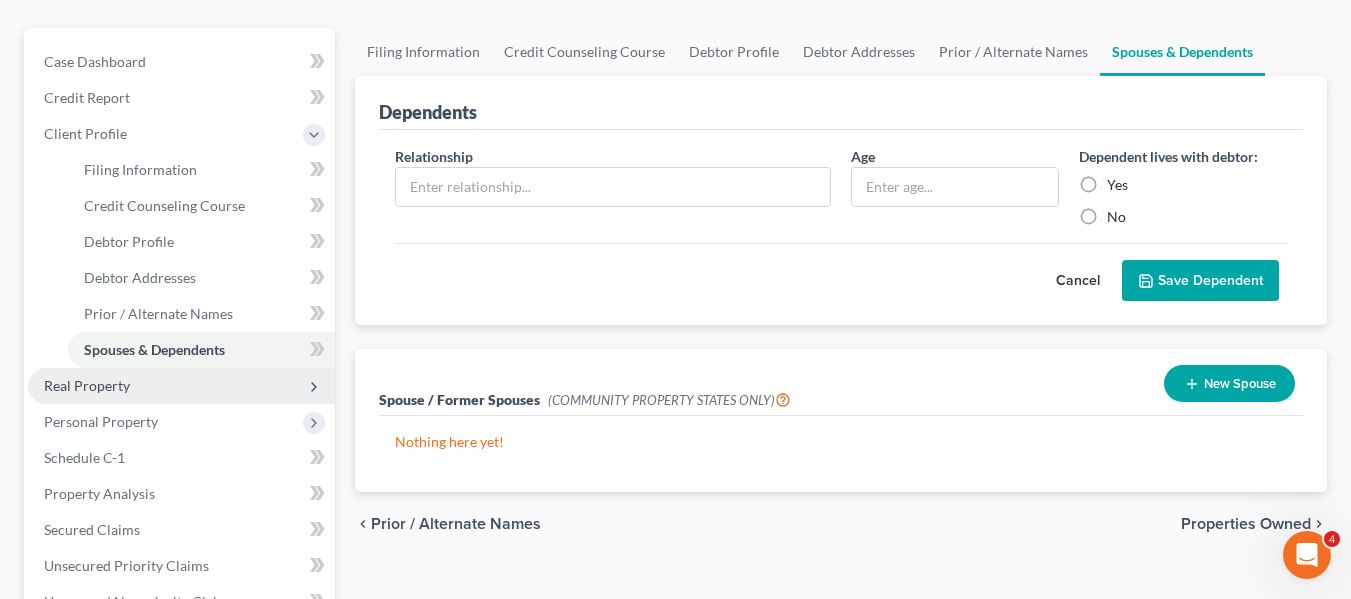 click on "Real Property" at bounding box center [181, 386] 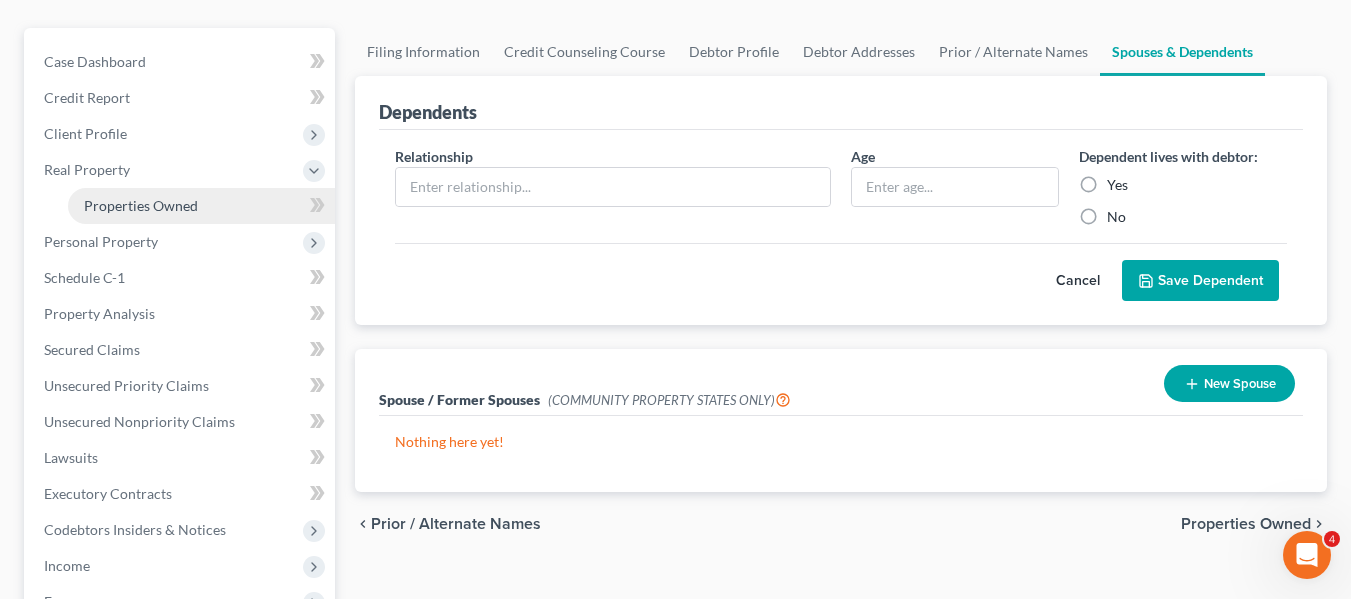 click on "Properties Owned" at bounding box center (141, 205) 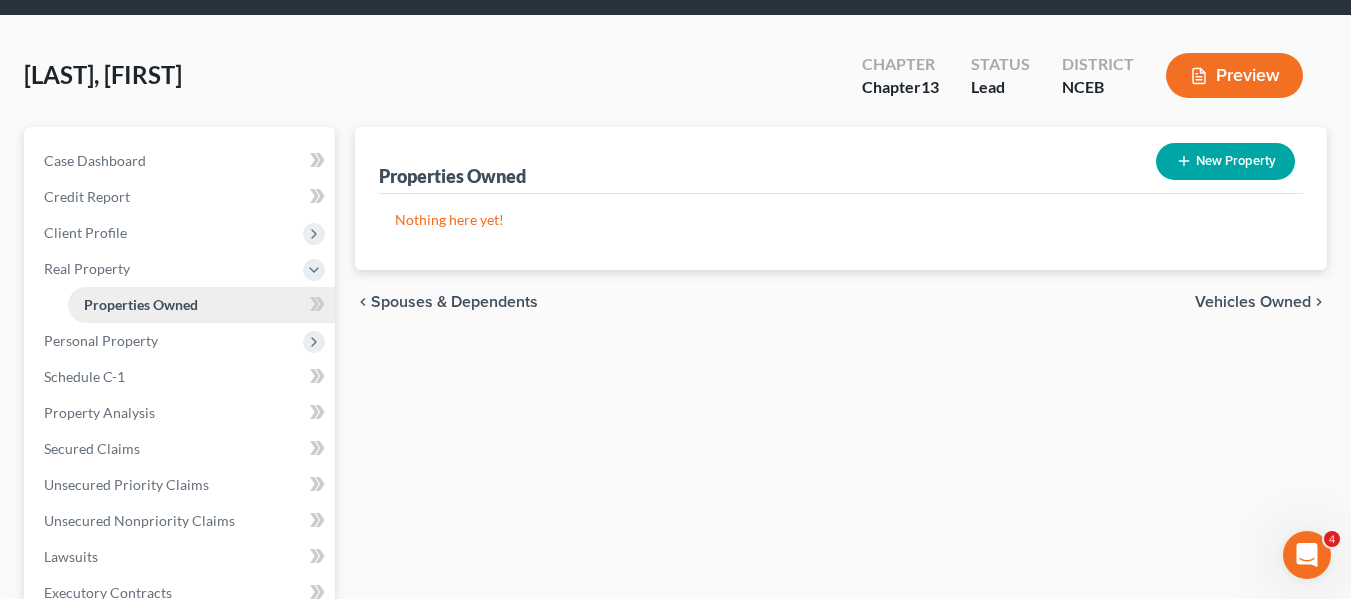 scroll, scrollTop: 0, scrollLeft: 0, axis: both 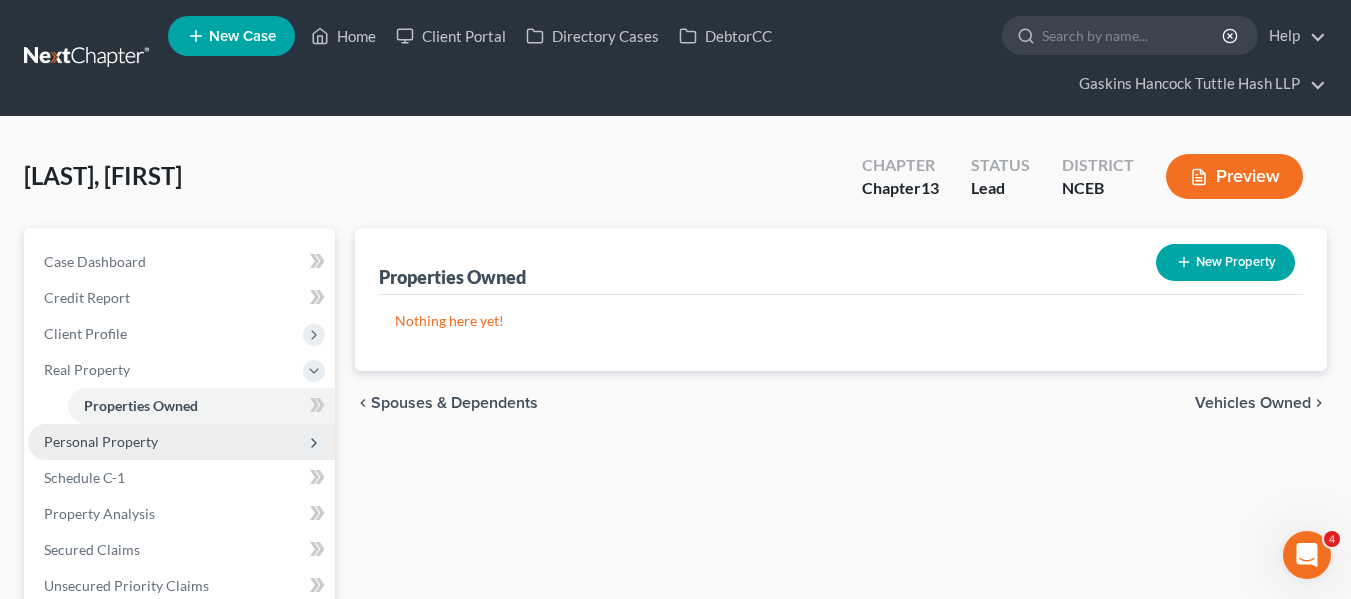 click on "Personal Property" at bounding box center [101, 441] 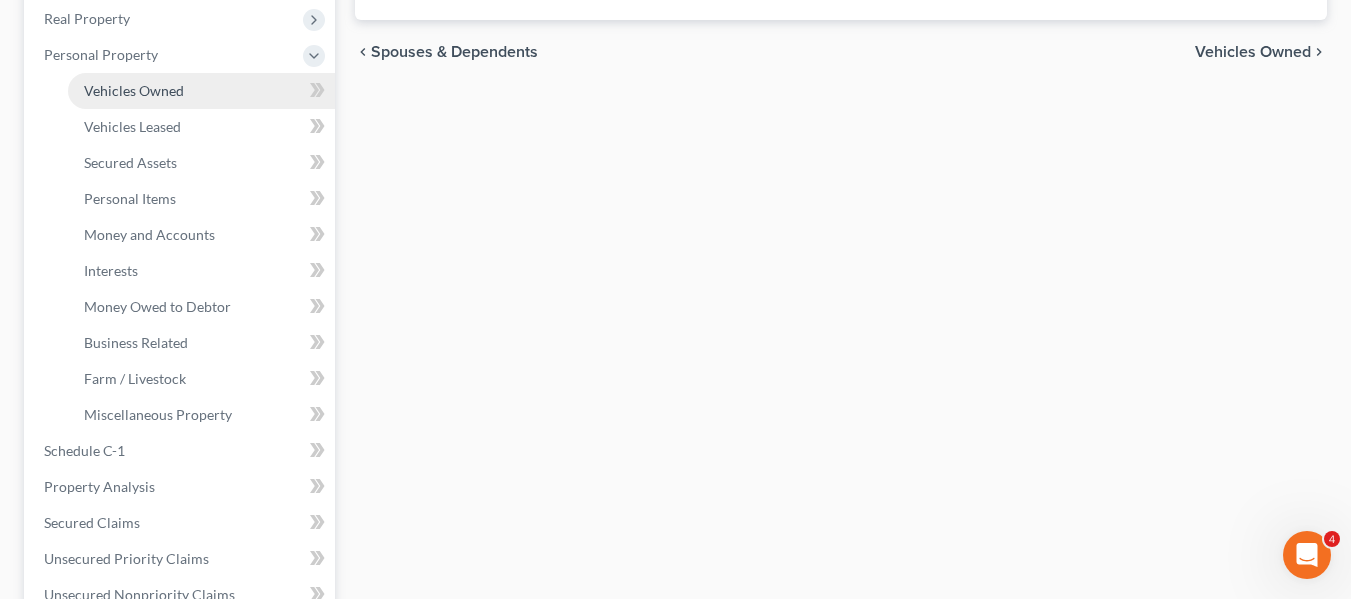scroll, scrollTop: 400, scrollLeft: 0, axis: vertical 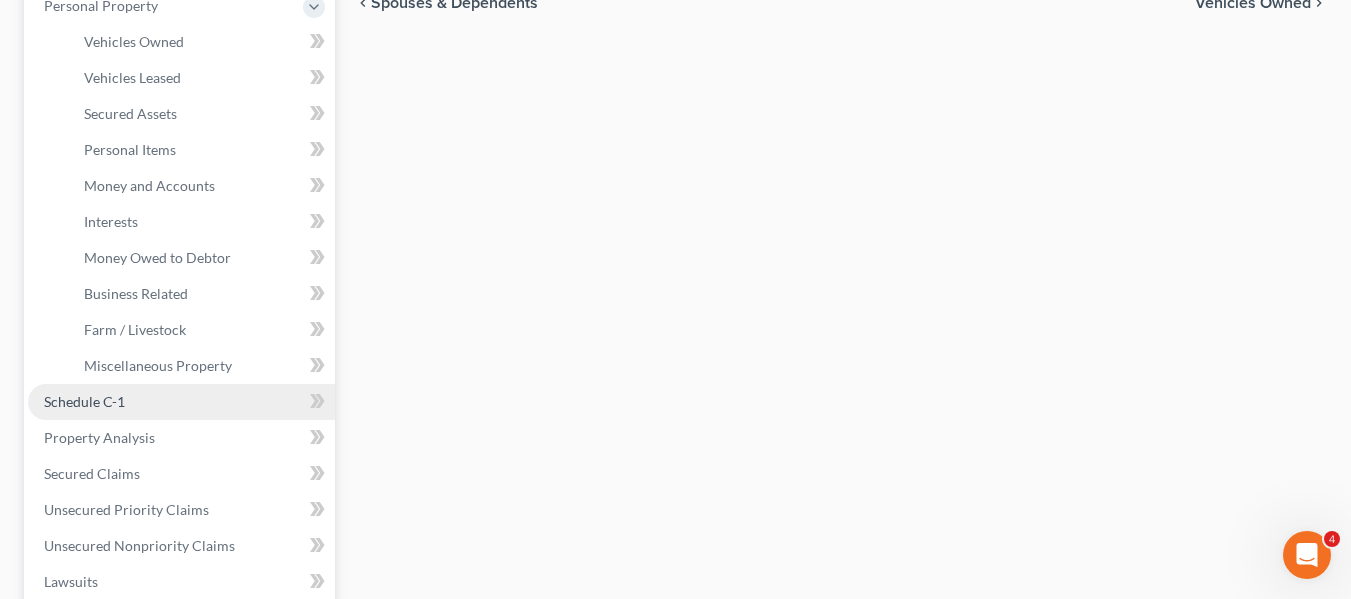 click on "Schedule C-1" at bounding box center [84, 401] 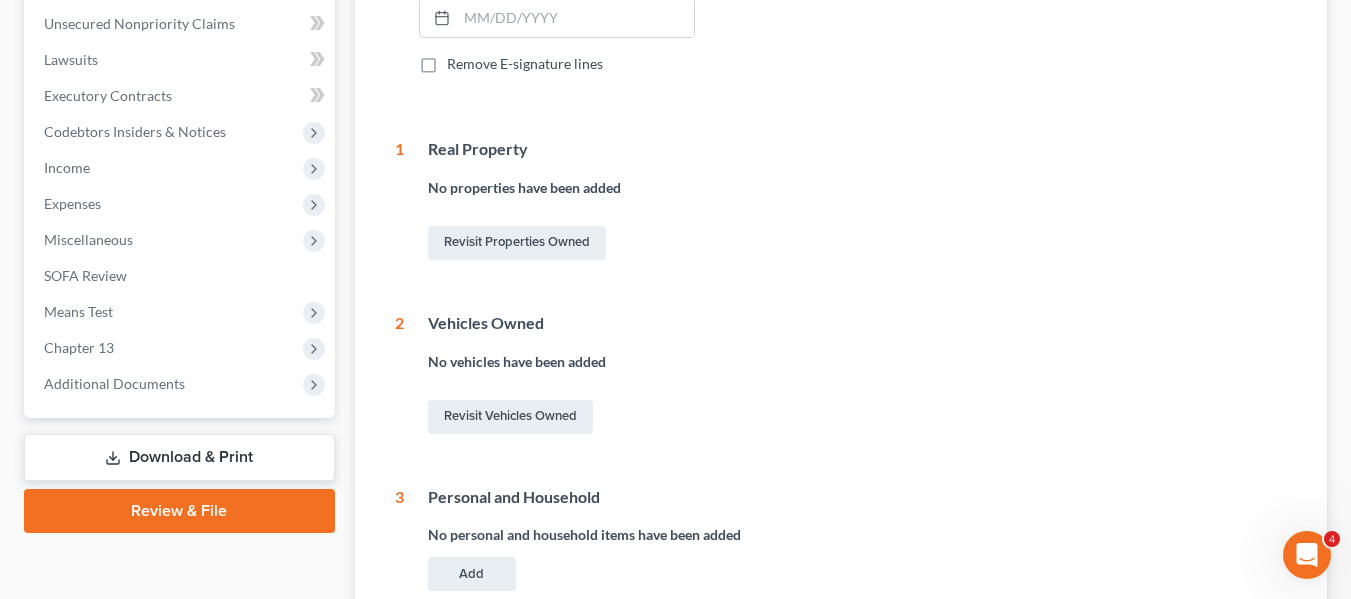 scroll, scrollTop: 486, scrollLeft: 0, axis: vertical 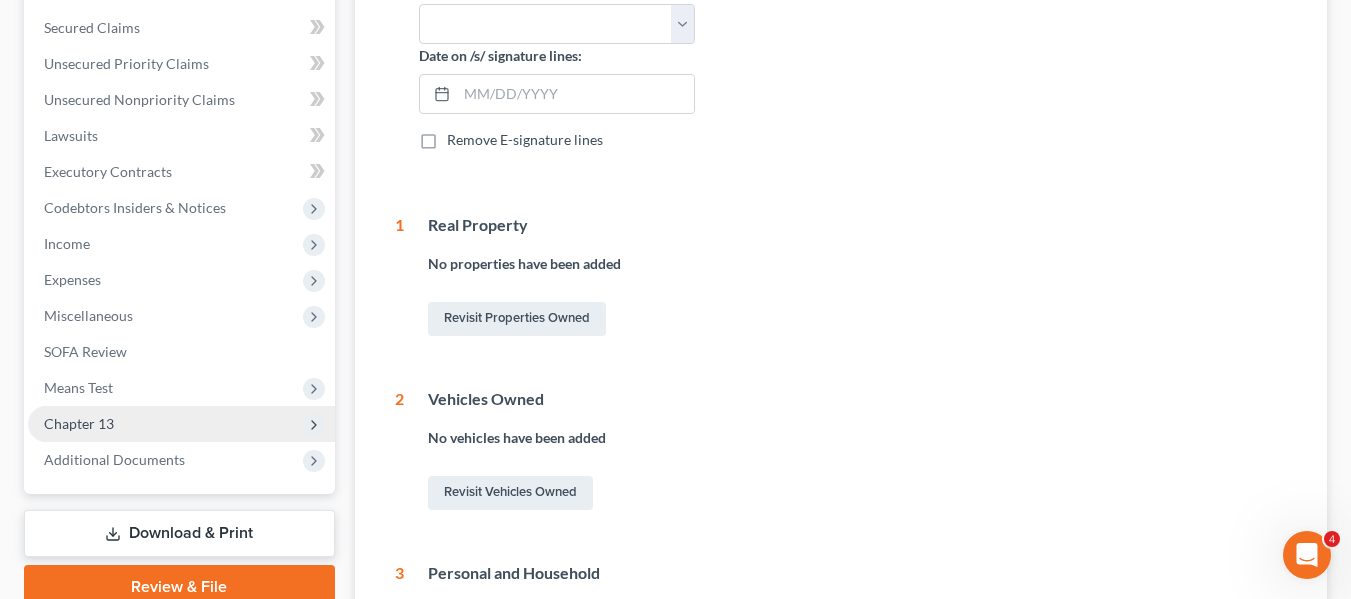 click on "Chapter 13" at bounding box center [181, 424] 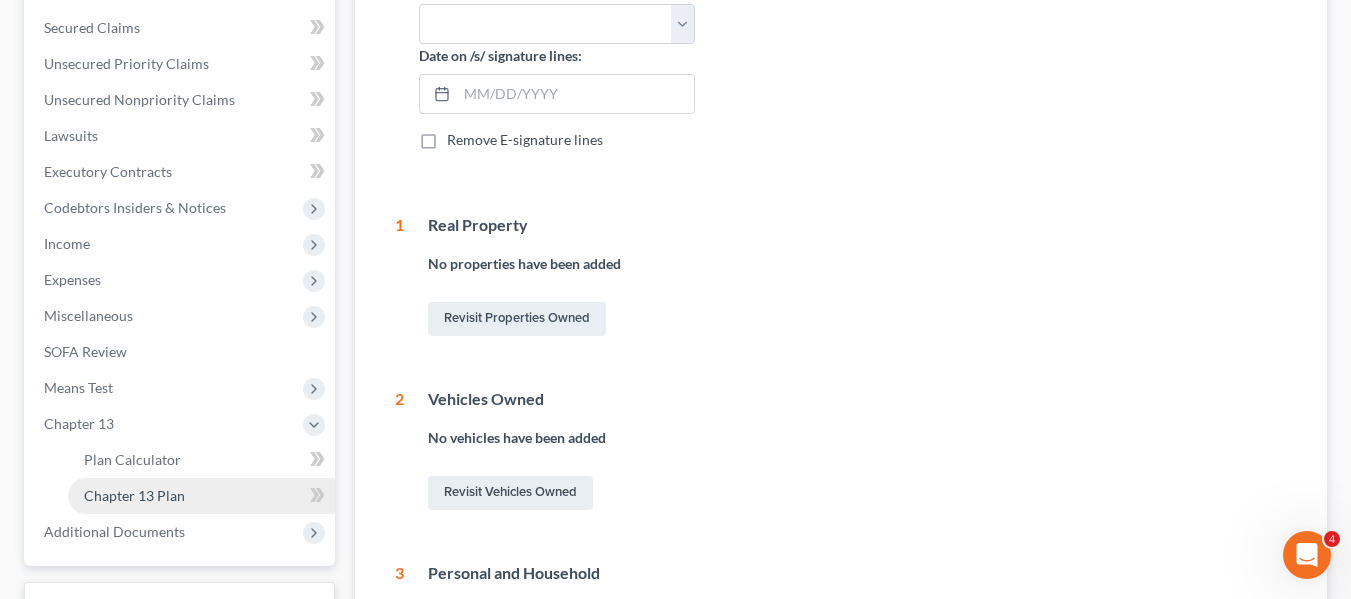click on "Chapter 13 Plan" at bounding box center (134, 495) 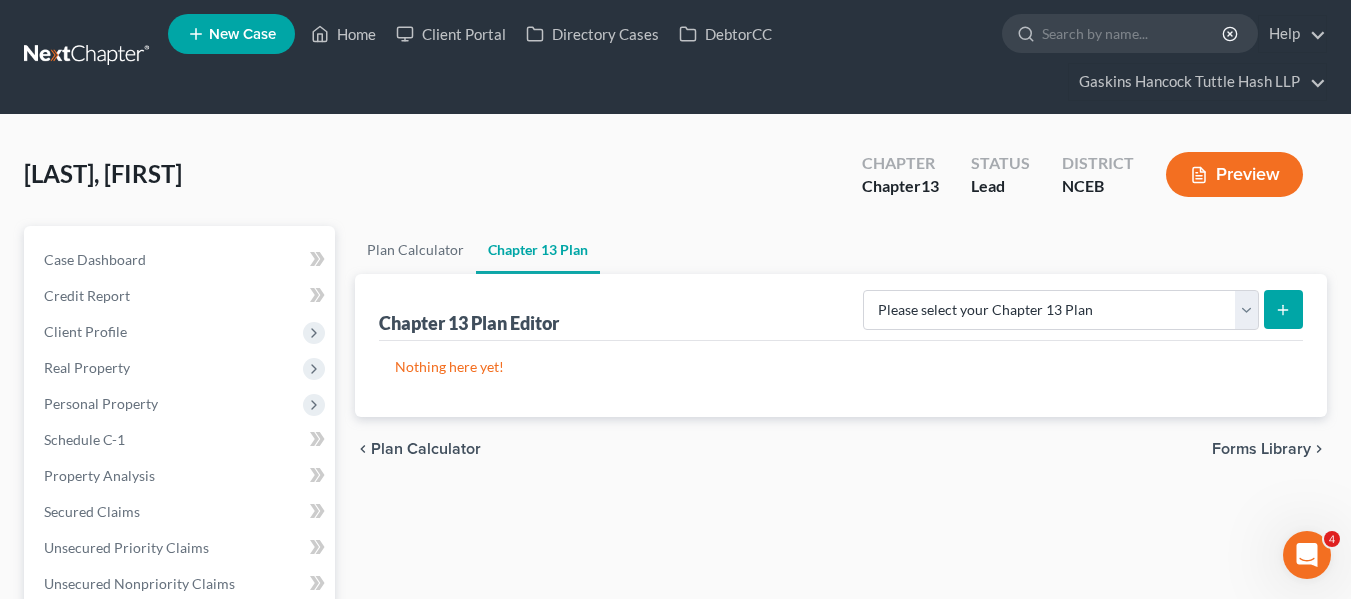 scroll, scrollTop: 0, scrollLeft: 0, axis: both 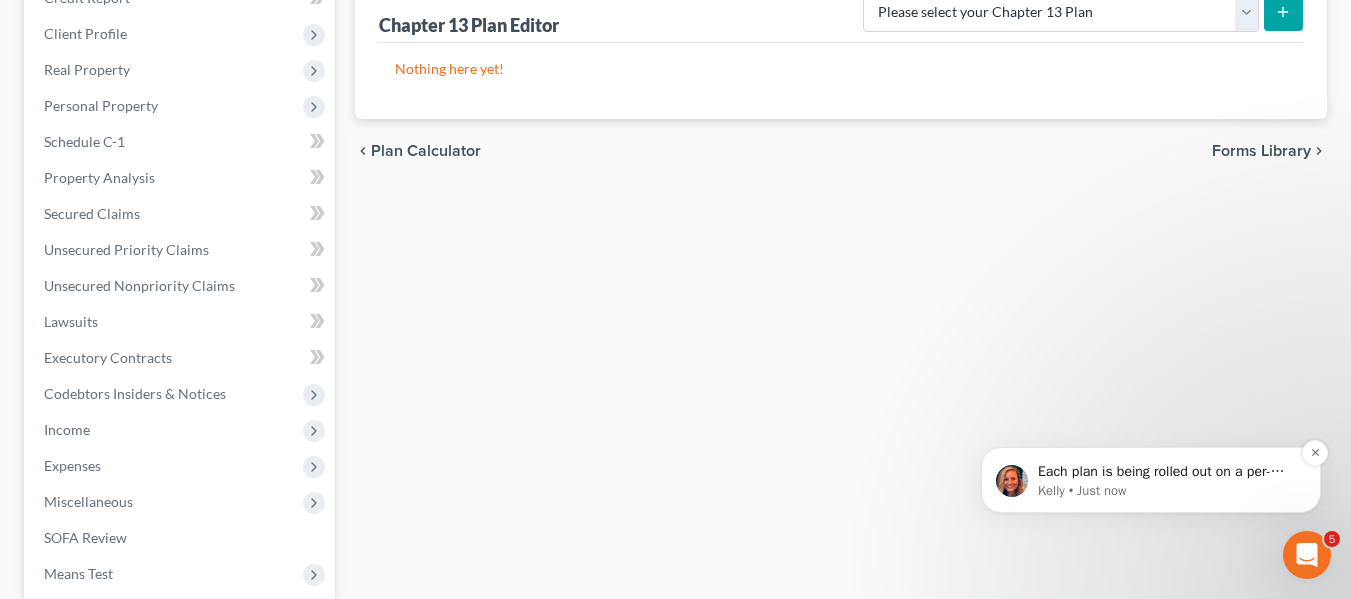 click on "Each plan is being rolled out on a per-district basis. Once your district's plan is available you'll be able to select the plan in this section of the application. Here's an article and video with tips to show you how to use the editor.  Plan Editor Video  As always, let us know if you have any questions!" at bounding box center (1167, 472) 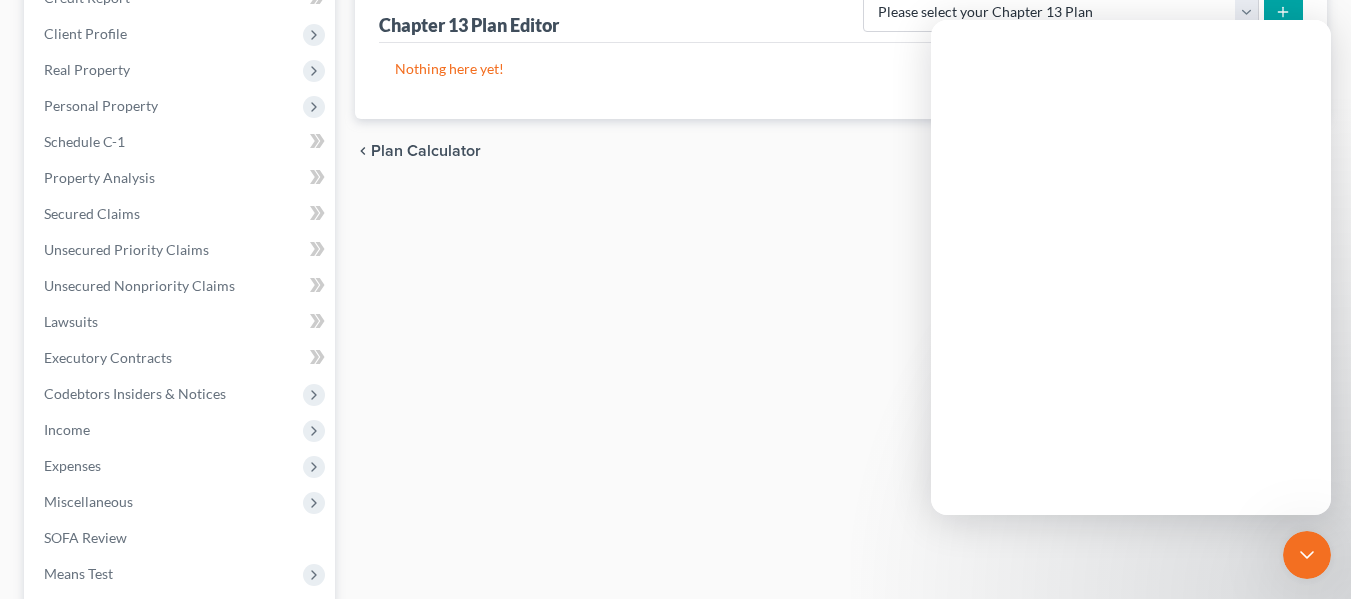 scroll, scrollTop: 0, scrollLeft: 0, axis: both 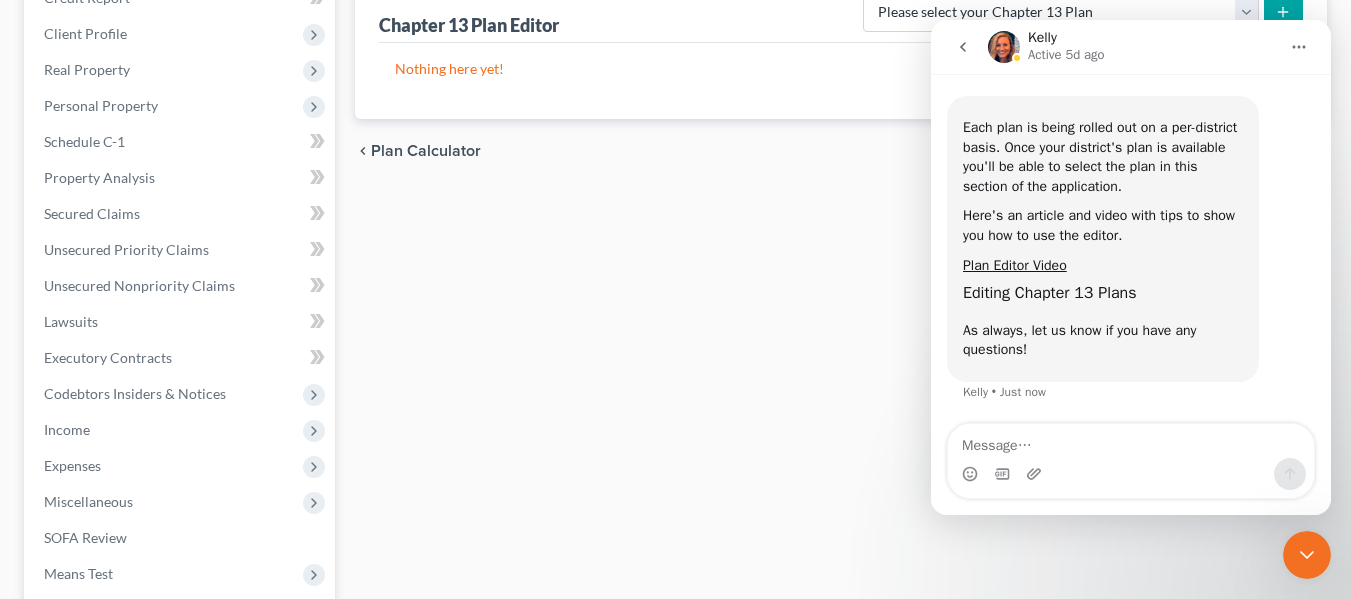 click on "Plan Calculator
Chapter 13 Plan
Chapter 13 Plan Editor Please select your Chapter 13 Plan Eastern District of North Carolina: Effective 12/1/2022 Eastern District of North Carolina: Effective 9/1/2019 Eastern District of North Carolina: Revised 4/1/2024 National Form Plan - Official Form 113
Nothing here yet!
chevron_left
Plan Calculator
Forms Library
chevron_right" at bounding box center [841, 397] 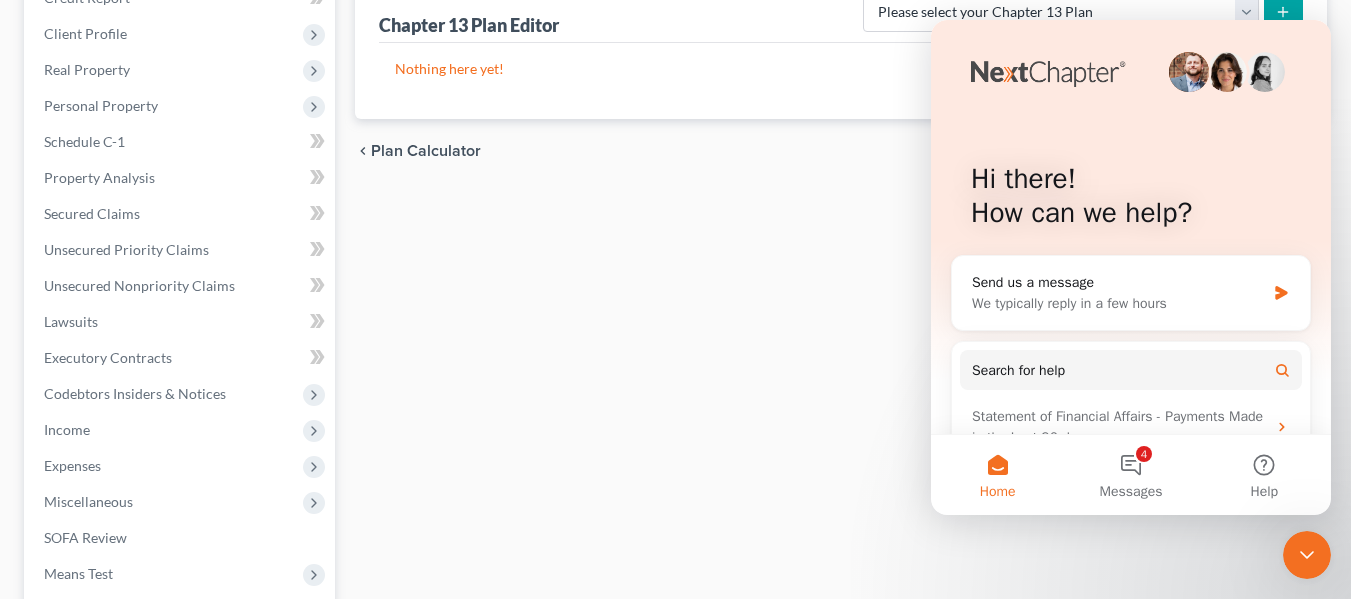 scroll, scrollTop: 0, scrollLeft: 0, axis: both 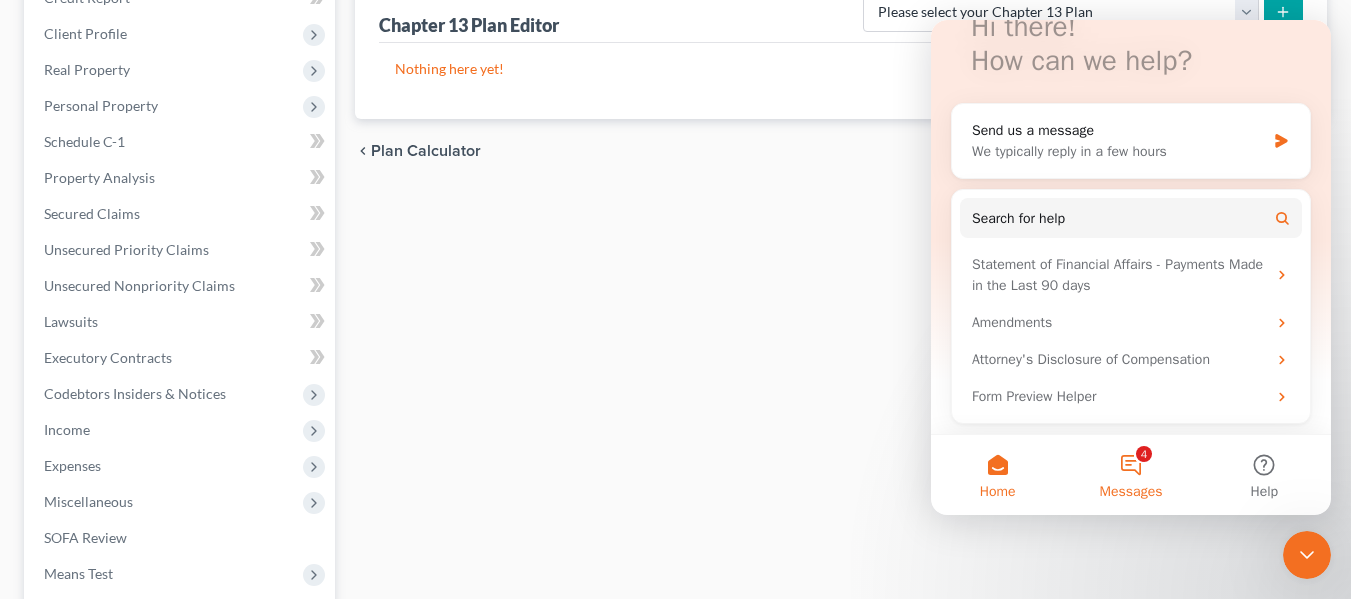 click on "4 Messages" at bounding box center [1130, 475] 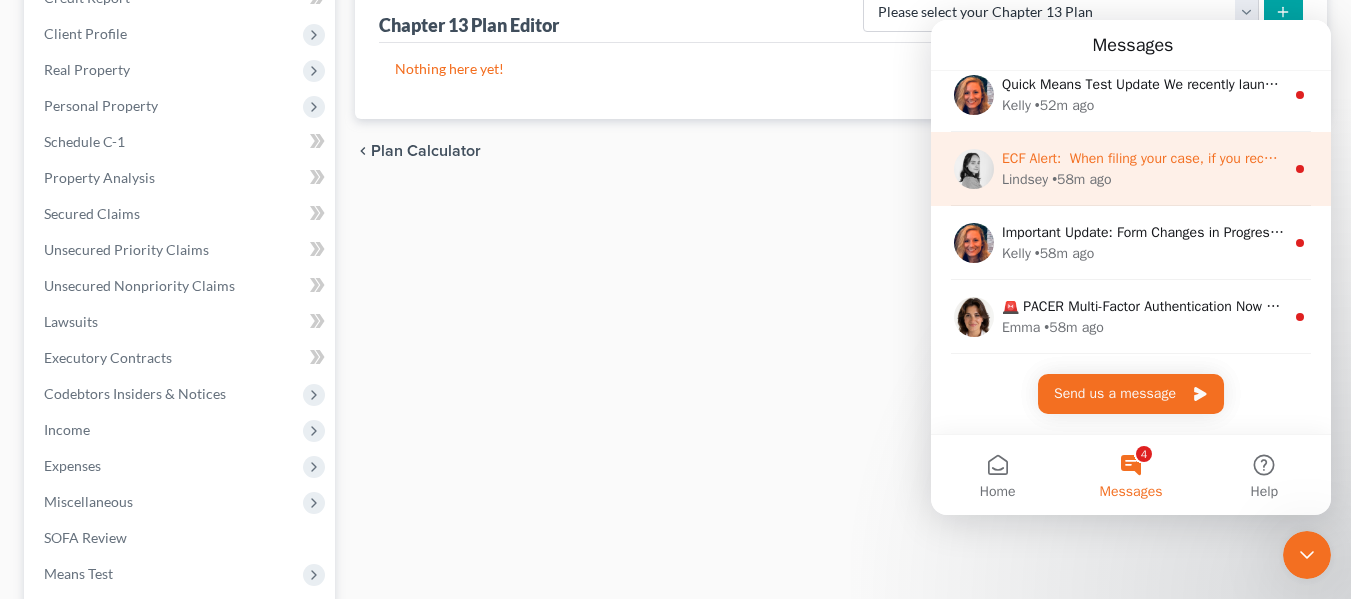 scroll, scrollTop: 0, scrollLeft: 0, axis: both 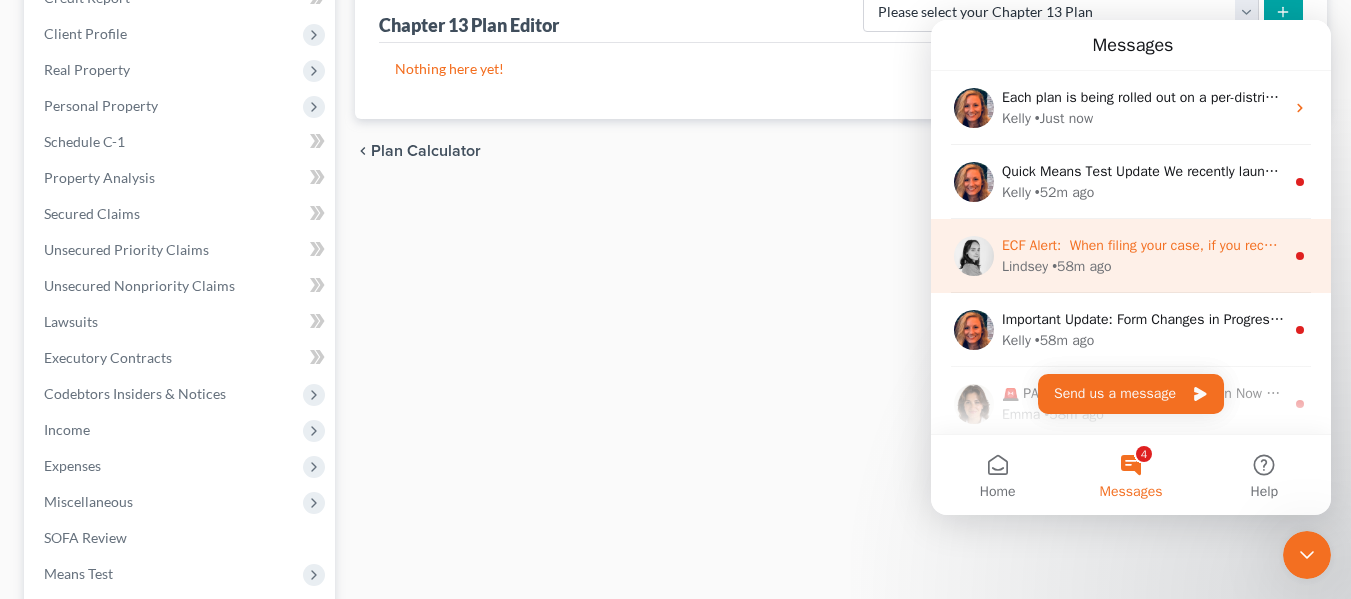 click on "ECF Alert: ​ When filing your case, if you receive a filing error, please double-check with the court to make sure that the case did not file. We have had reports of cases receiving error messages but actually going through and filing. This has caused some users to unknowingly file again, causing a duplicate filing with the court. We are currently investigating this issue. We appreciate your understanding and will be in touch with additional updates." at bounding box center [2363, 245] 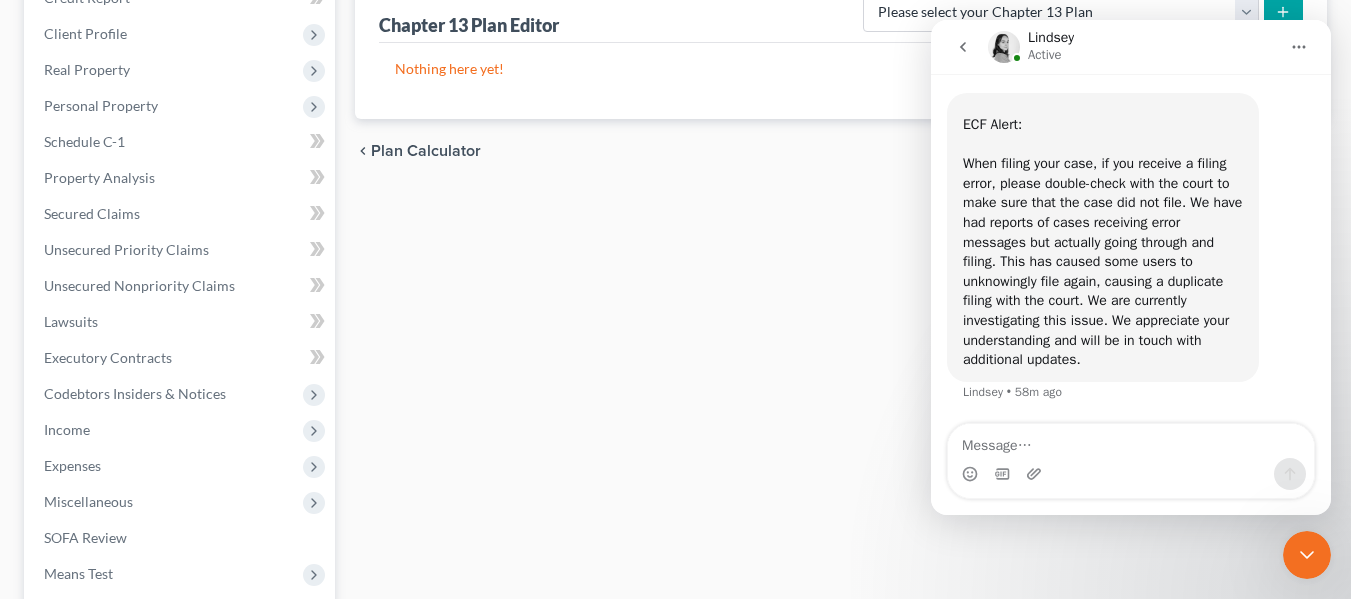scroll, scrollTop: 0, scrollLeft: 0, axis: both 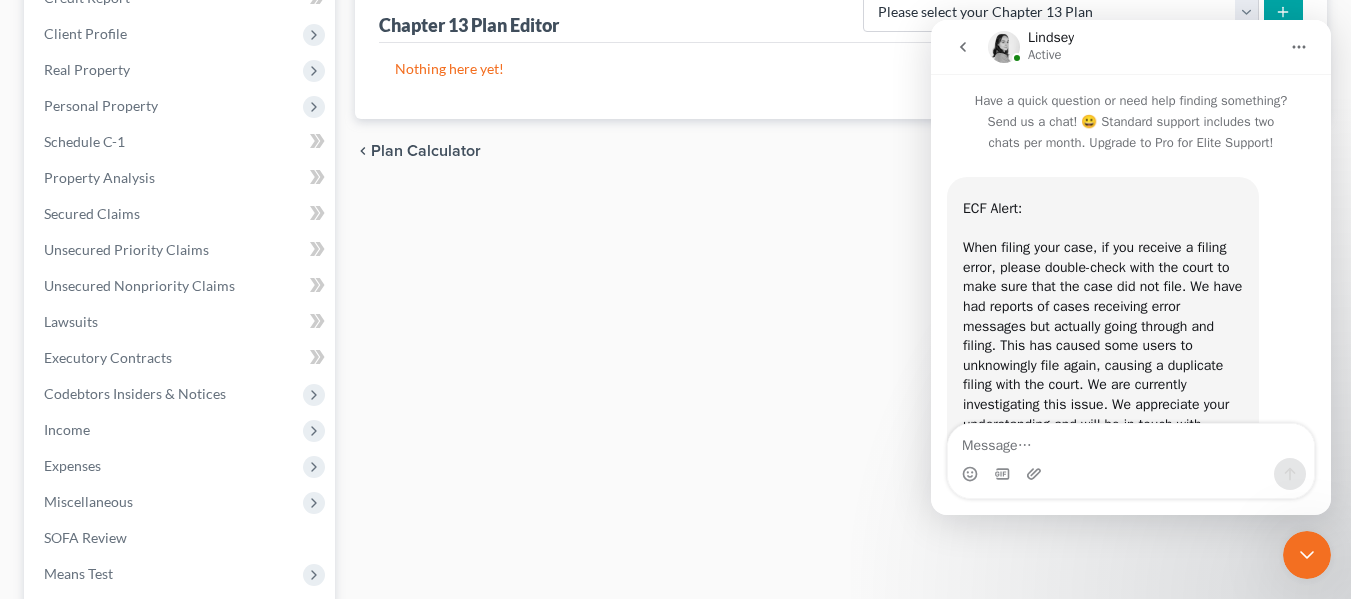 click at bounding box center [963, 47] 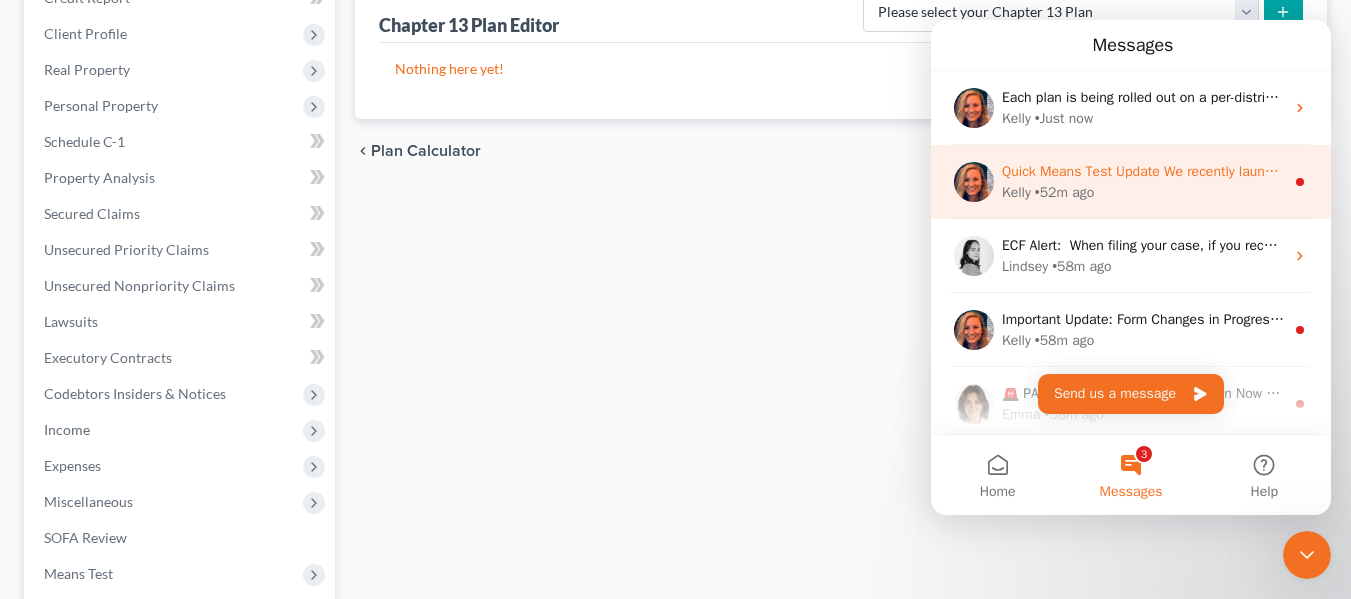 click on "Quick Means Test Update We recently launched a new feature allowing you to quickly run a Means Test Qualifier when creating a new case. After feedback and testing, we've fine-tuned the feature to maximize its utility. Now, when starting the Quick Means Test, the Median Family Income will seamlessly adjust to the amount applicable for a single person in the chosen state and it updates automatically when you adjust the household family size. ​ Here's an article to show you more:  Quick Means Test Have you had a chance to explore this feature? Share your thoughts with us – we'd love to hear your feedback! [NAME] •  52m ago" at bounding box center (1131, 182) 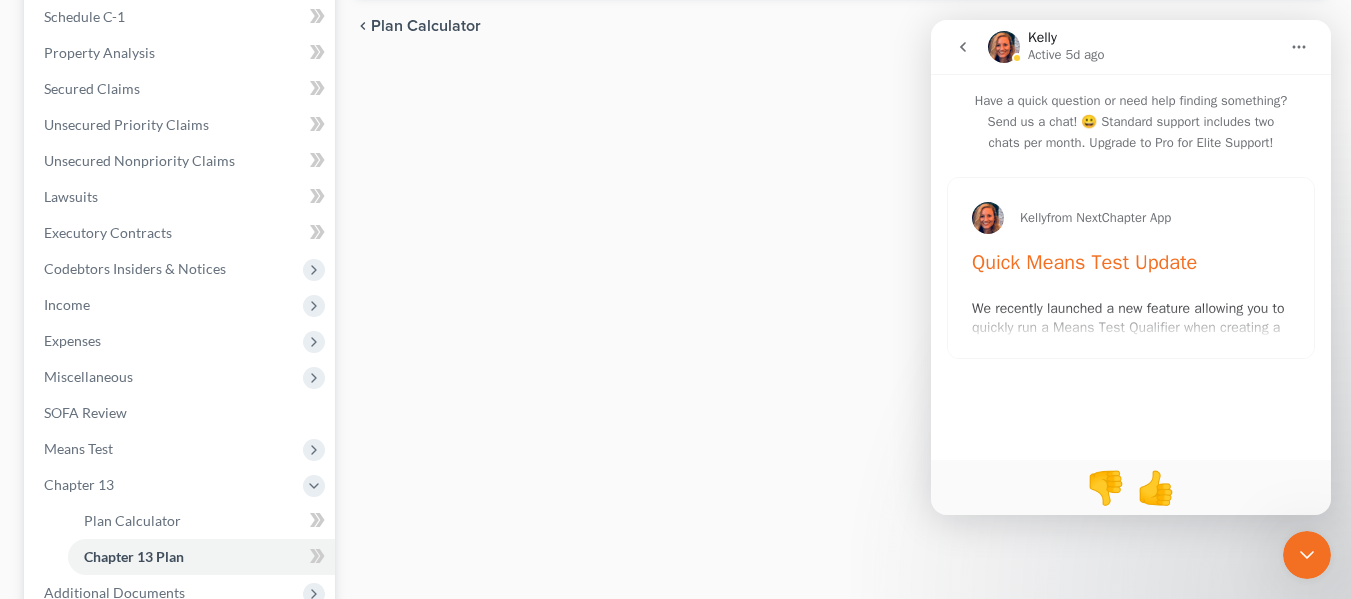scroll, scrollTop: 500, scrollLeft: 0, axis: vertical 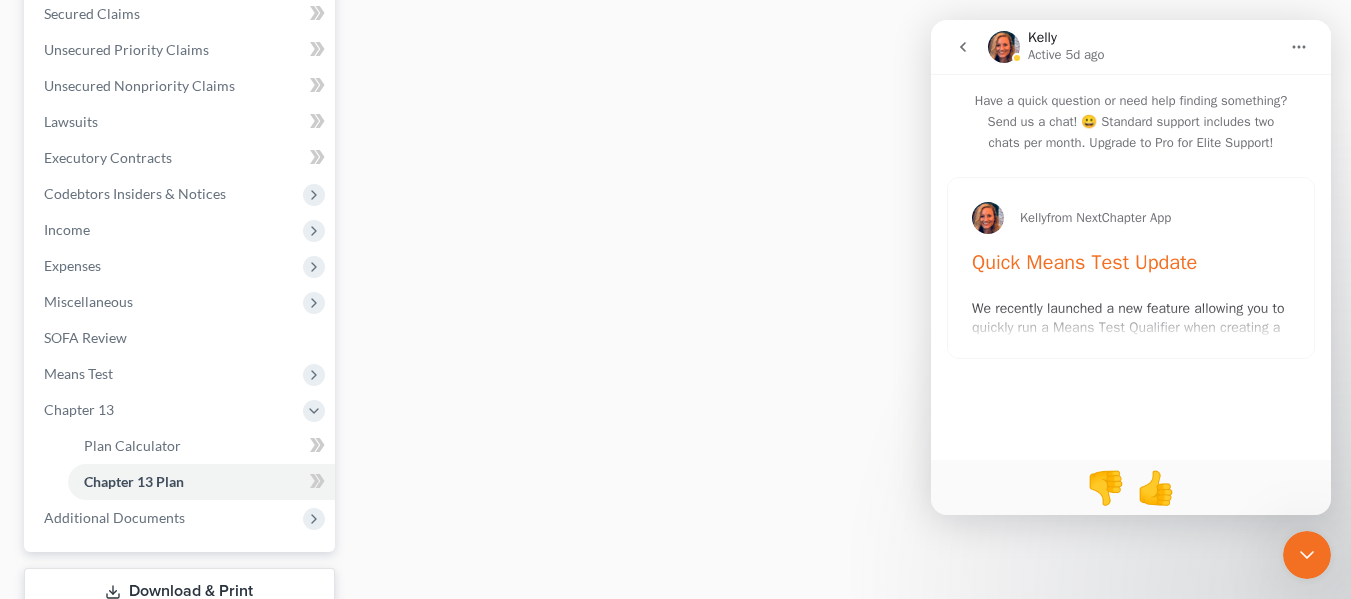 click 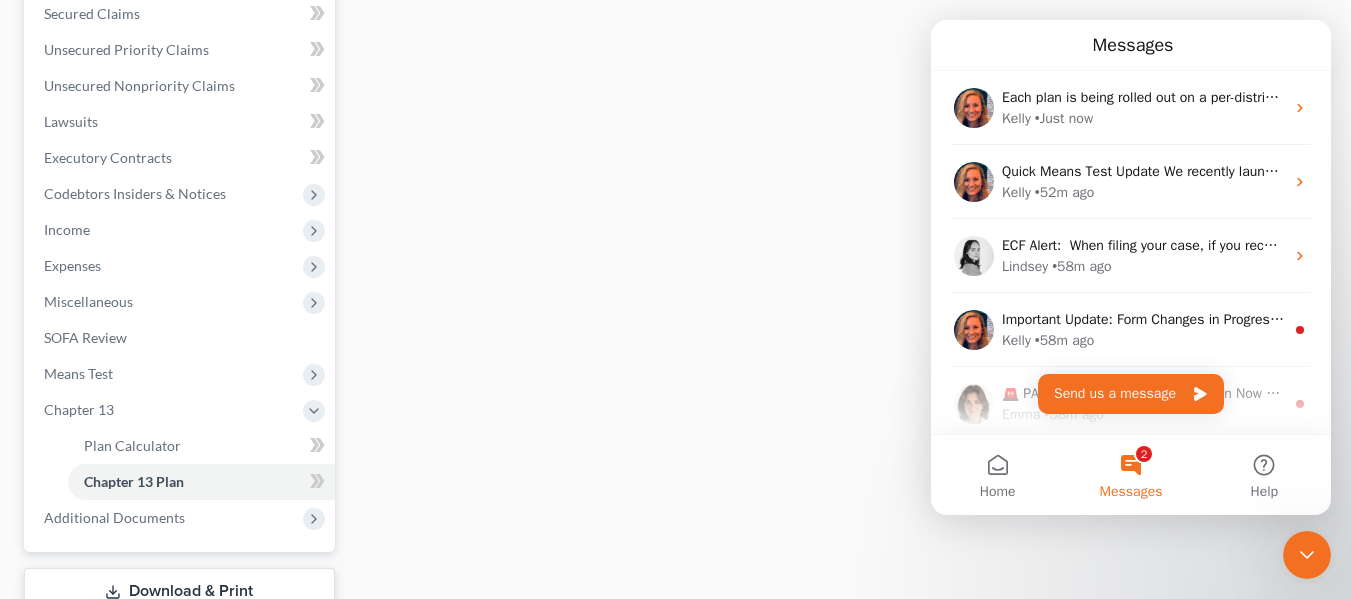 click on "Plan Calculator
Chapter 13 Plan
Chapter 13 Plan Editor Please select your Chapter 13 Plan Eastern District of North Carolina: Effective 12/1/2022 Eastern District of North Carolina: Effective 9/1/2019 Eastern District of North Carolina: Revised 4/1/2024 National Form Plan - Official Form 113
Nothing here yet!
chevron_left
Plan Calculator
Forms Library
chevron_right" at bounding box center [841, 197] 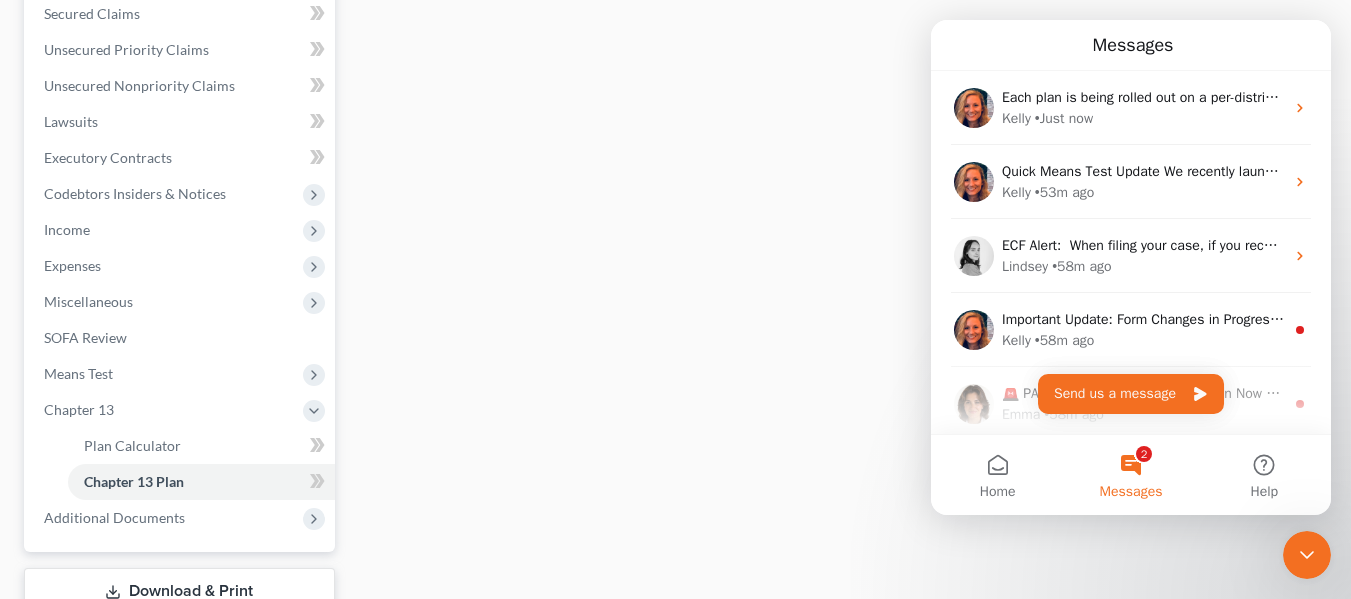click at bounding box center (1307, 555) 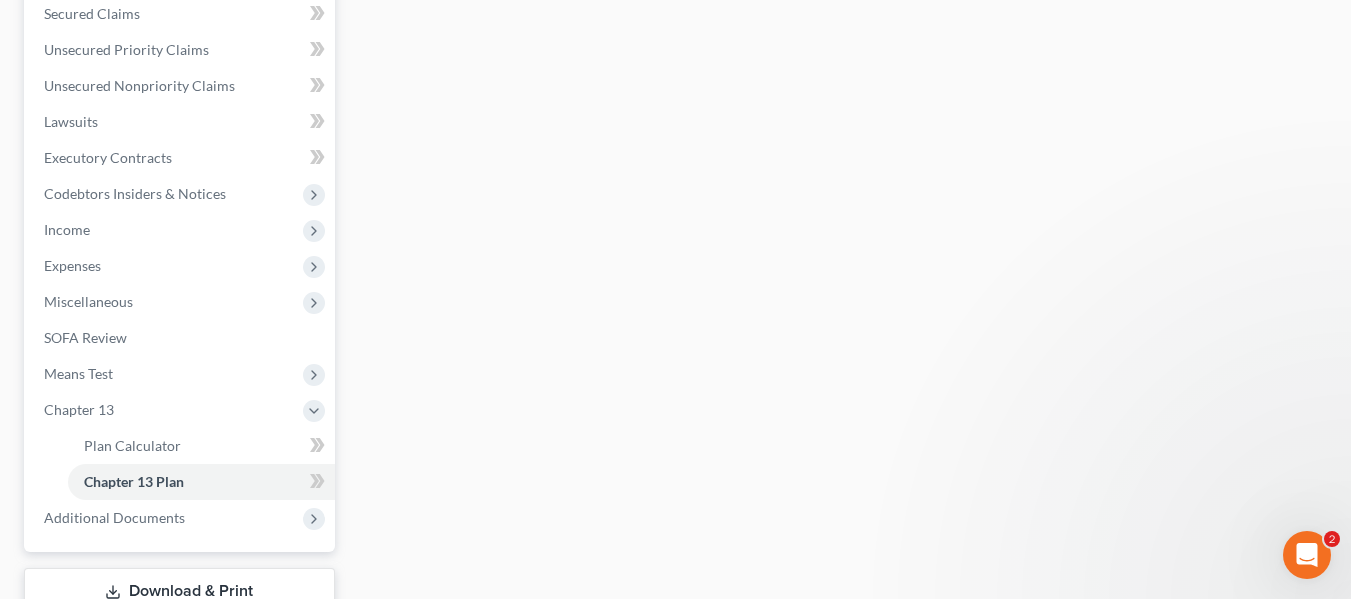 scroll, scrollTop: 0, scrollLeft: 0, axis: both 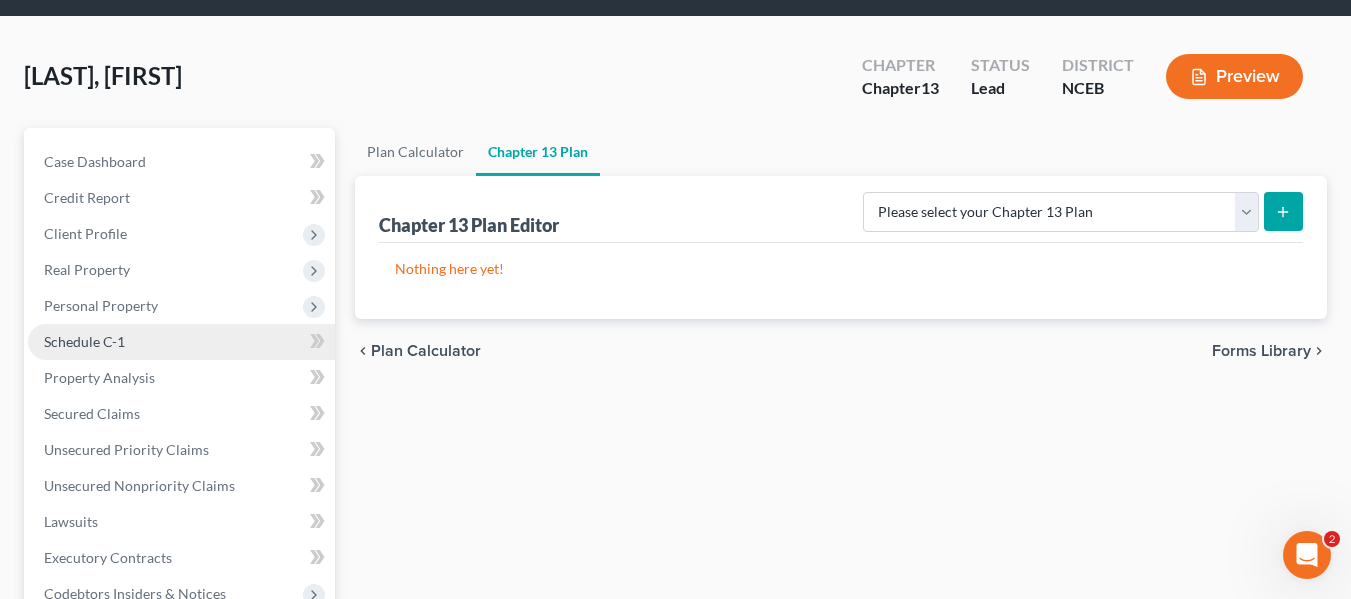 click on "Schedule C-1" at bounding box center [181, 342] 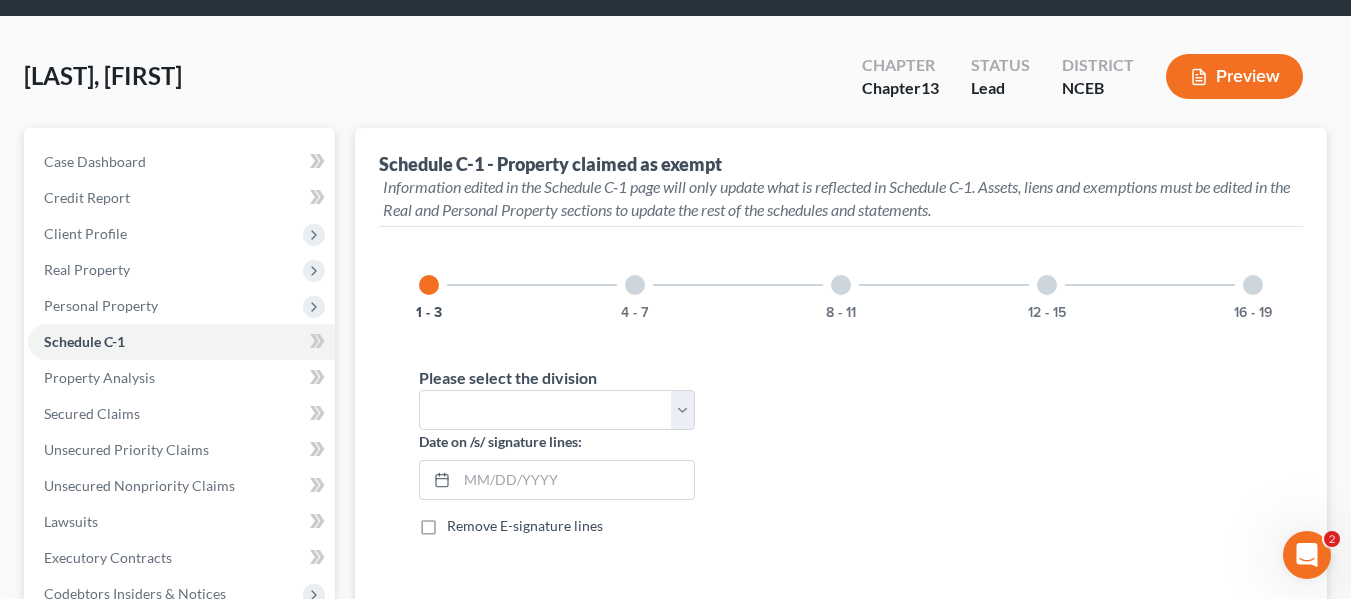 scroll, scrollTop: 200, scrollLeft: 0, axis: vertical 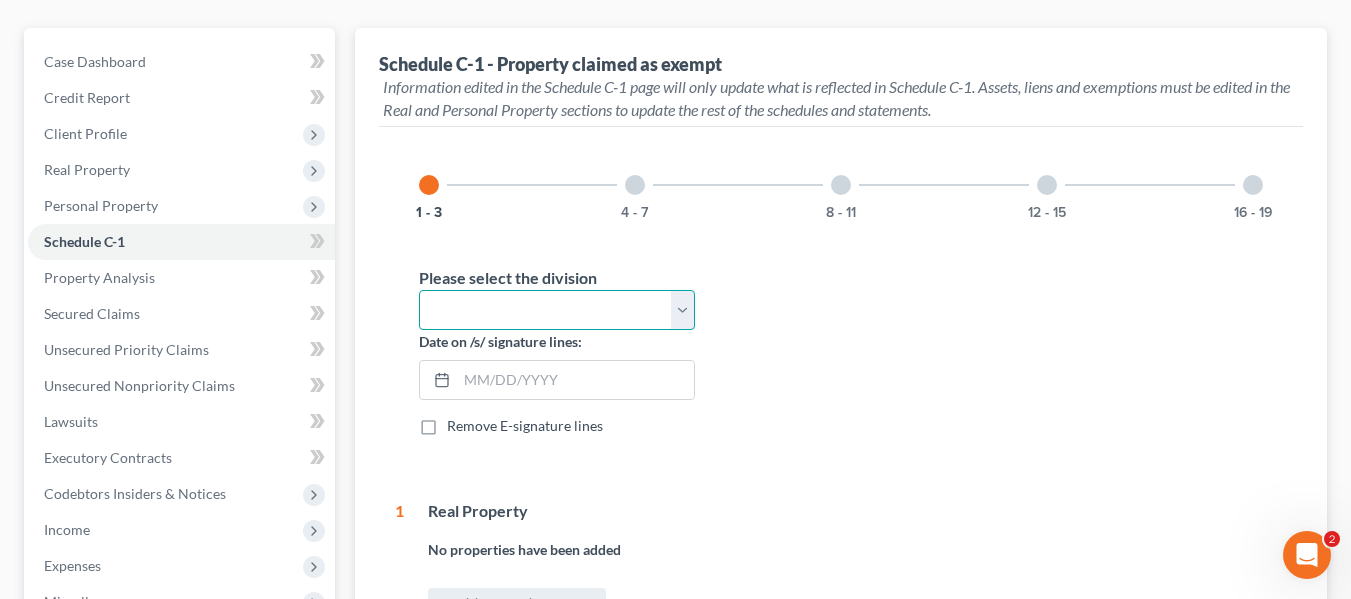 click on "Select Fayetteville Greenville New Bern Raleigh Wilmington" at bounding box center [557, 310] 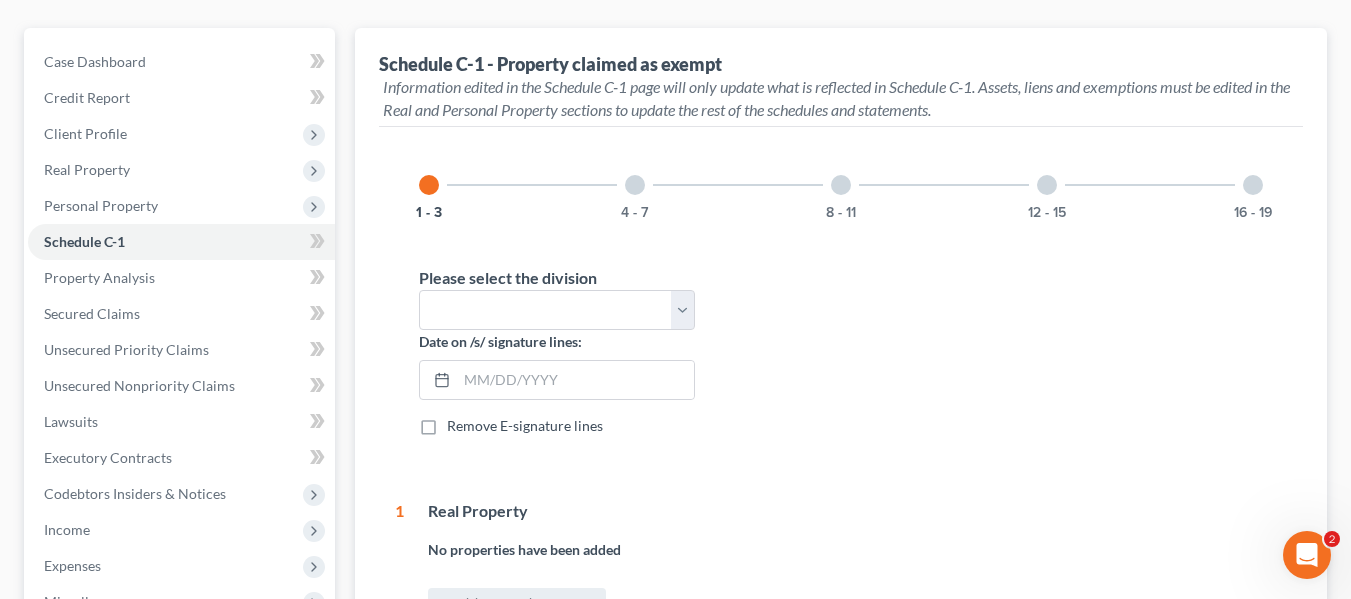 click on "Please select the division Select [CITY] [CITY] [CITY] [CITY] [CITY]" at bounding box center (853, 298) 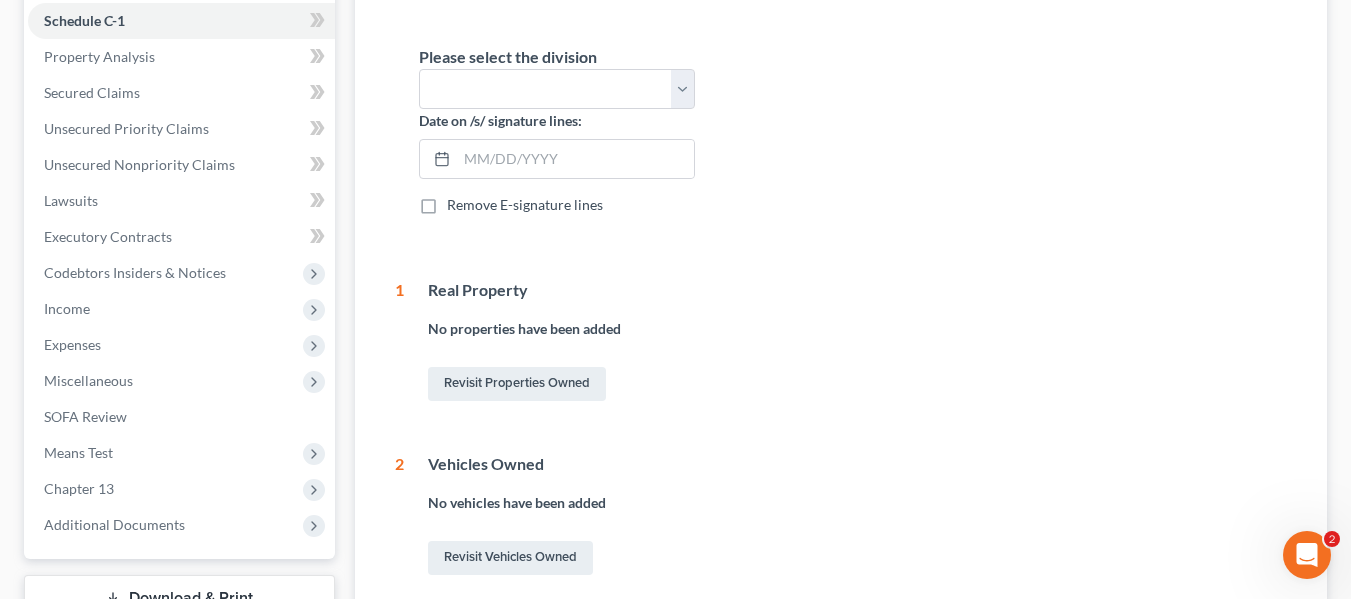 scroll, scrollTop: 400, scrollLeft: 0, axis: vertical 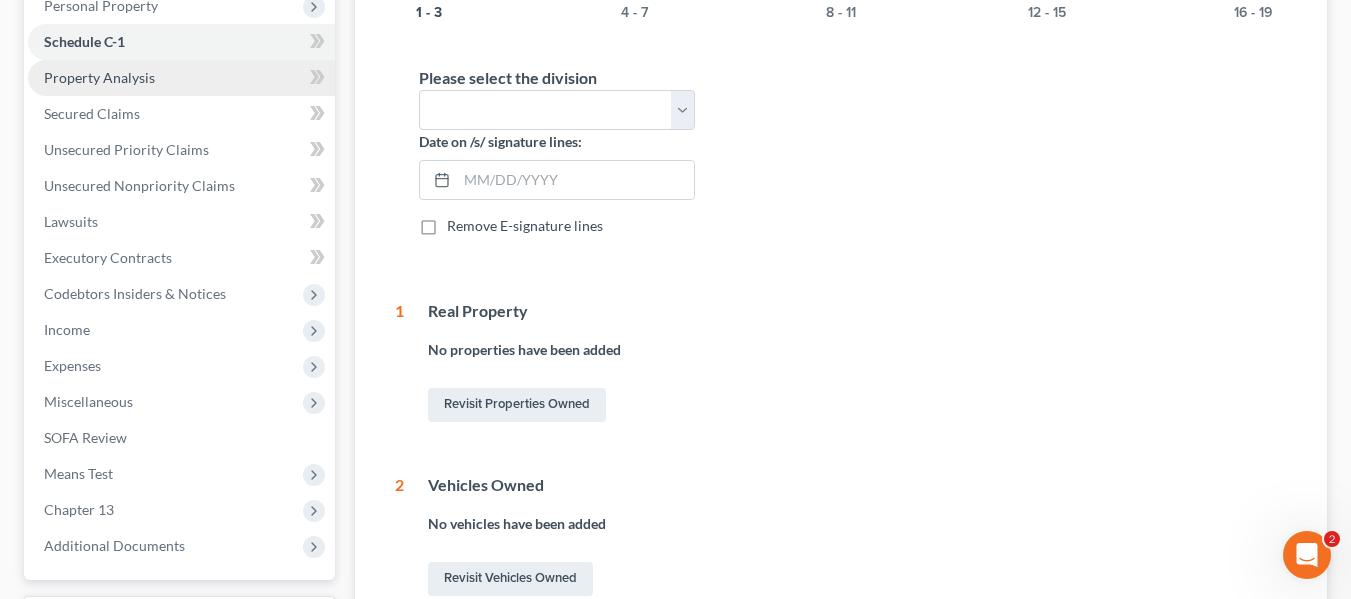click on "Property Analysis" at bounding box center (181, 78) 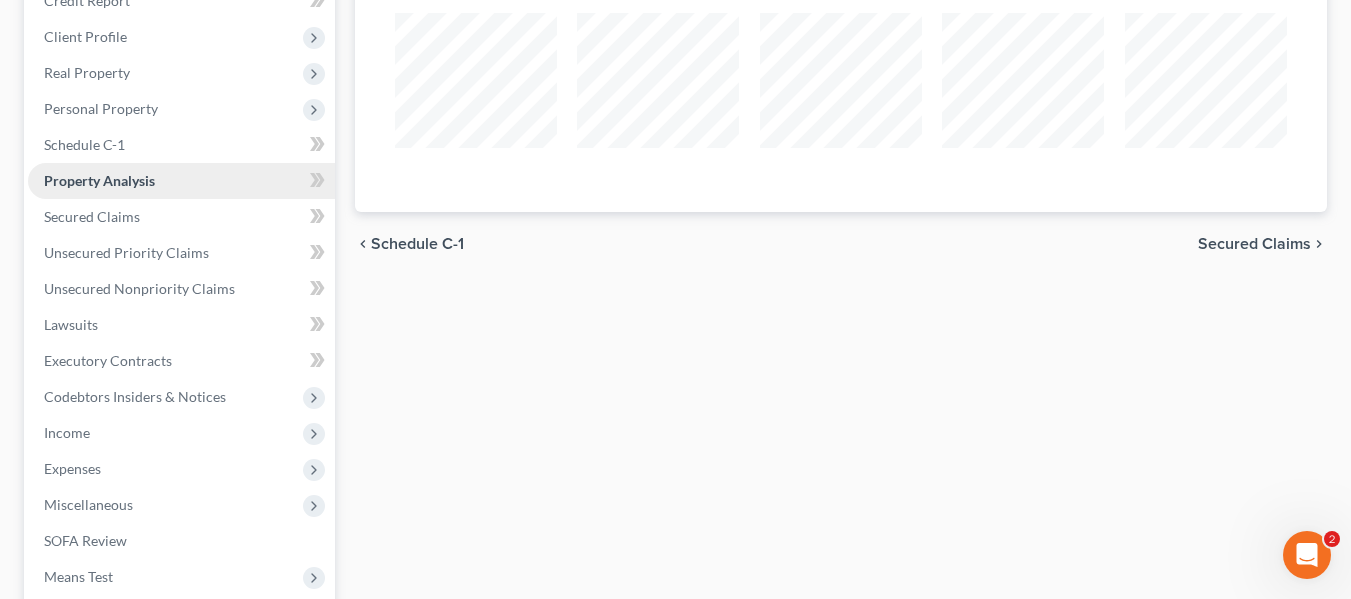 scroll, scrollTop: 74, scrollLeft: 0, axis: vertical 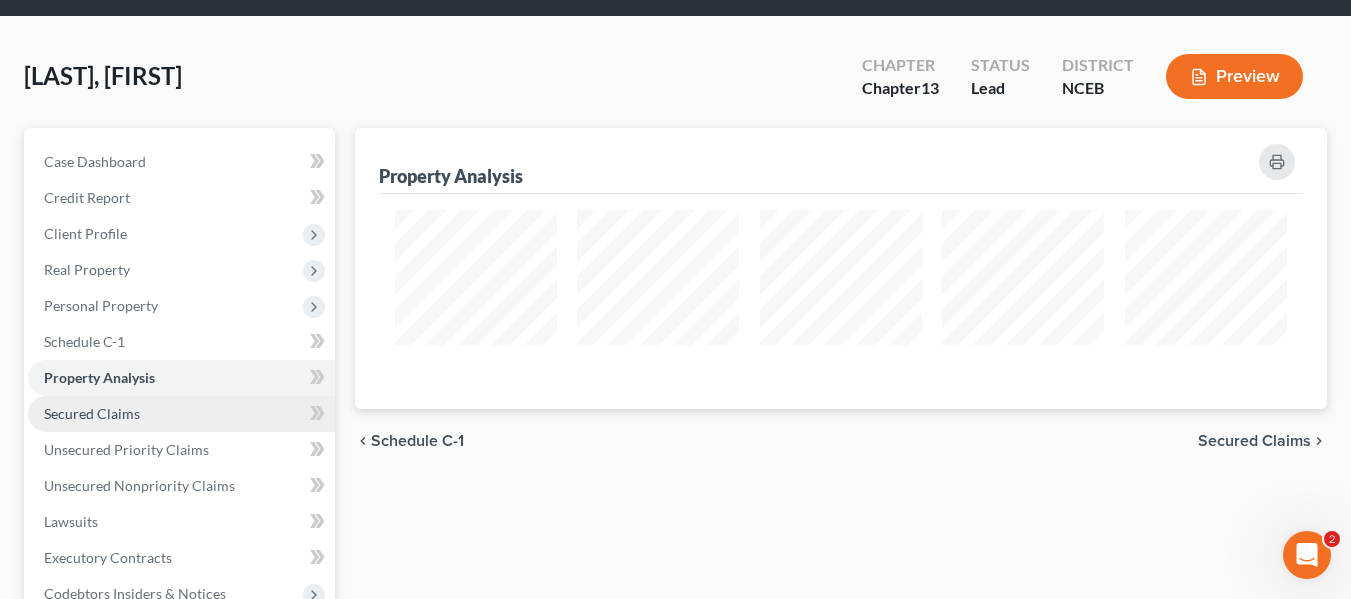 click on "Secured Claims" at bounding box center (92, 413) 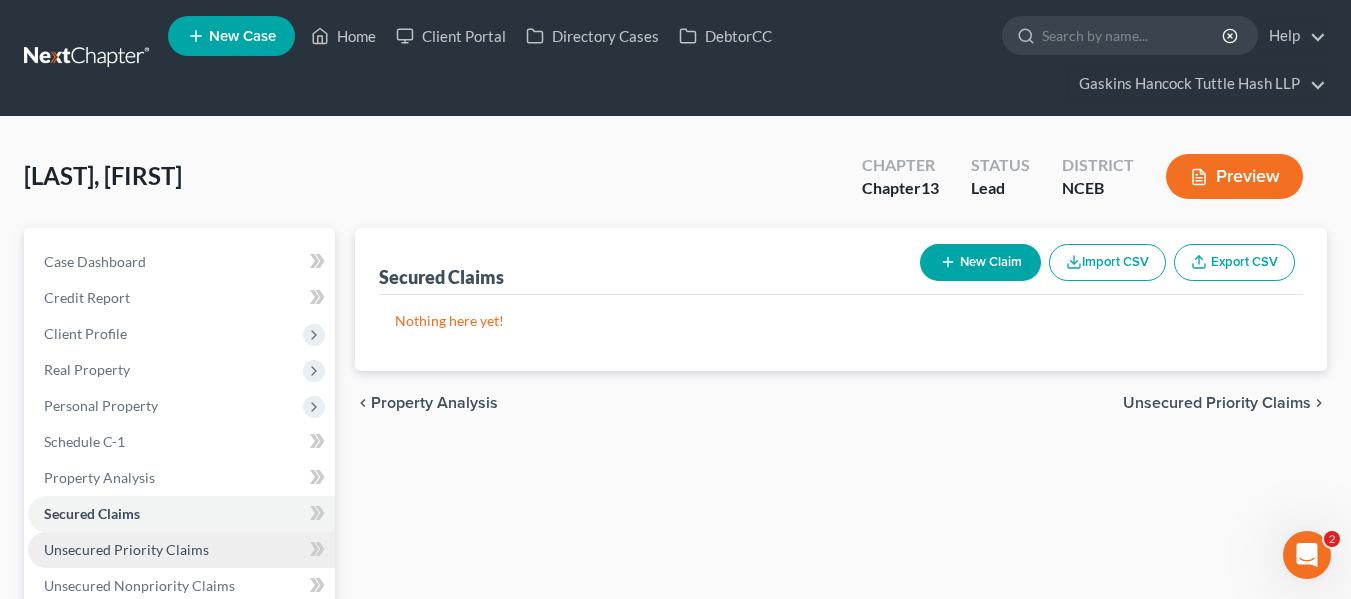 click on "Unsecured Priority Claims" at bounding box center (181, 550) 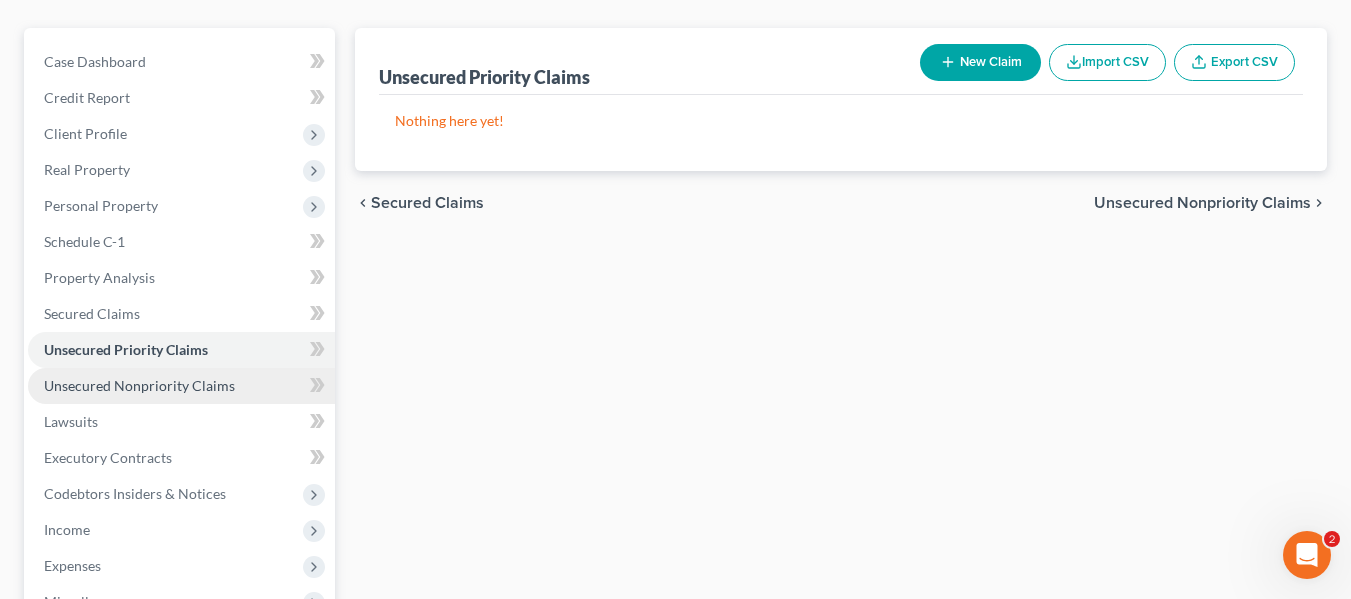 click on "Unsecured Nonpriority Claims" at bounding box center (139, 385) 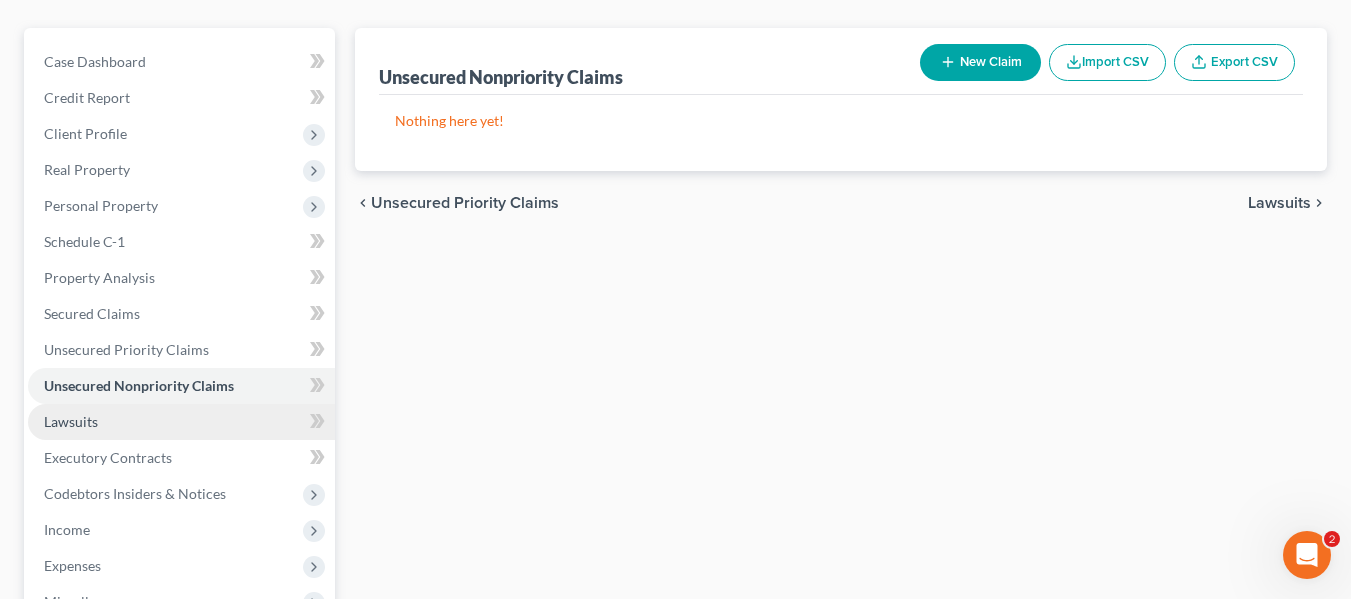 click on "Lawsuits" at bounding box center [181, 422] 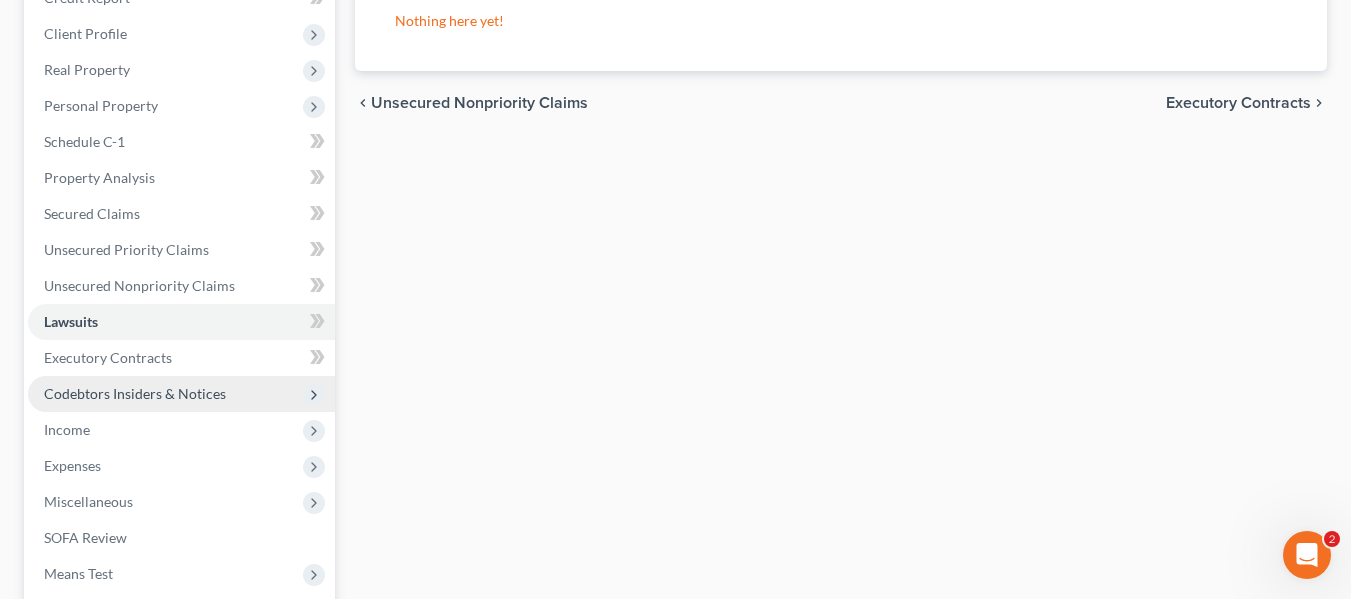 click on "Codebtors Insiders & Notices" at bounding box center (135, 393) 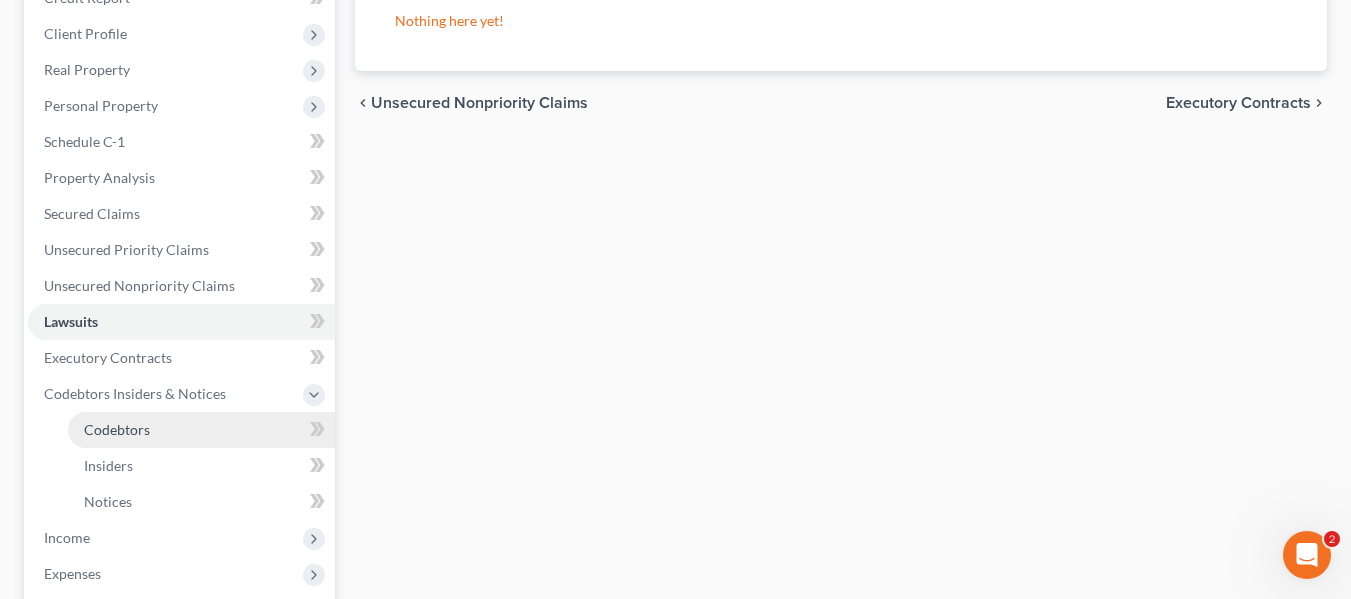 click on "Codebtors" at bounding box center [117, 429] 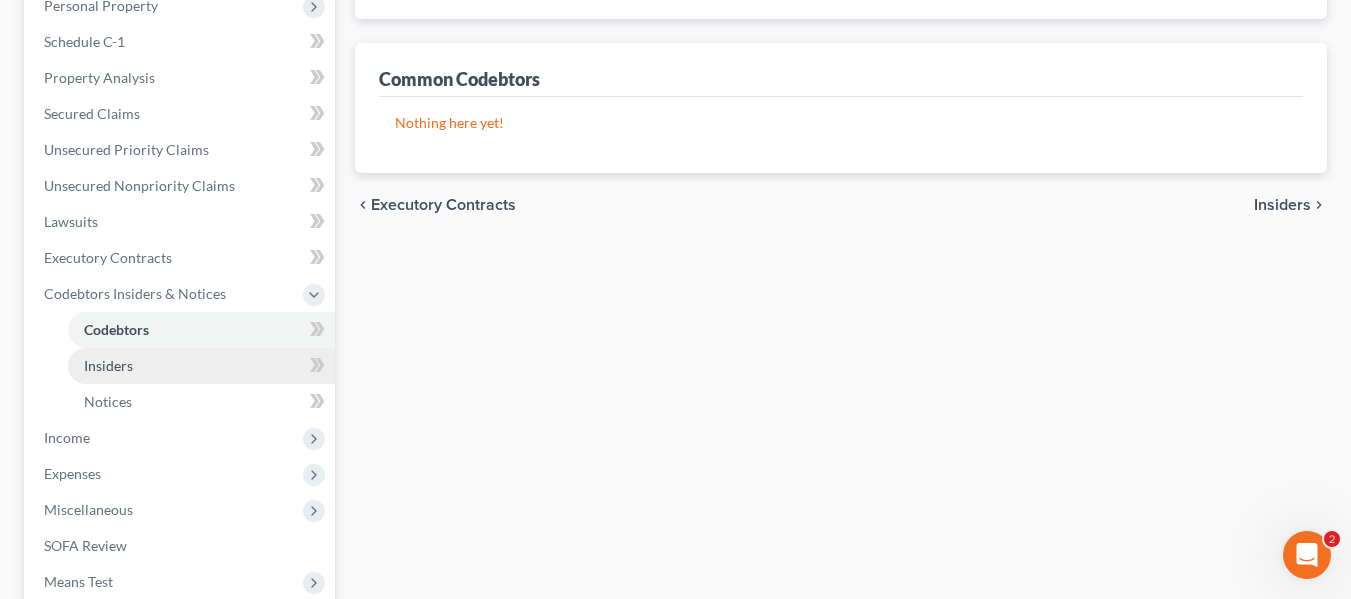 click on "Insiders" at bounding box center [201, 366] 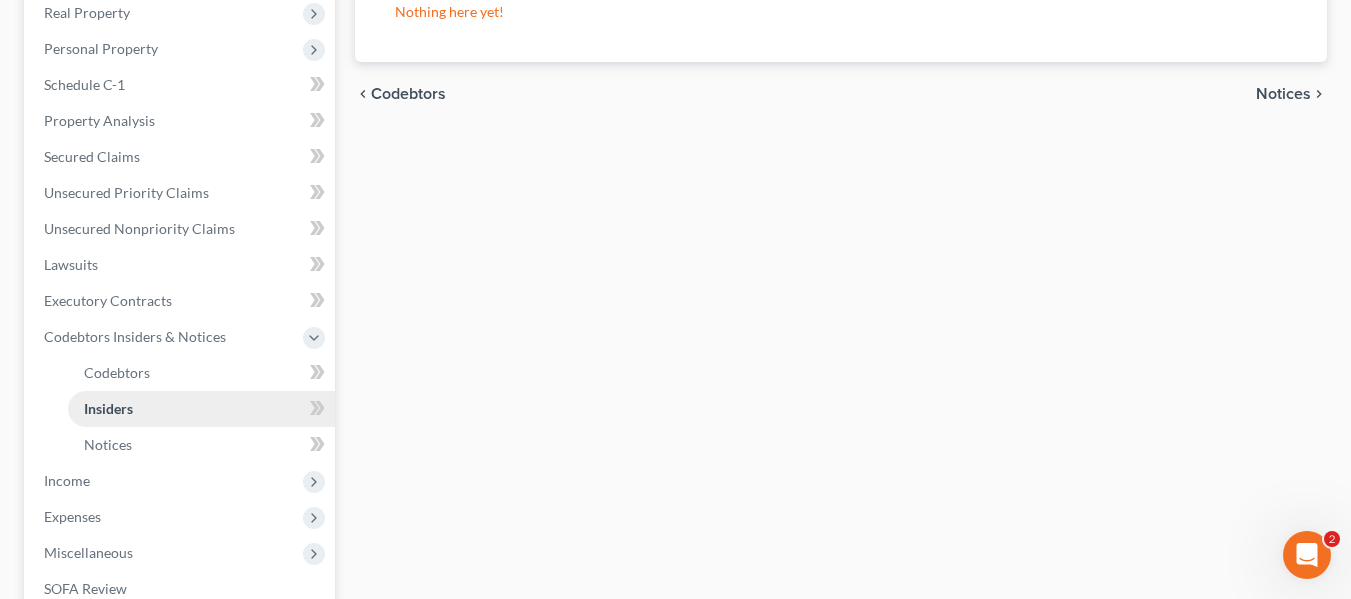 scroll, scrollTop: 400, scrollLeft: 0, axis: vertical 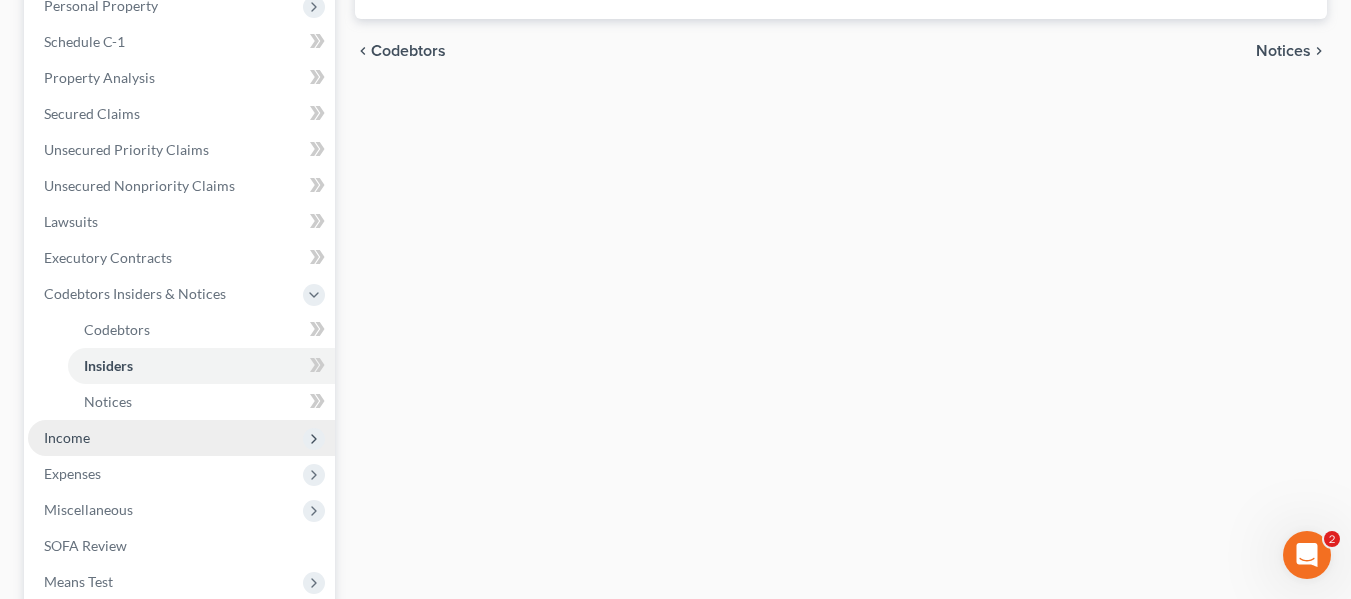 click on "Income" at bounding box center [67, 437] 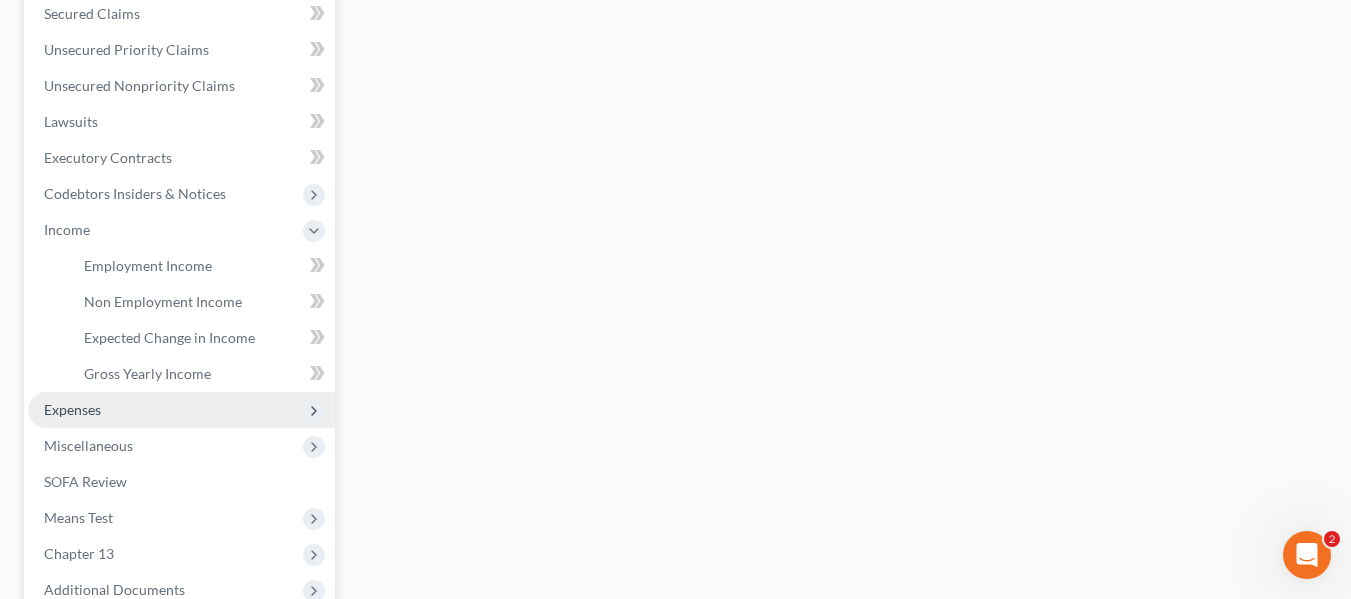 scroll, scrollTop: 600, scrollLeft: 0, axis: vertical 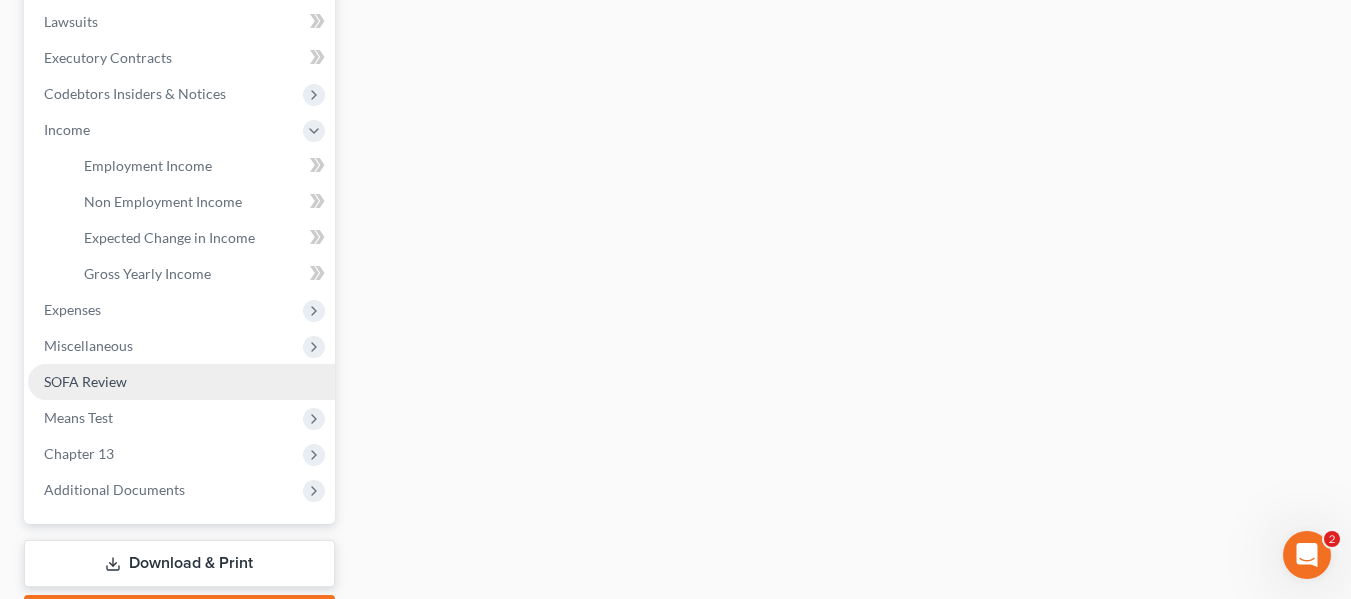 click on "SOFA Review" at bounding box center [181, 382] 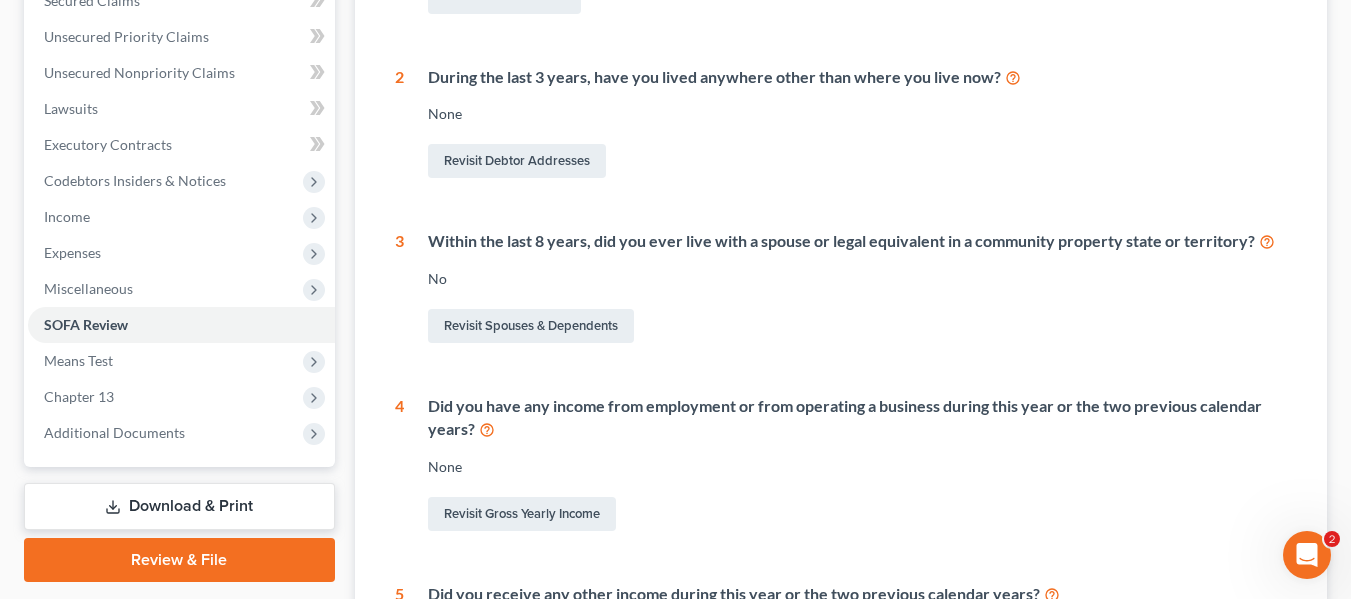 scroll, scrollTop: 826, scrollLeft: 0, axis: vertical 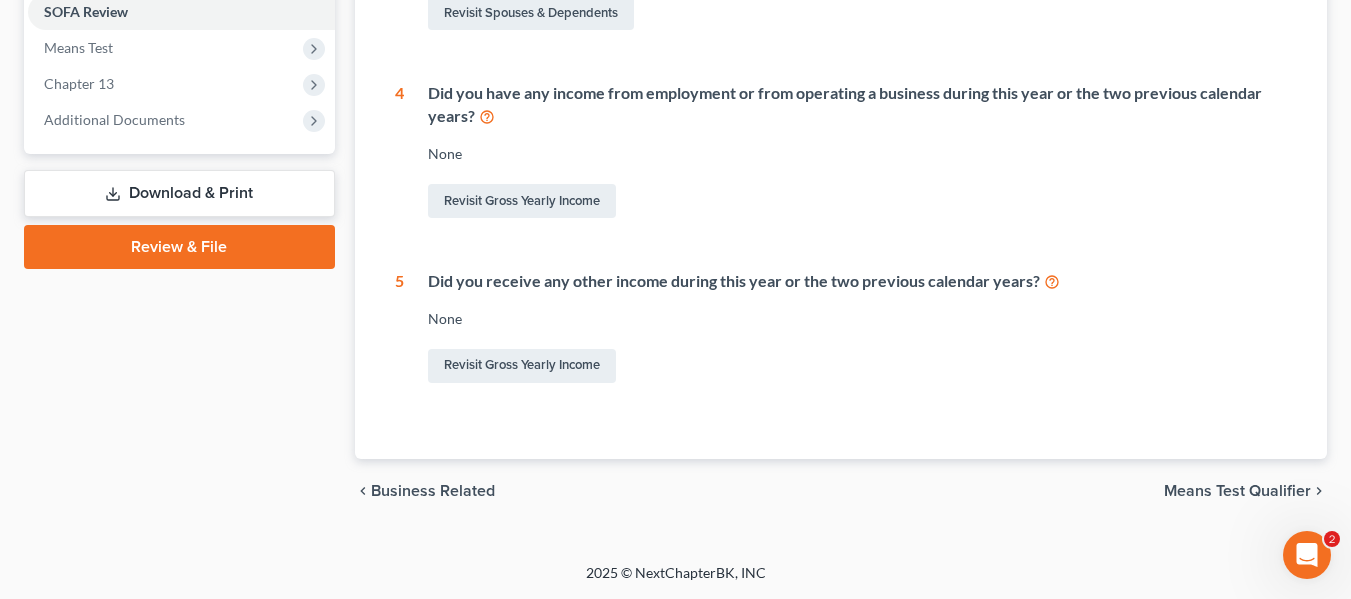 click on "Means Test Qualifier" at bounding box center (1237, 491) 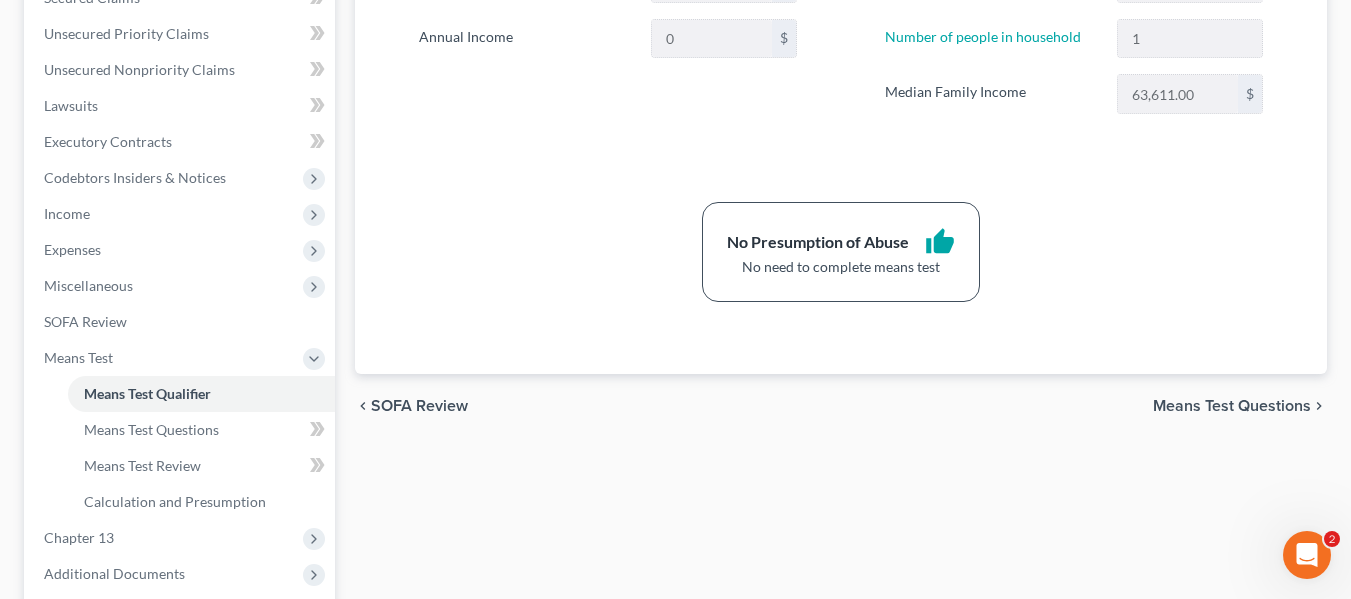 scroll, scrollTop: 500, scrollLeft: 0, axis: vertical 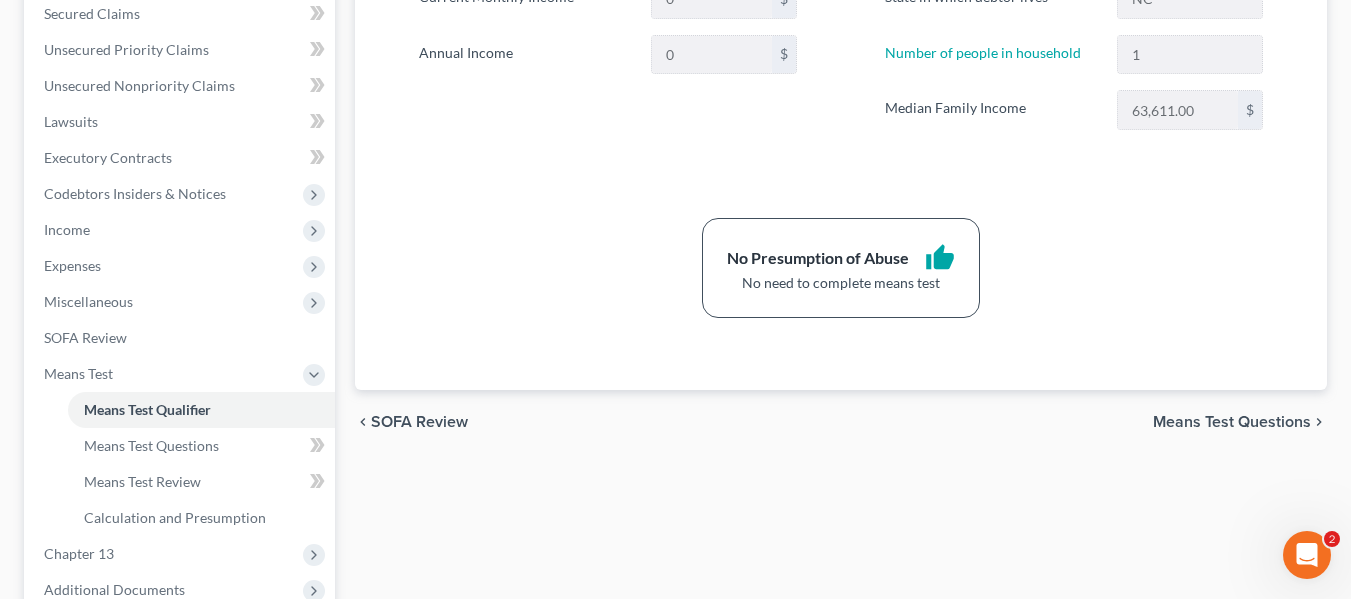 click on "Means Test Questions" at bounding box center (1232, 422) 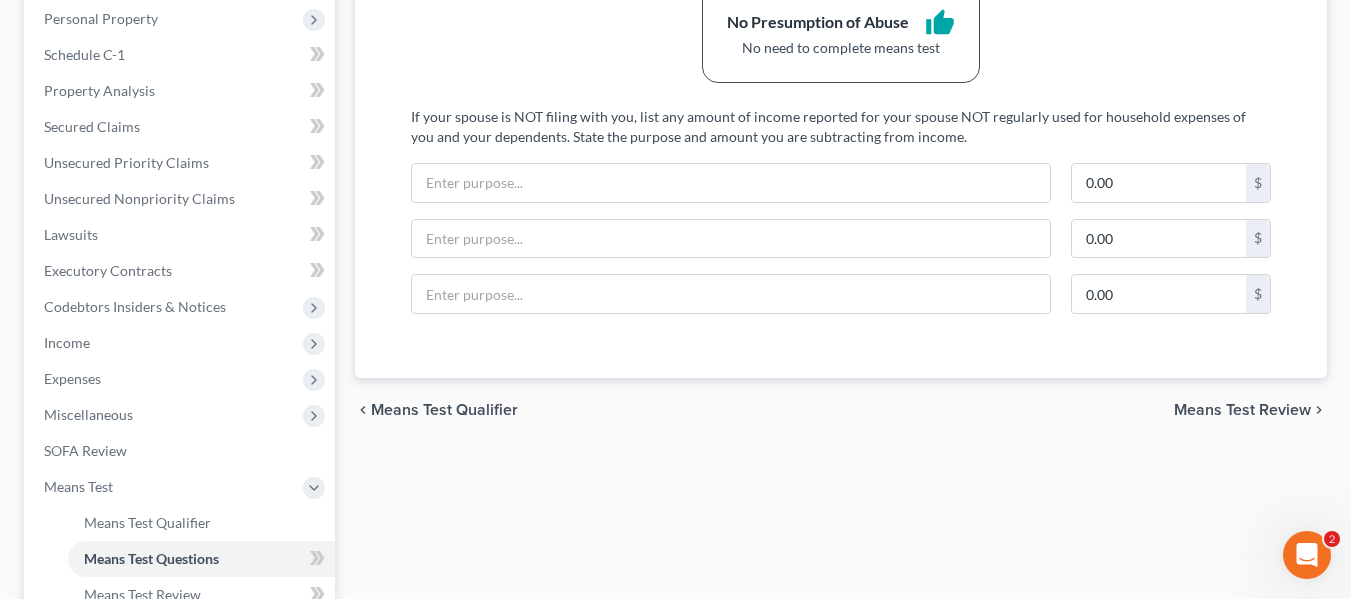 scroll, scrollTop: 100, scrollLeft: 0, axis: vertical 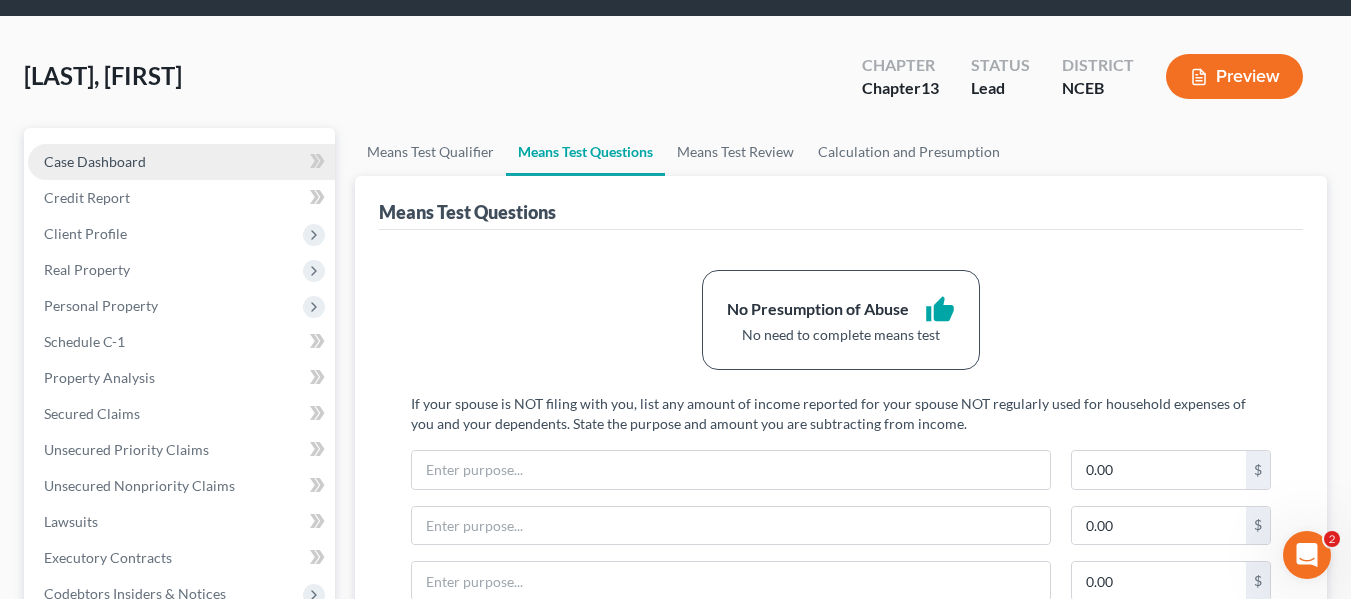 click on "Case Dashboard" at bounding box center (181, 162) 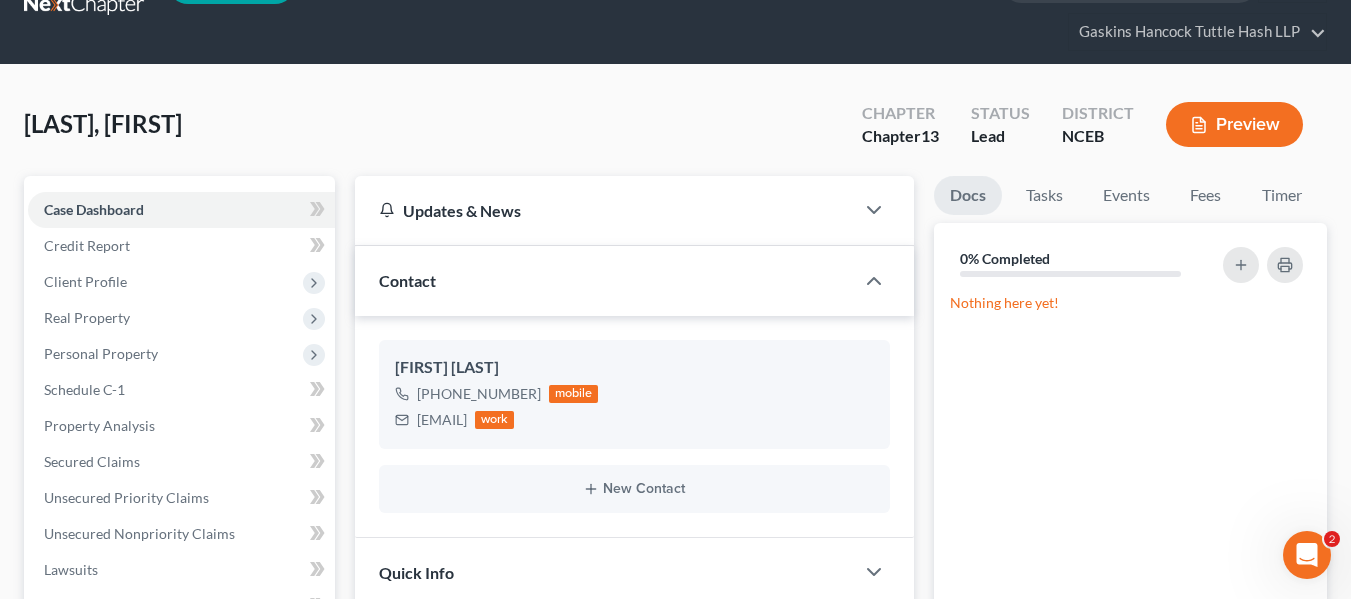 scroll, scrollTop: 100, scrollLeft: 0, axis: vertical 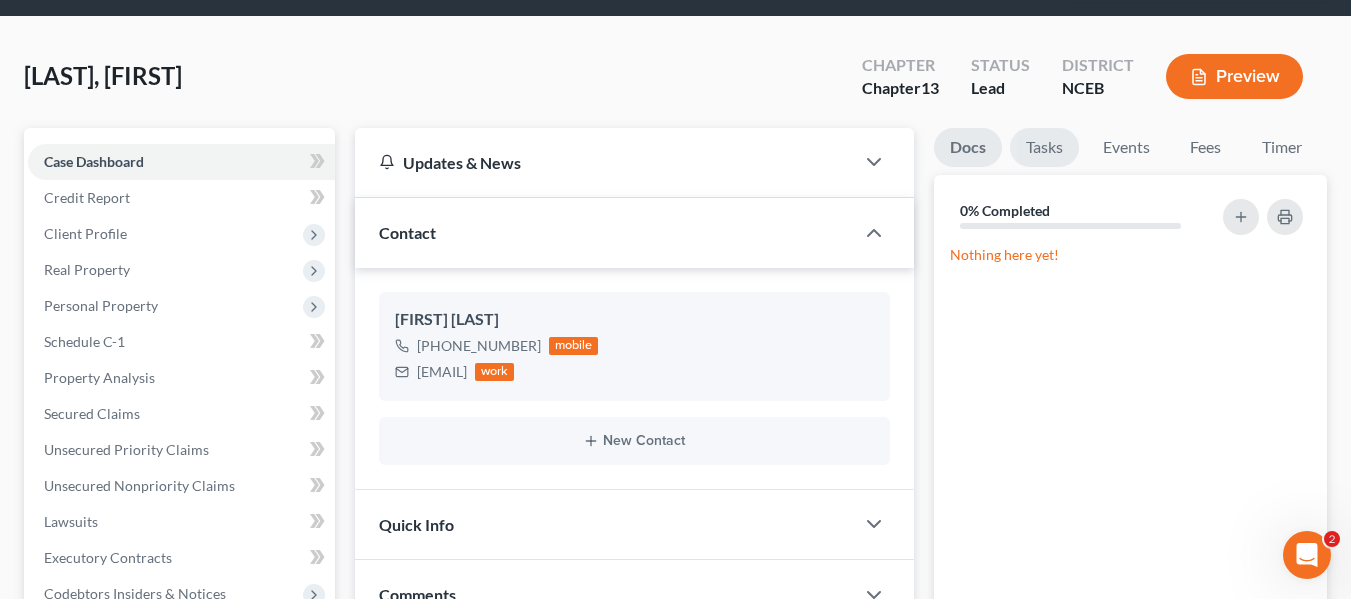 click on "Tasks" at bounding box center (1044, 147) 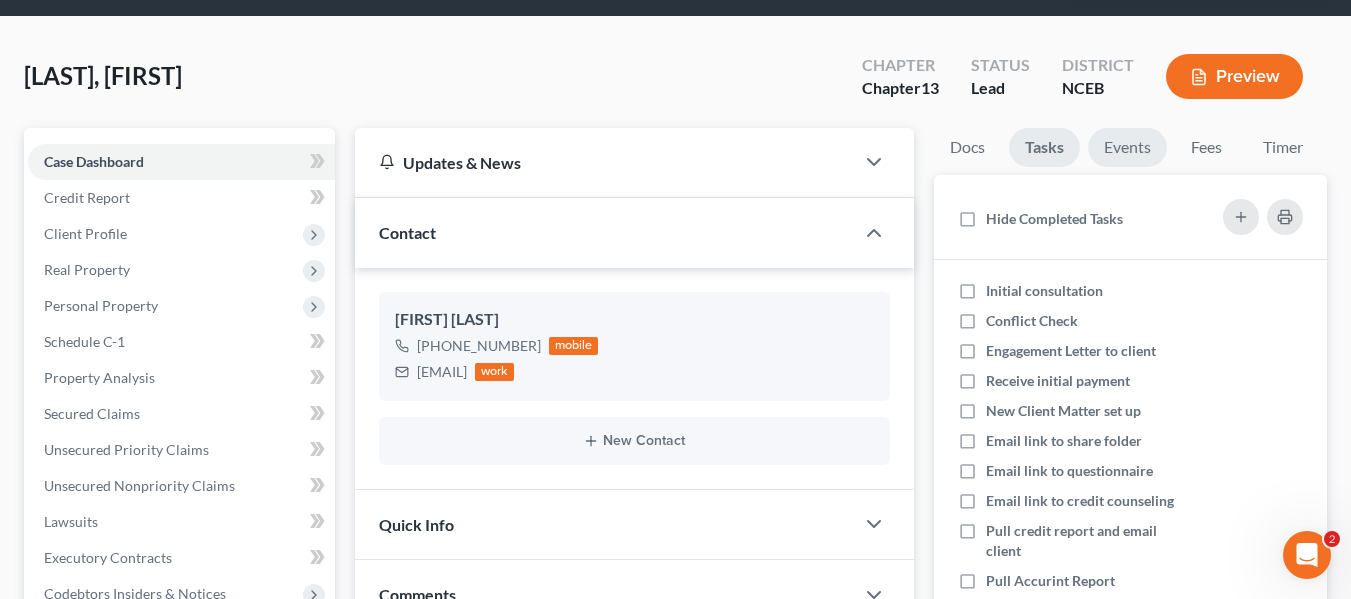 click on "Events" at bounding box center (1127, 147) 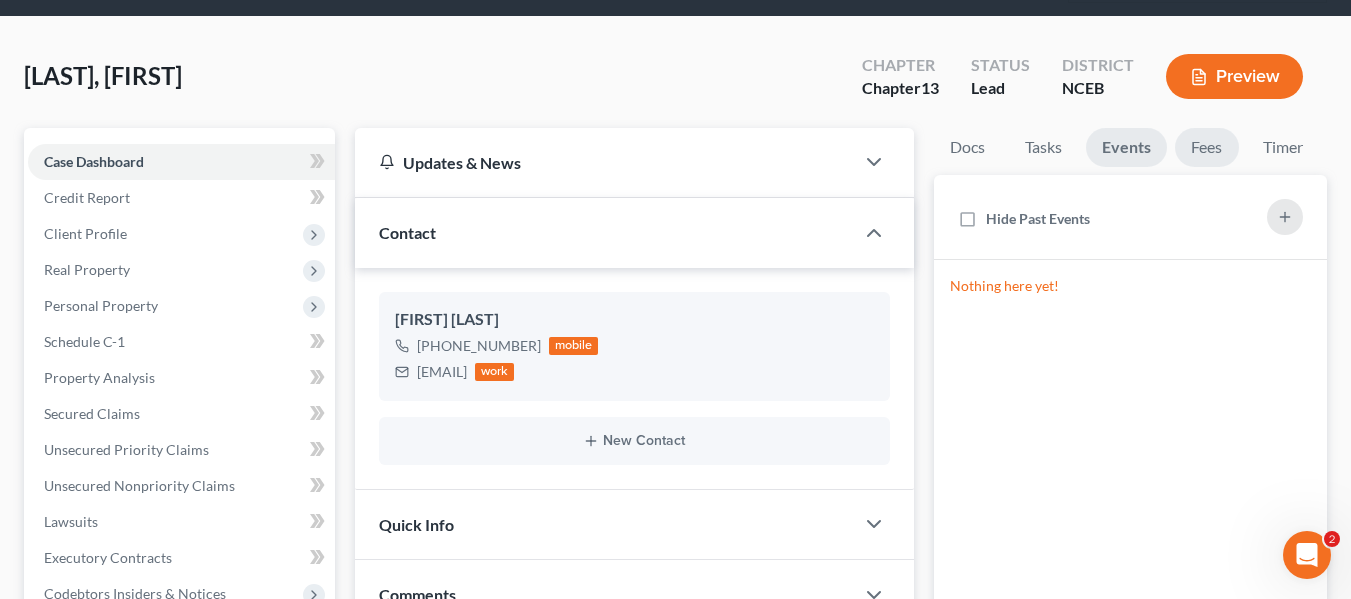 click on "Fees" at bounding box center (1207, 147) 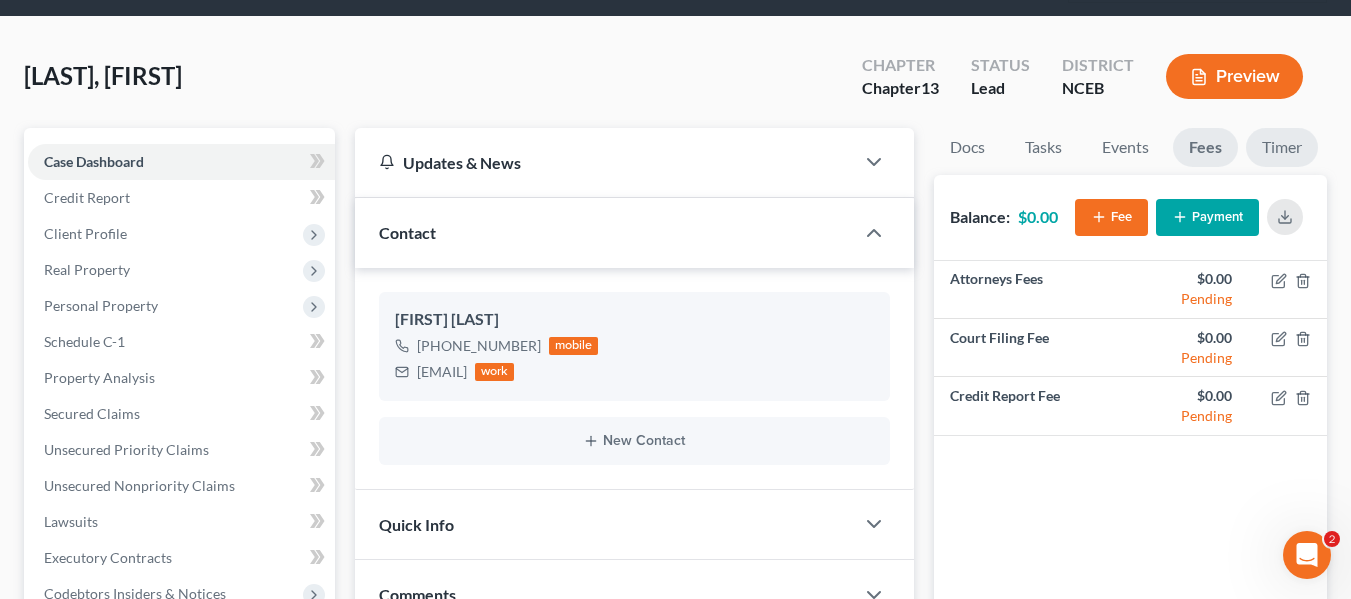 click on "Timer" at bounding box center [1282, 147] 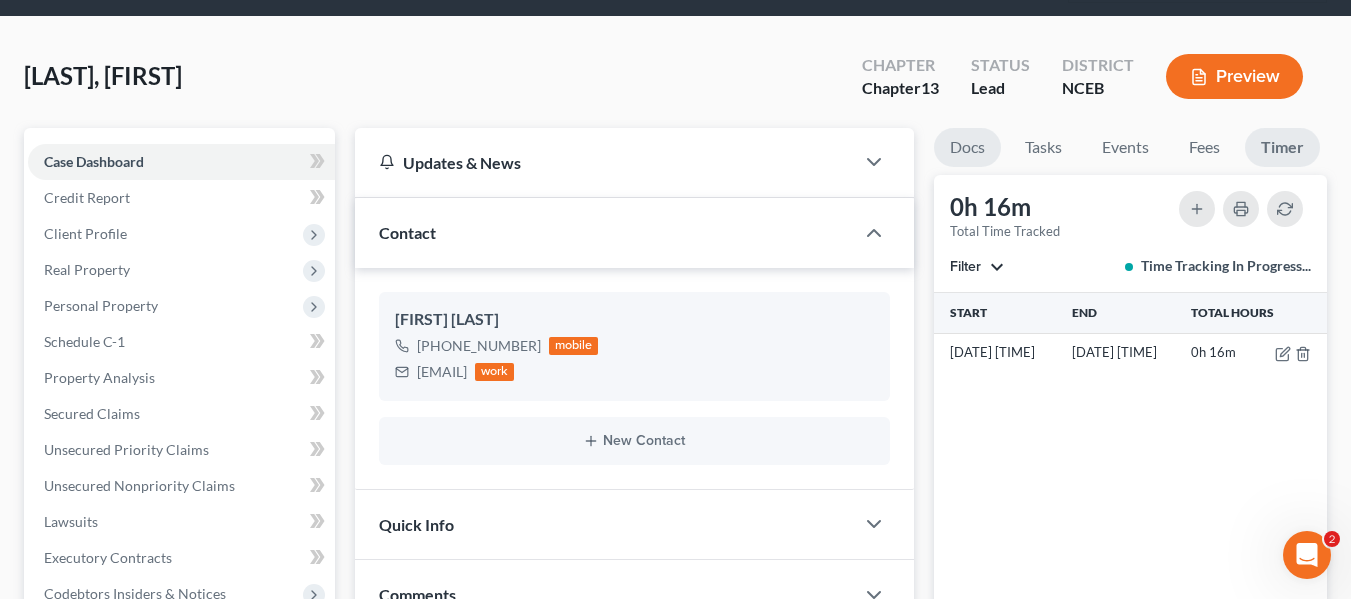 click on "Docs" at bounding box center [967, 147] 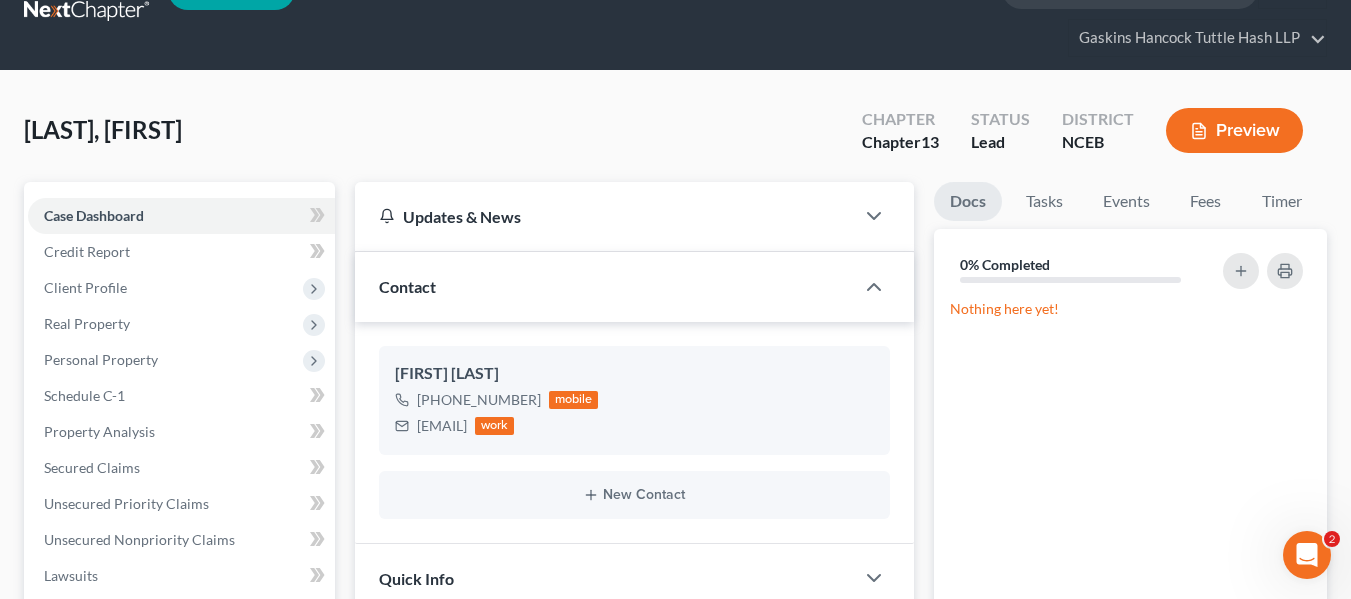 scroll, scrollTop: 0, scrollLeft: 0, axis: both 